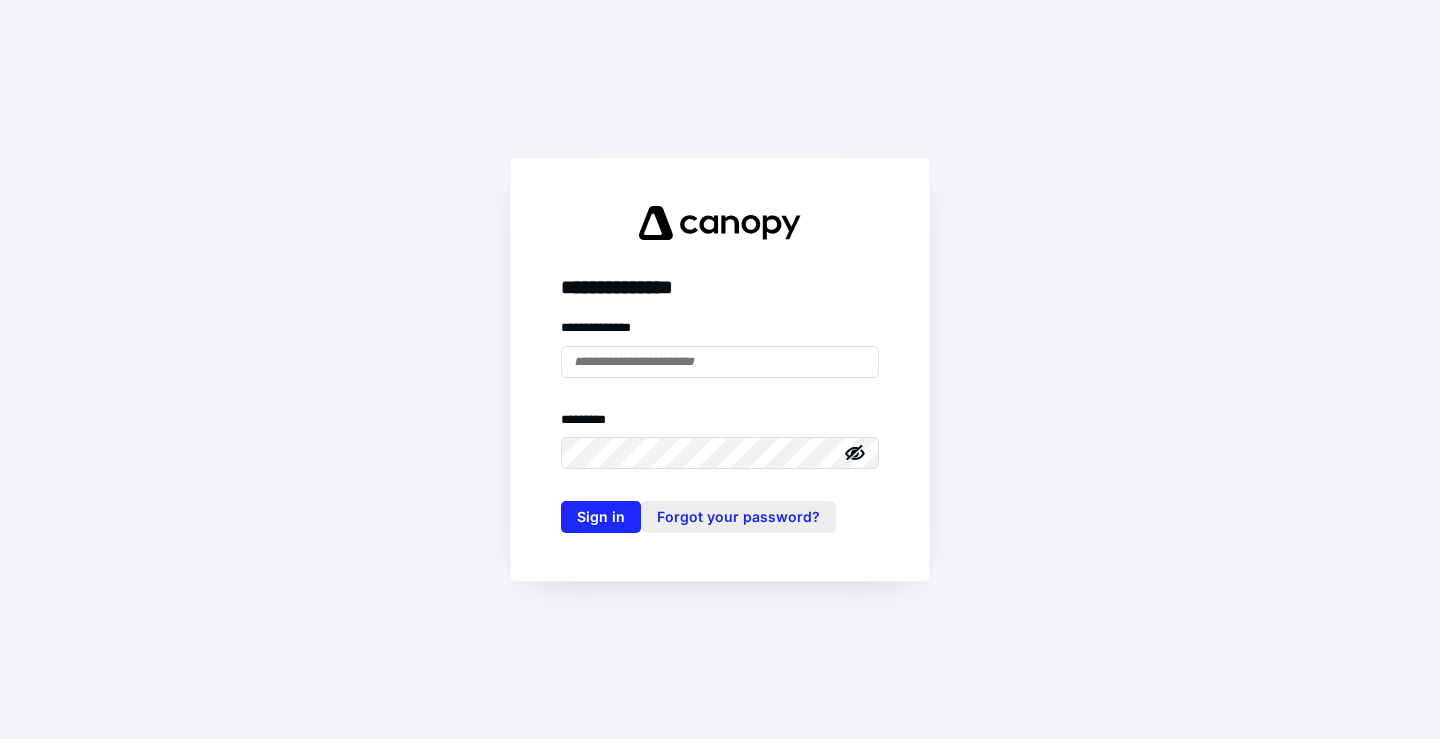scroll, scrollTop: 0, scrollLeft: 0, axis: both 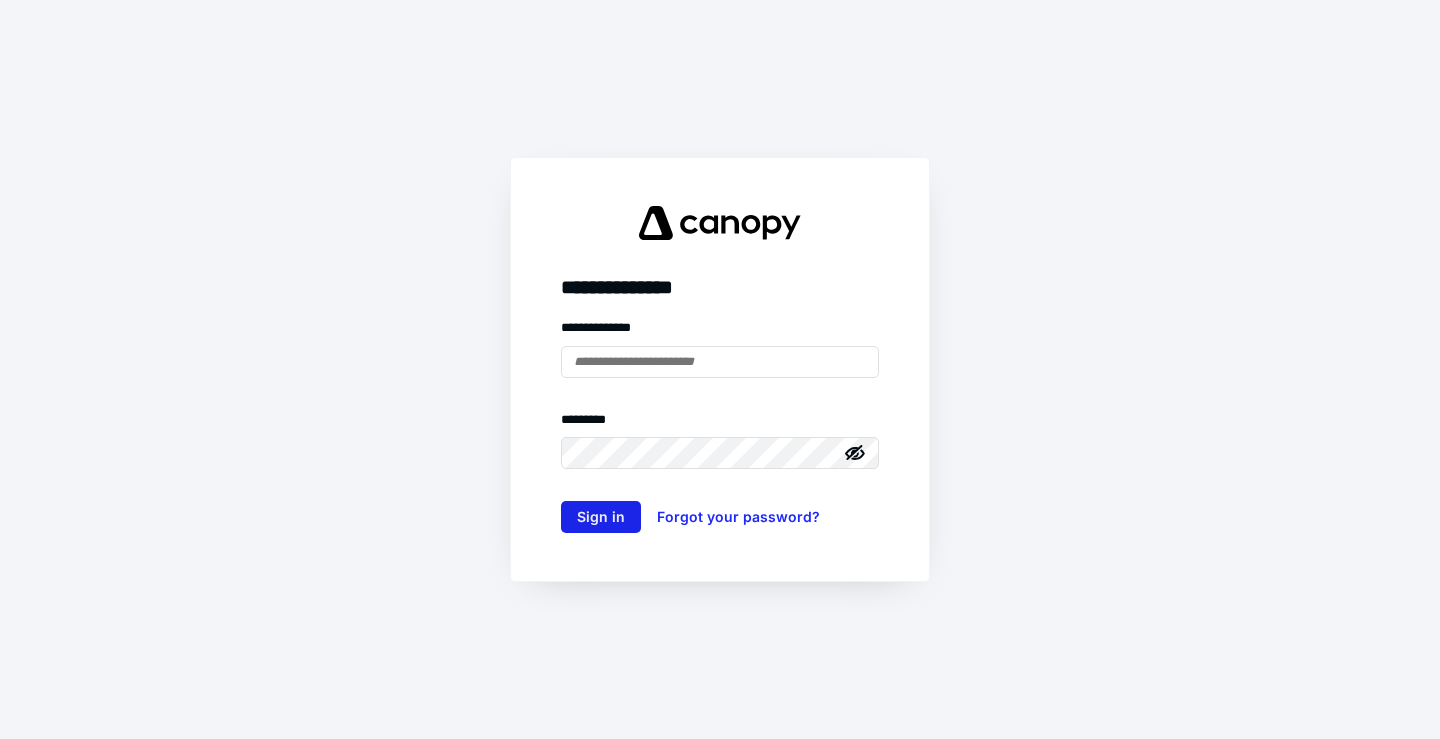 type on "**********" 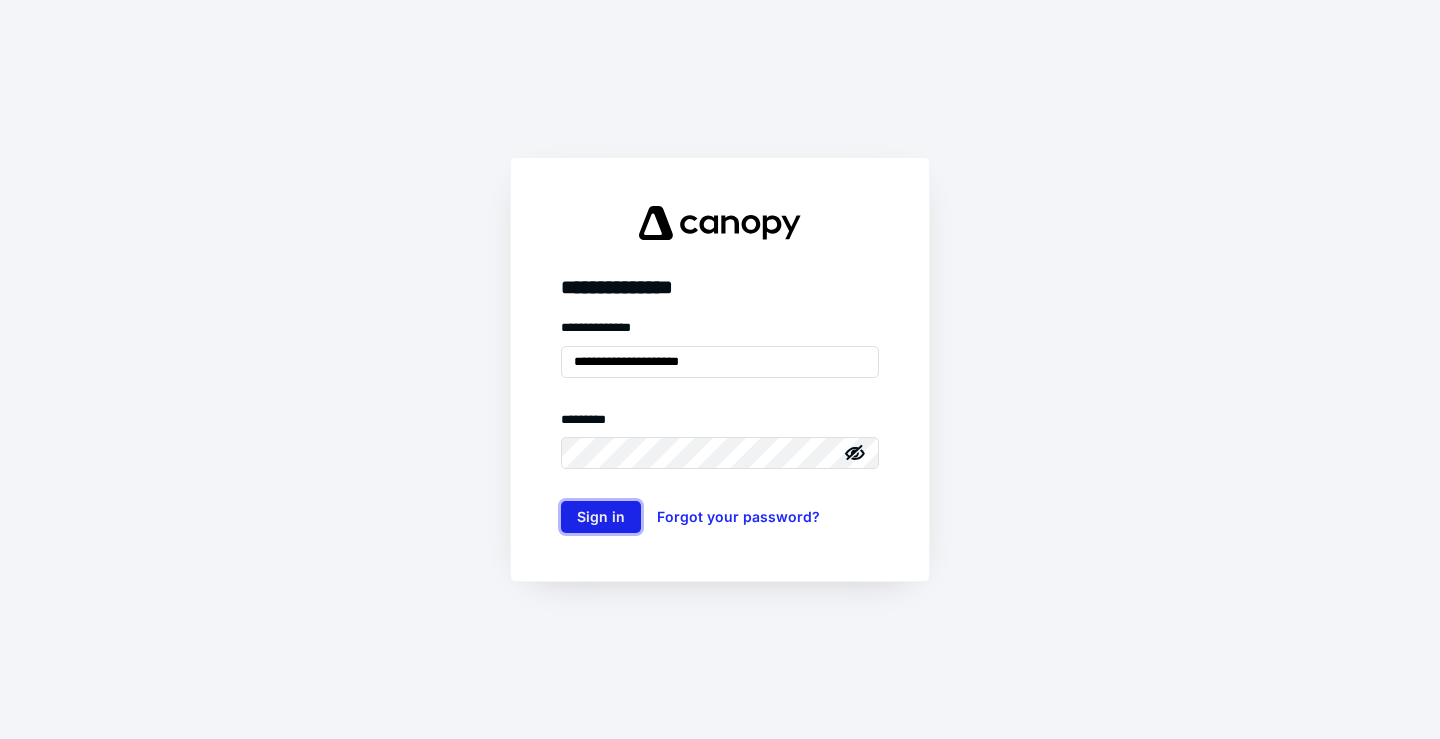 click on "Sign in" at bounding box center (601, 517) 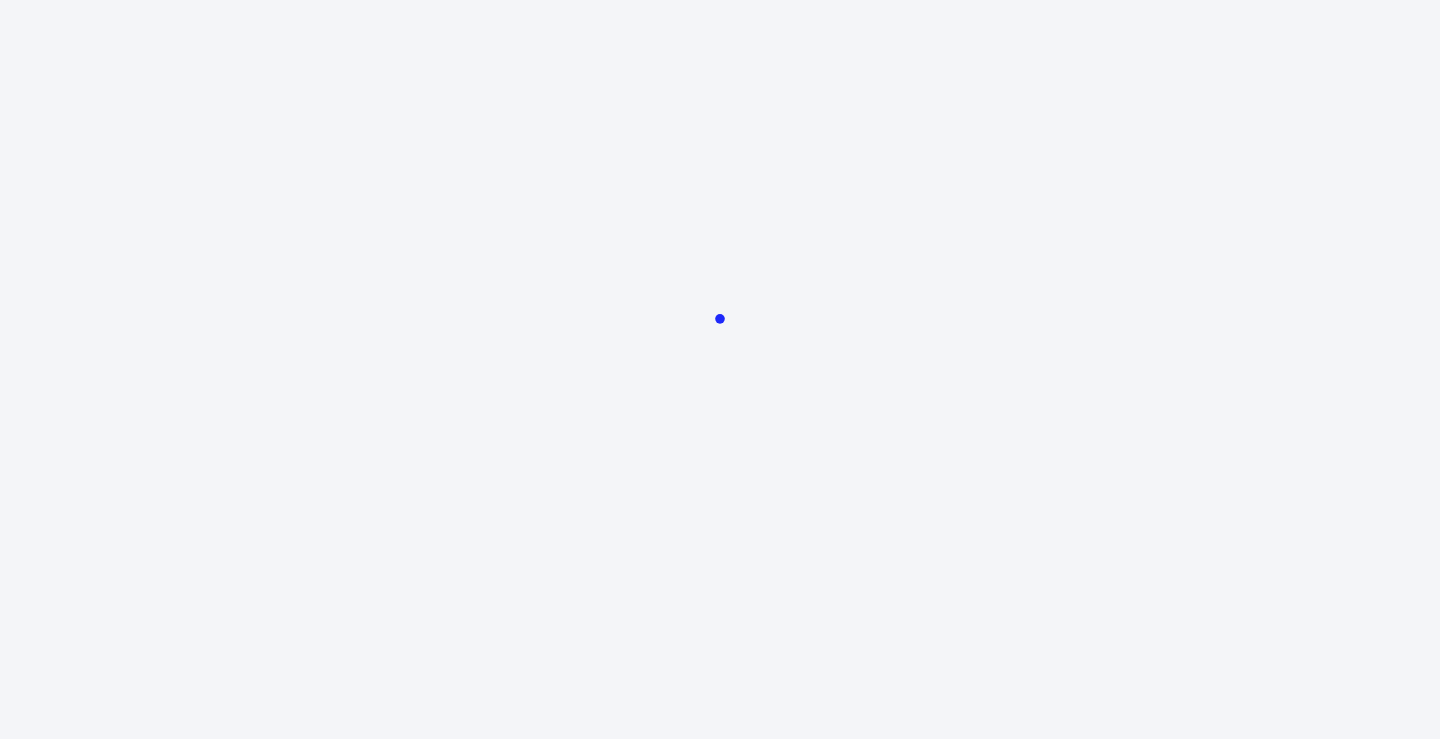 scroll, scrollTop: 0, scrollLeft: 0, axis: both 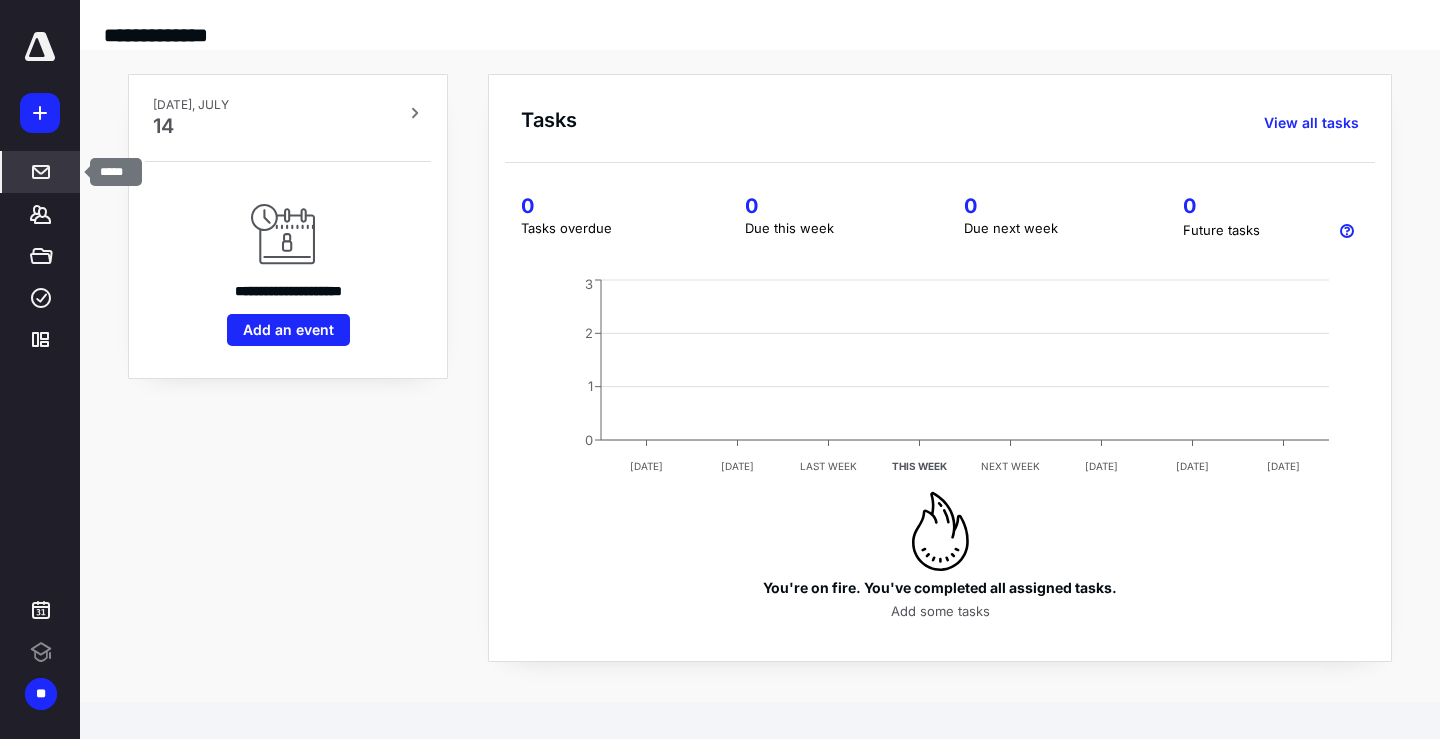click 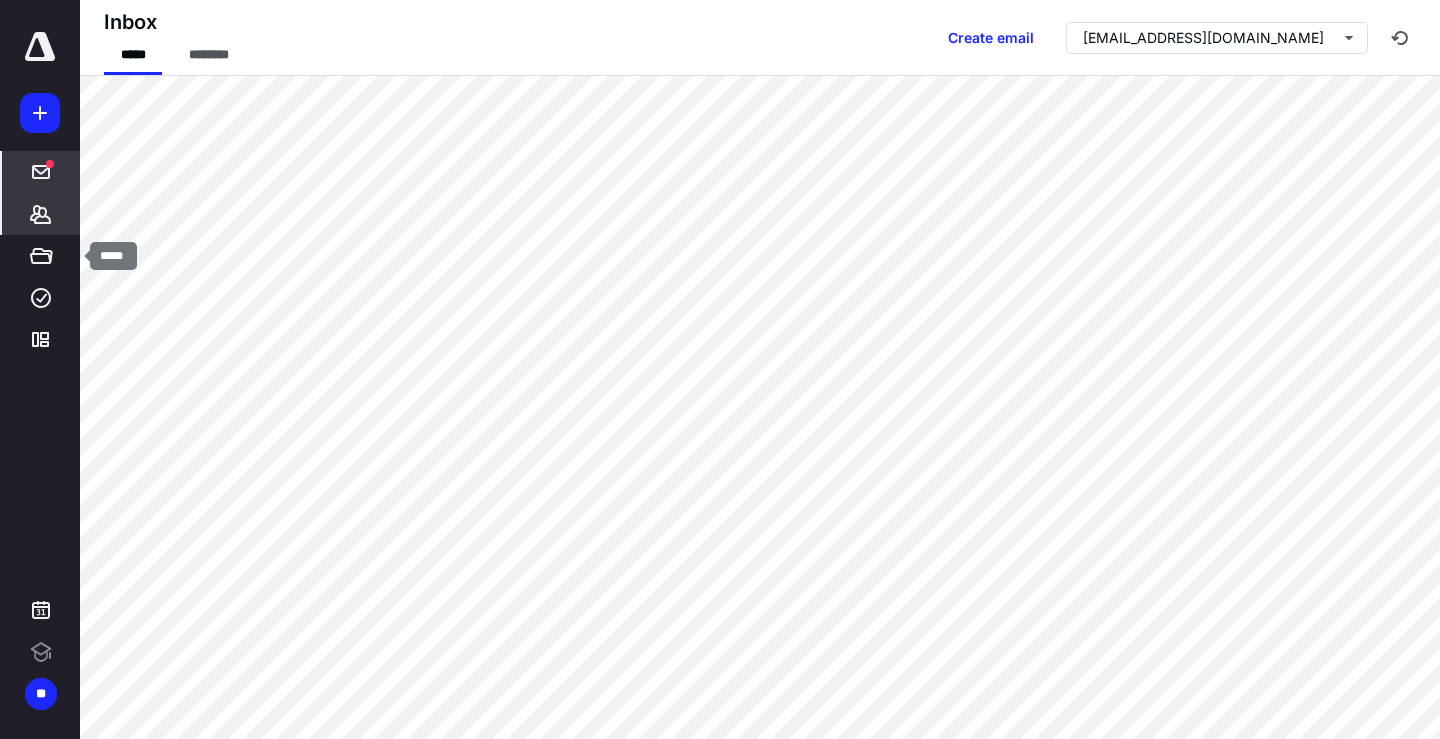 scroll, scrollTop: 0, scrollLeft: 0, axis: both 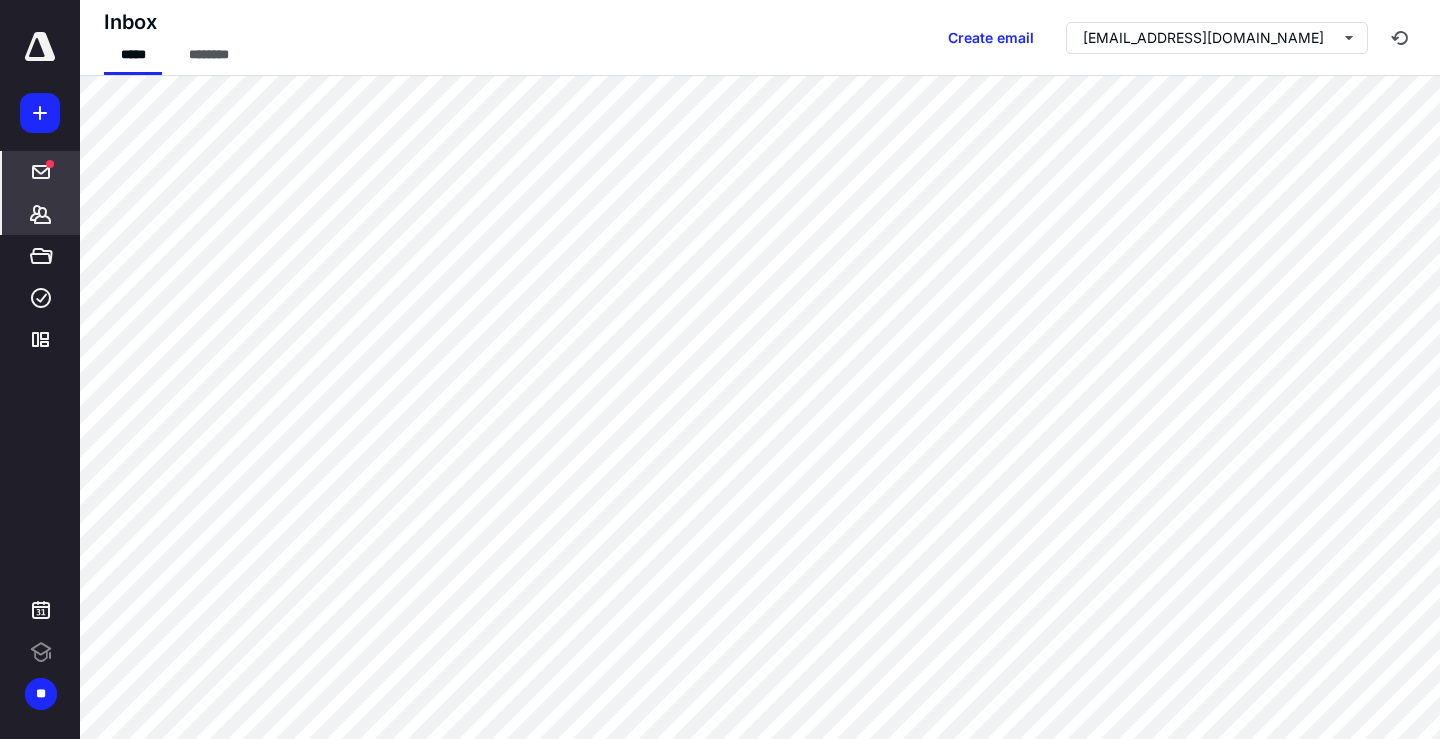 click on "*******" at bounding box center [41, 214] 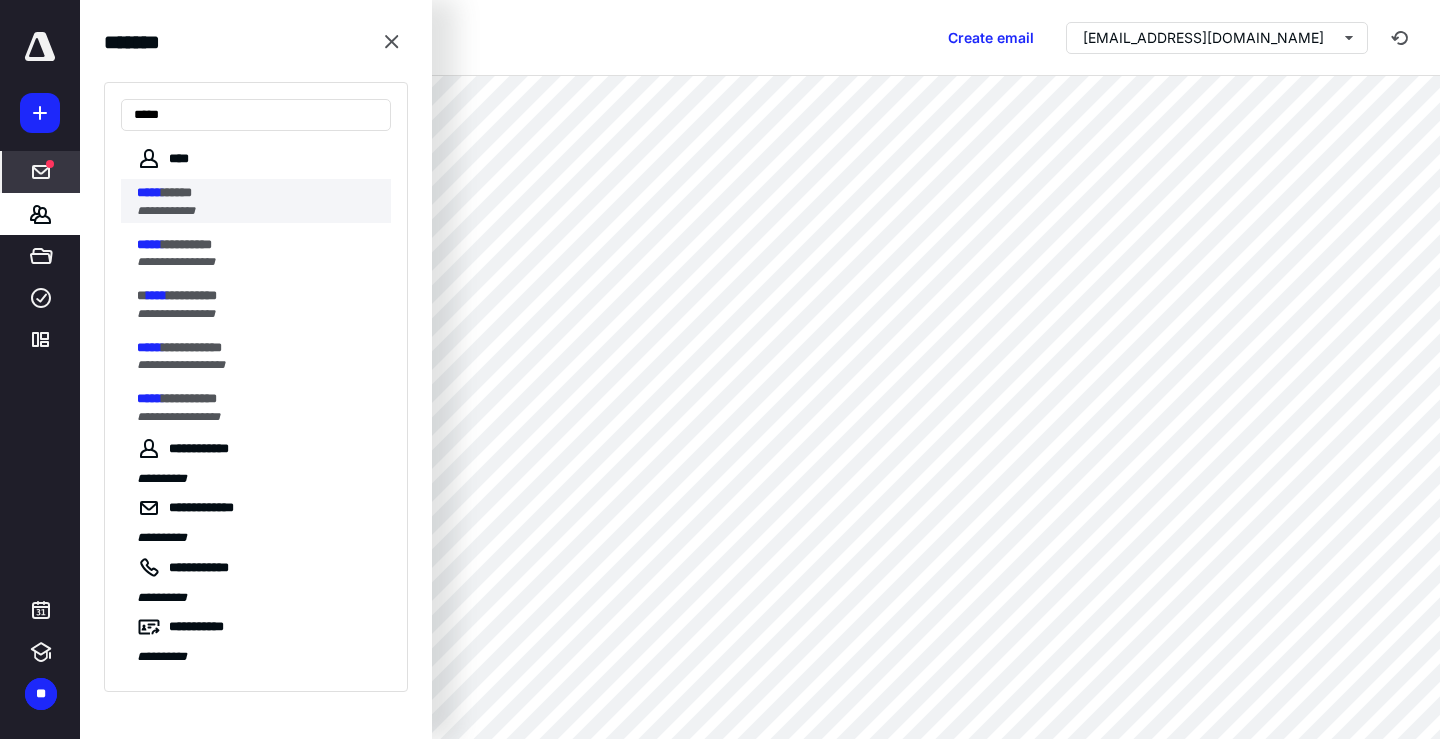type on "*****" 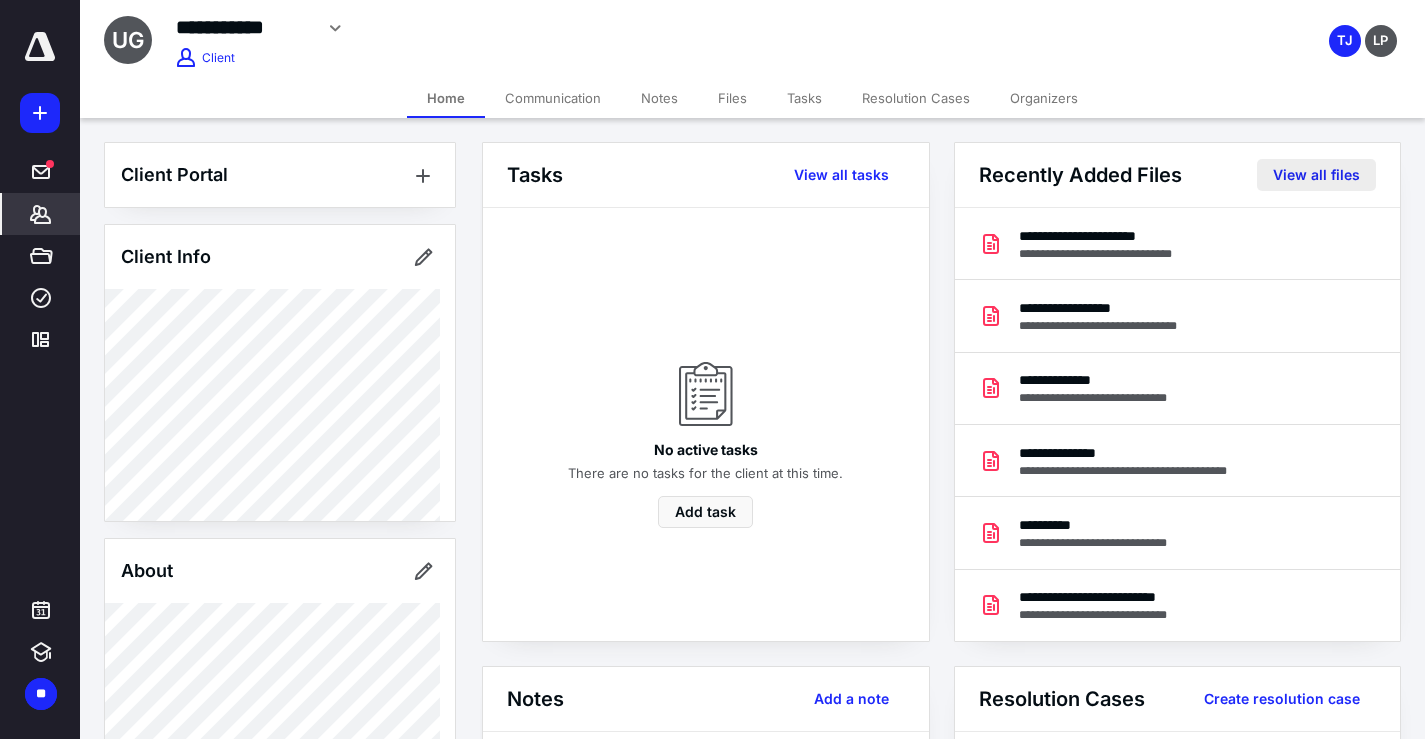click on "View all files" at bounding box center [1316, 175] 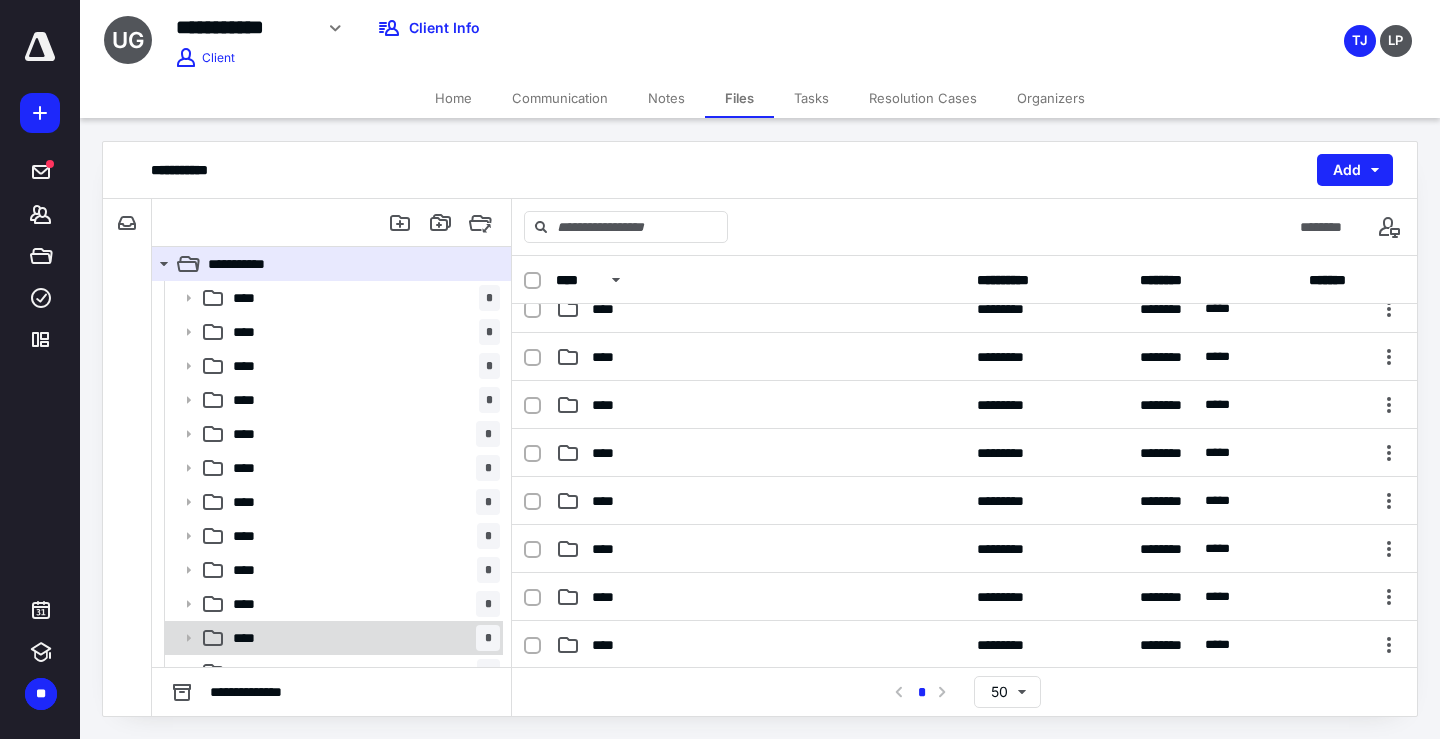 scroll, scrollTop: 100, scrollLeft: 0, axis: vertical 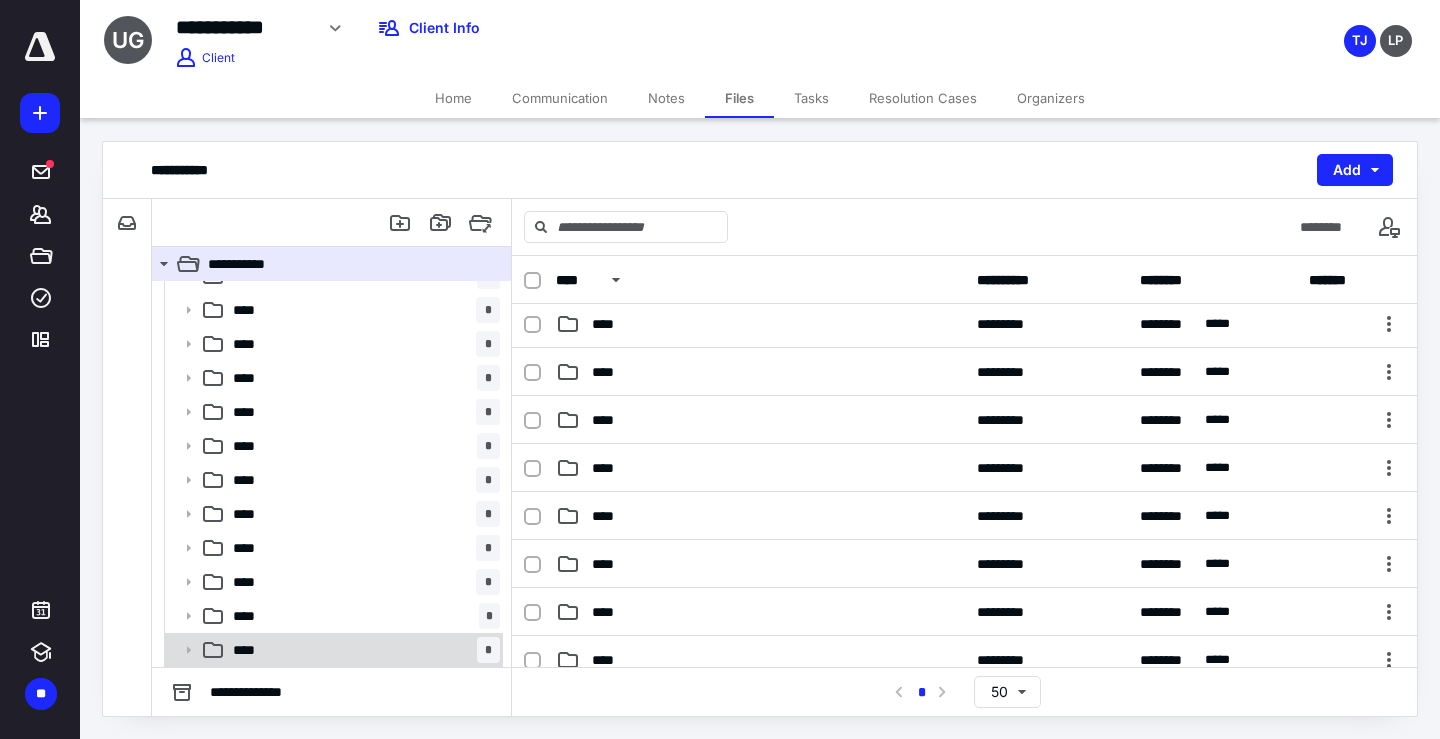 click 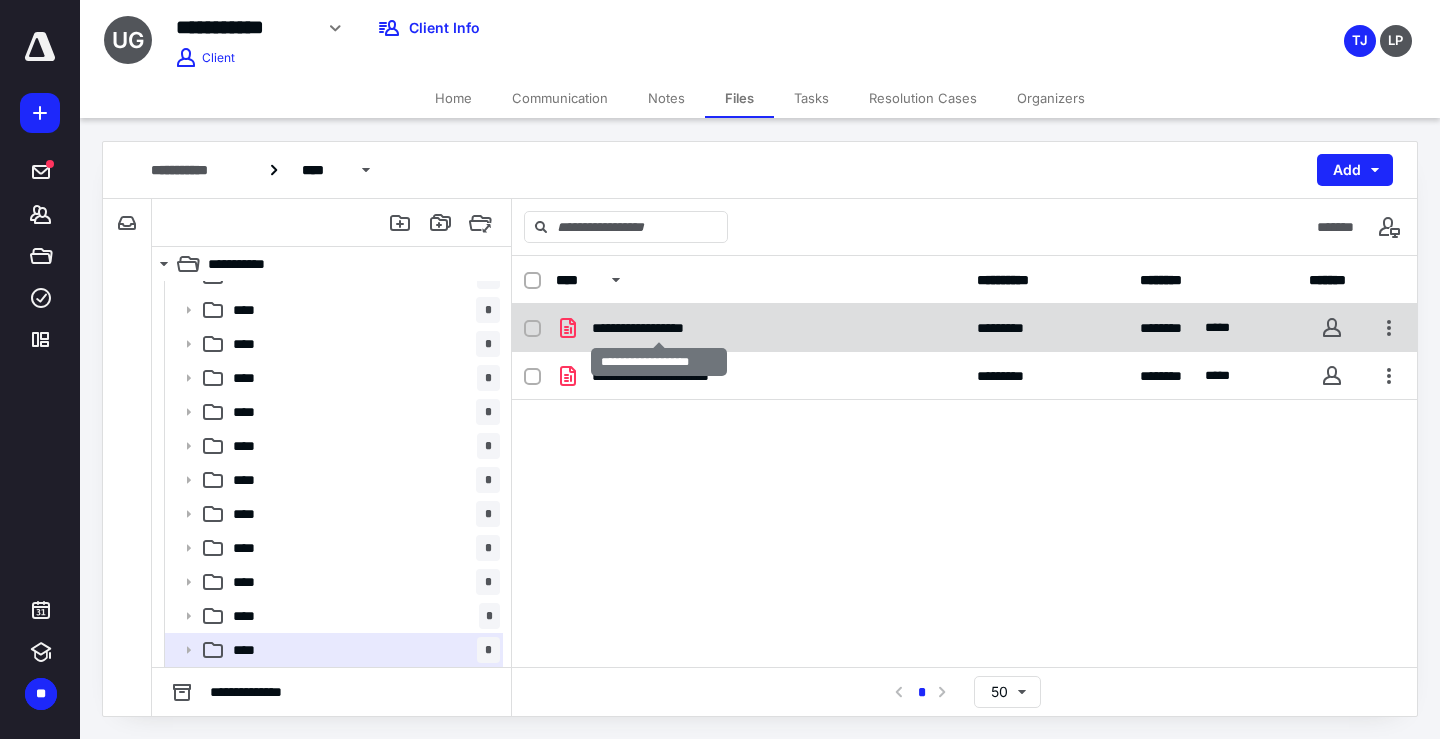 click on "**********" at bounding box center [659, 328] 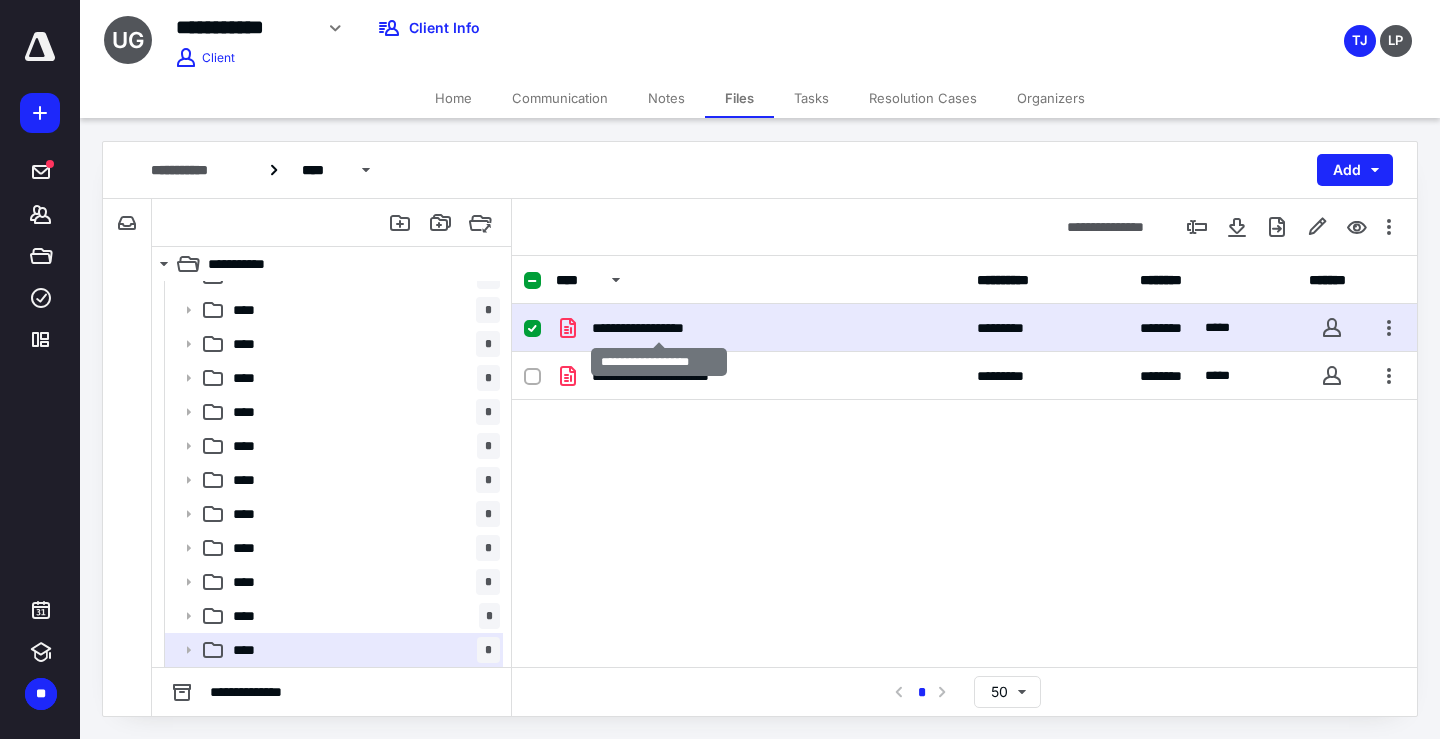 click on "**********" at bounding box center [659, 328] 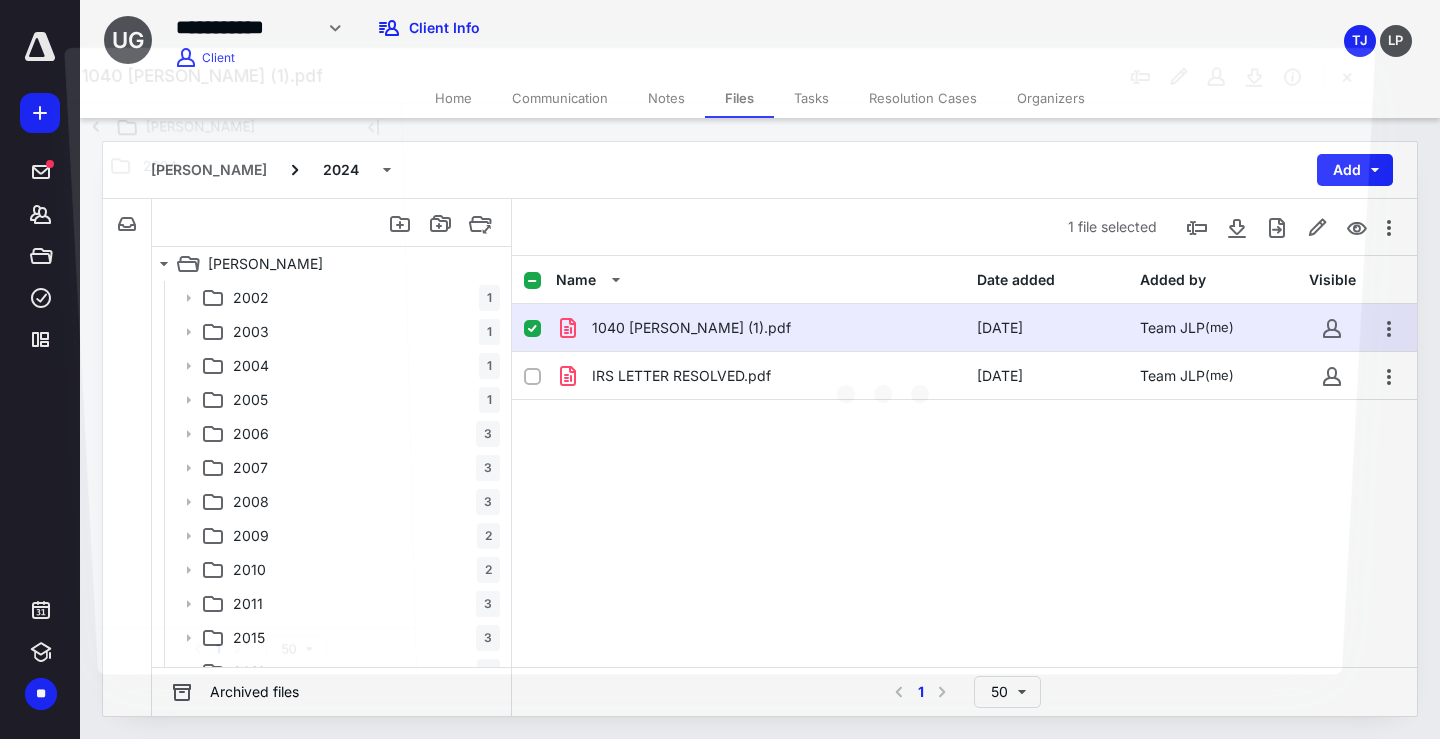 scroll, scrollTop: 294, scrollLeft: 0, axis: vertical 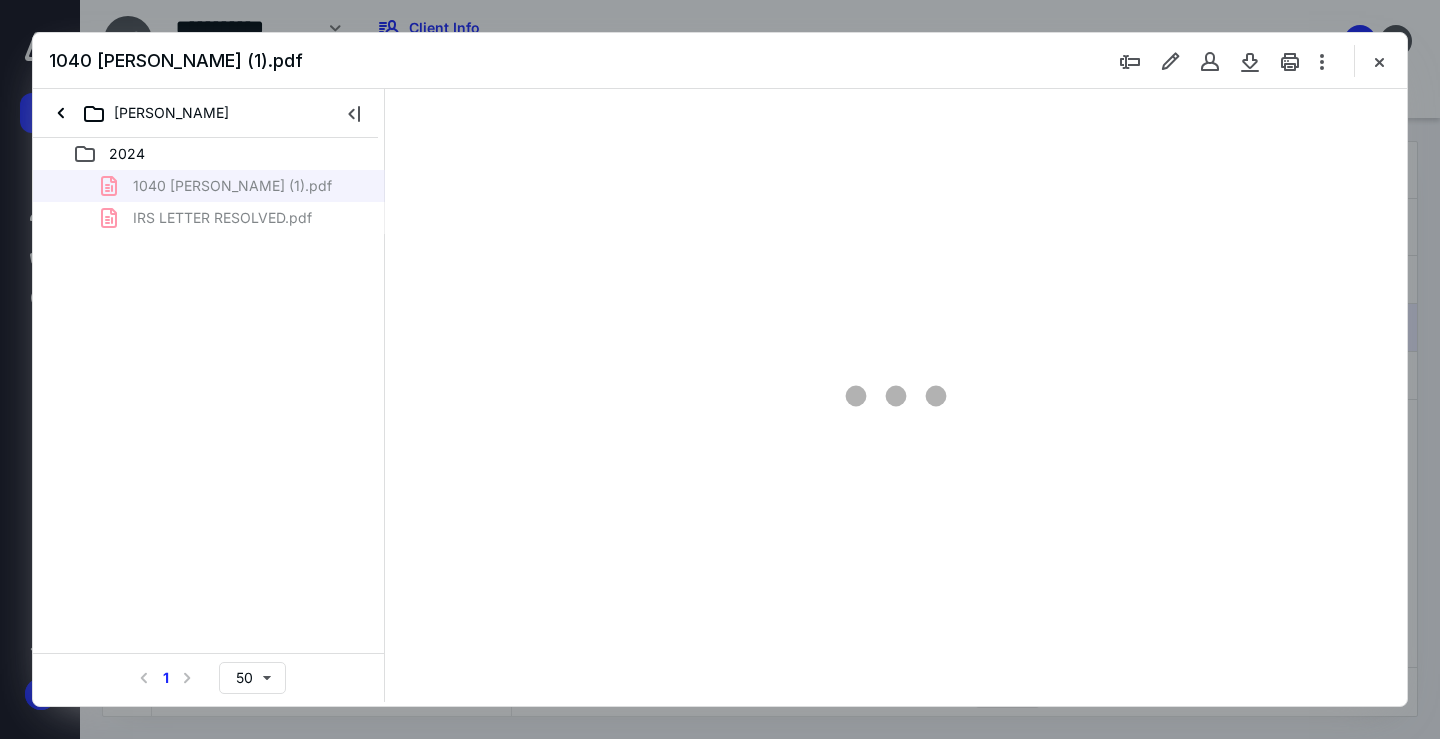 type on "68" 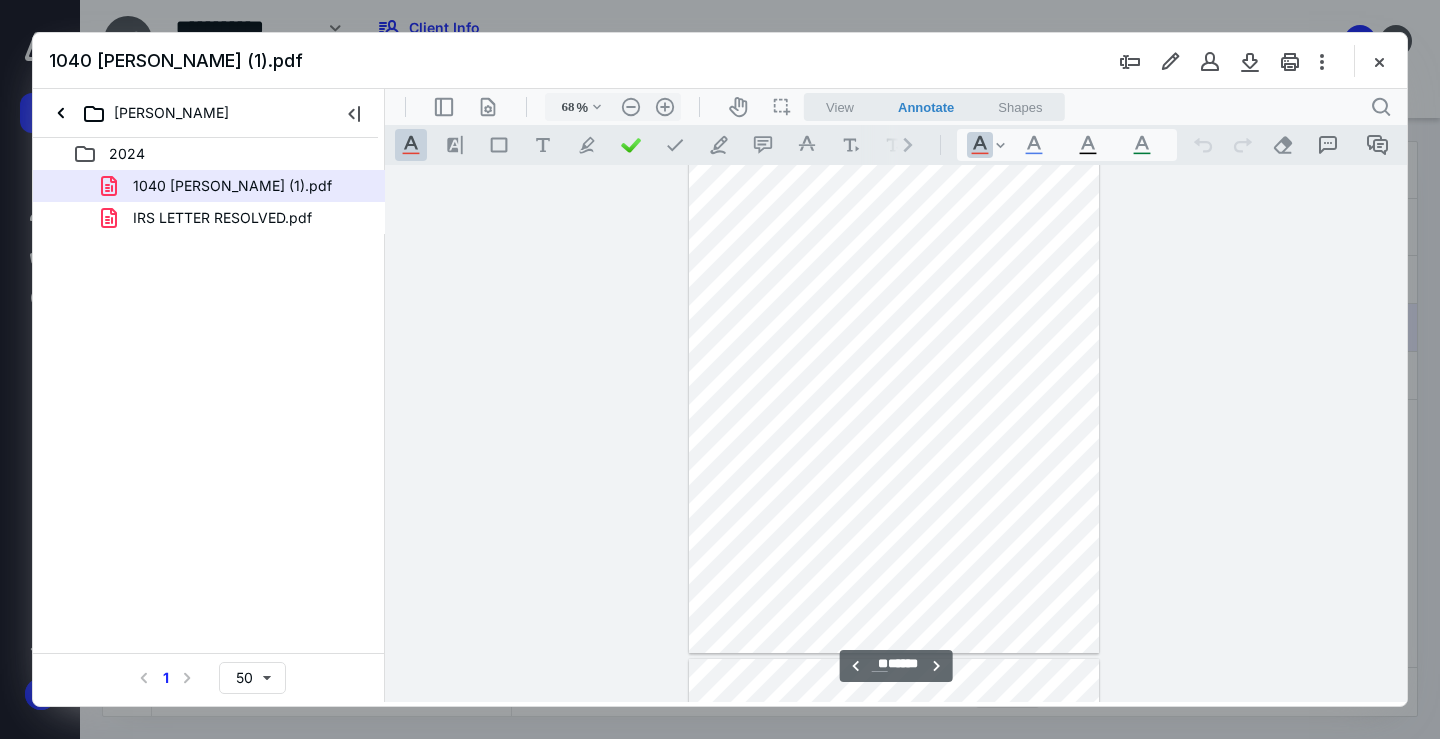 scroll, scrollTop: 4979, scrollLeft: 0, axis: vertical 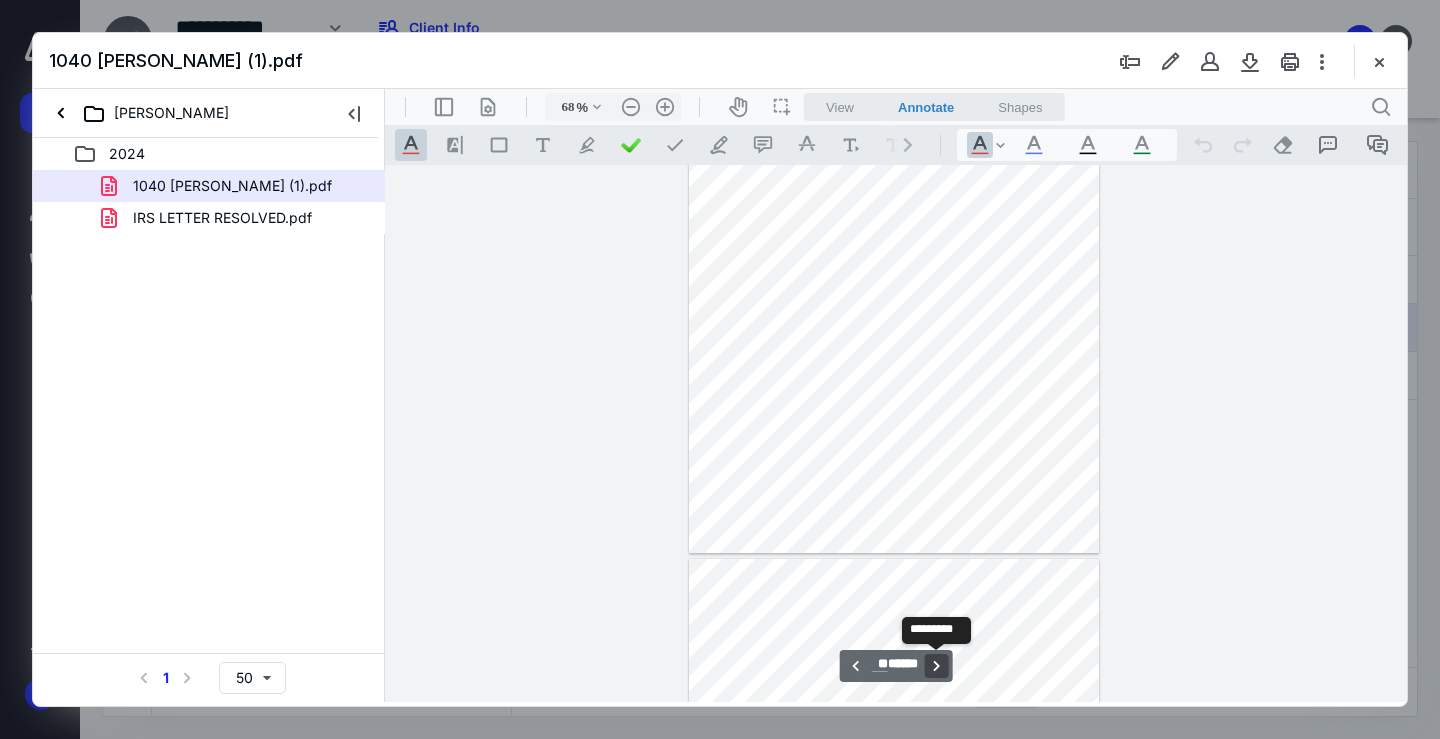 click on "**********" at bounding box center [936, 666] 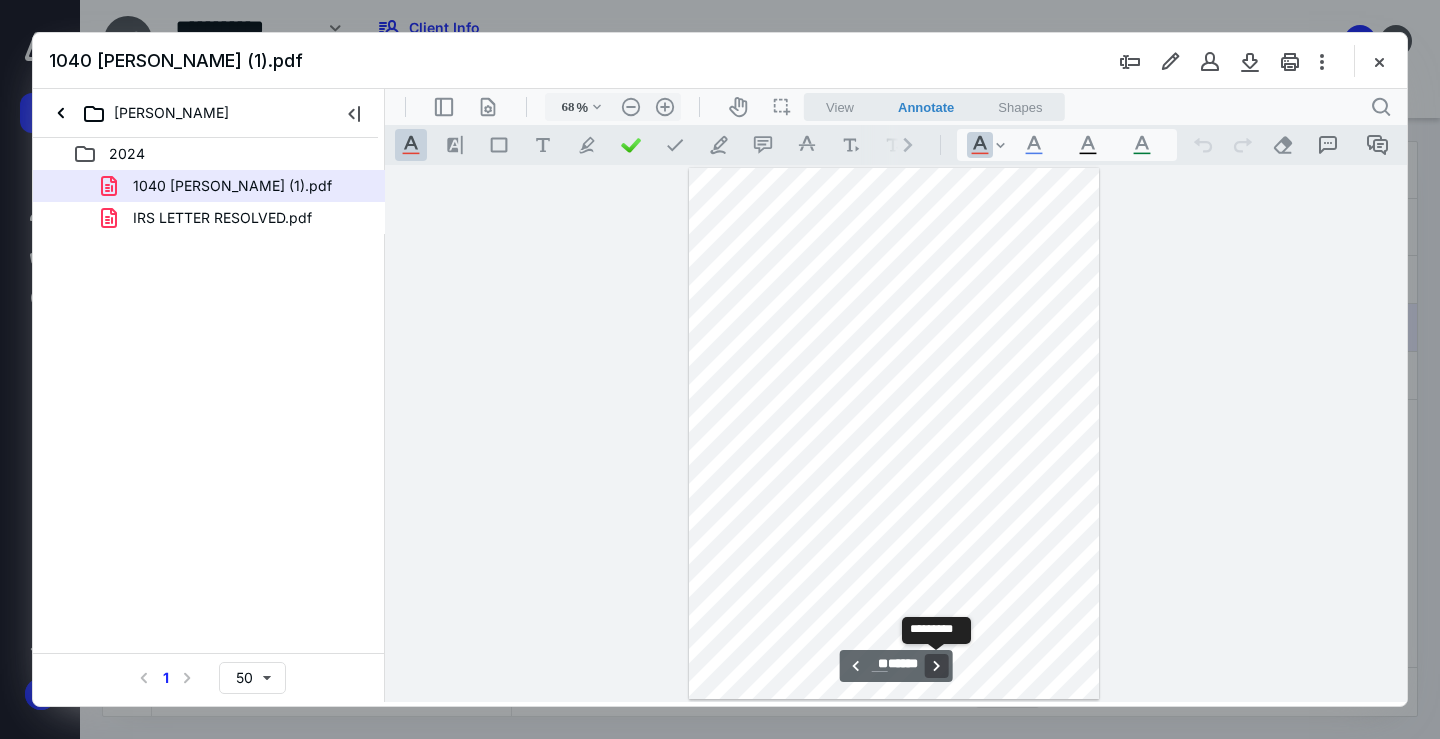 click on "**********" at bounding box center (936, 666) 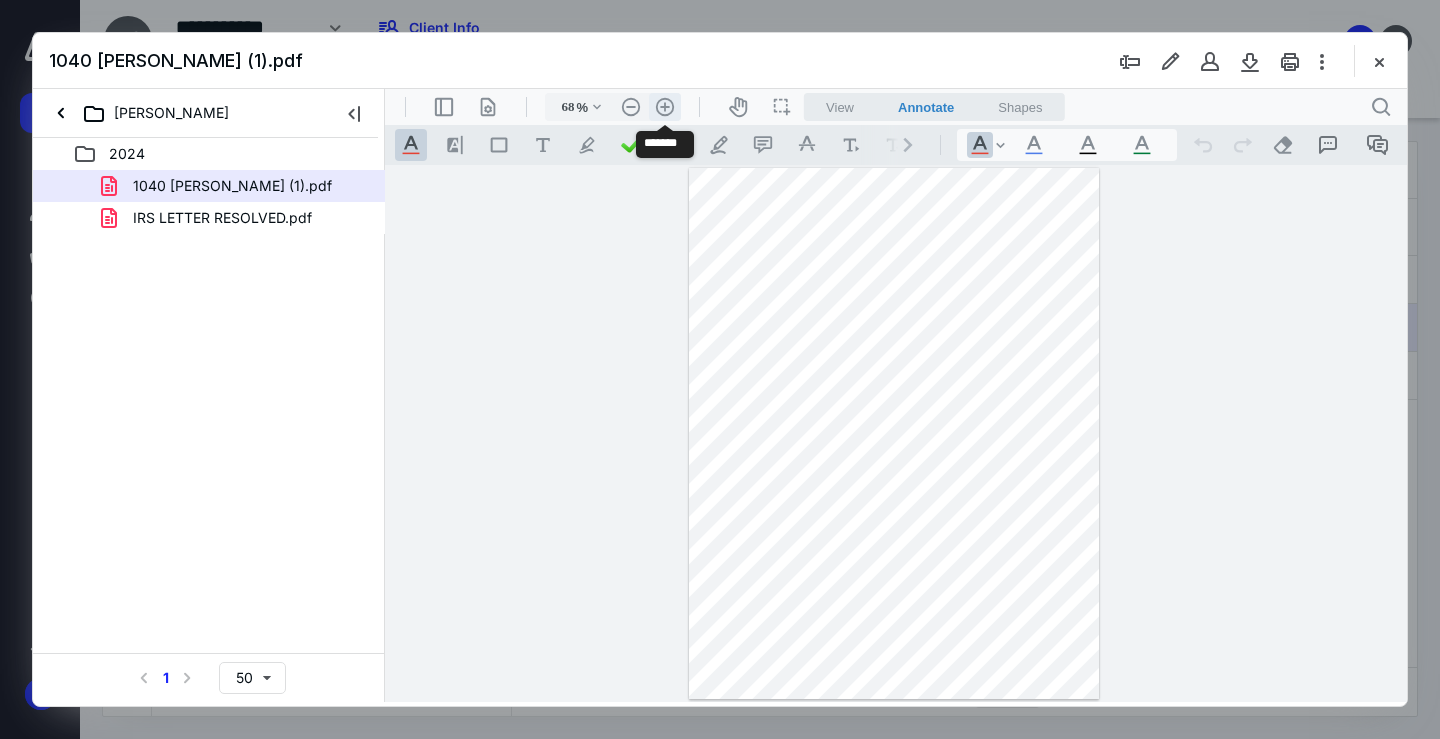 click on ".cls-1{fill:#abb0c4;} icon - header - zoom - in - line" at bounding box center (665, 107) 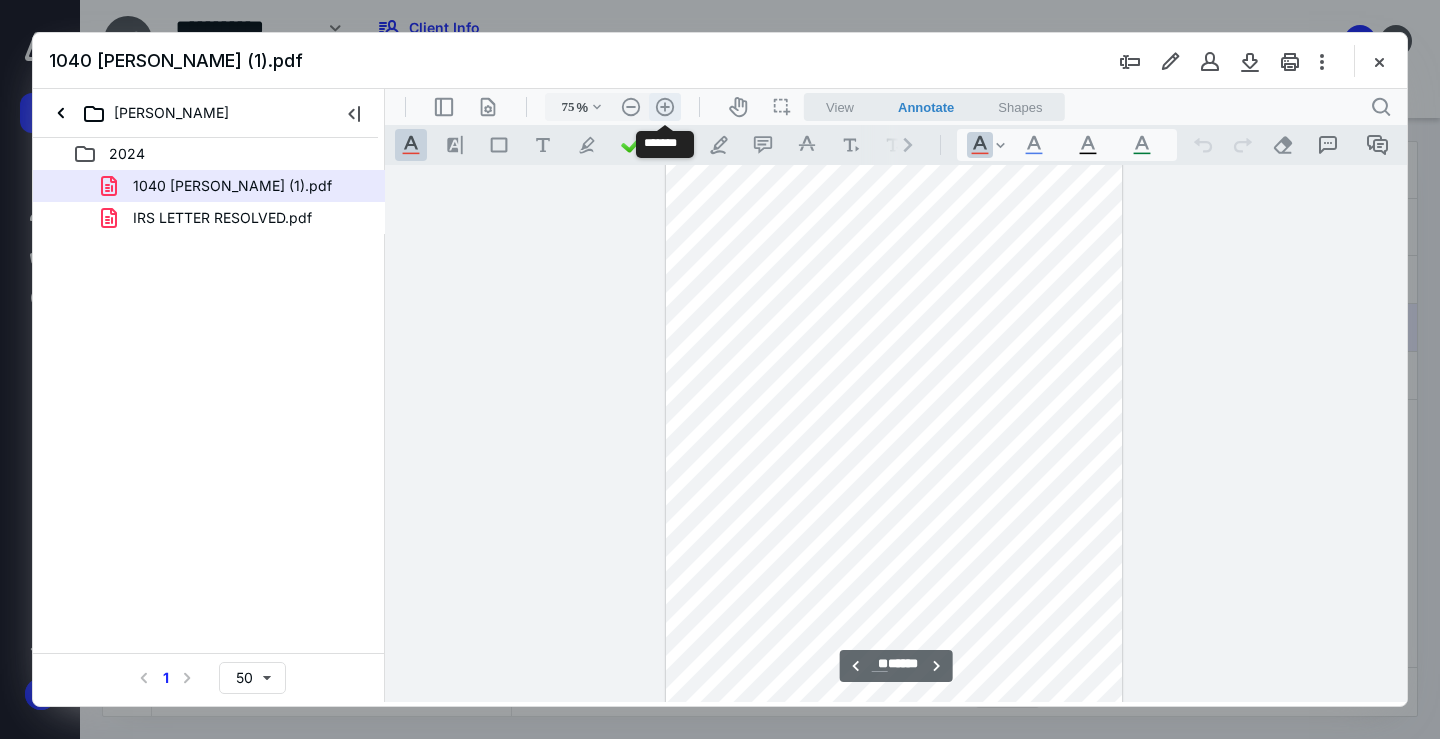 click on ".cls-1{fill:#abb0c4;} icon - header - zoom - in - line" at bounding box center [665, 107] 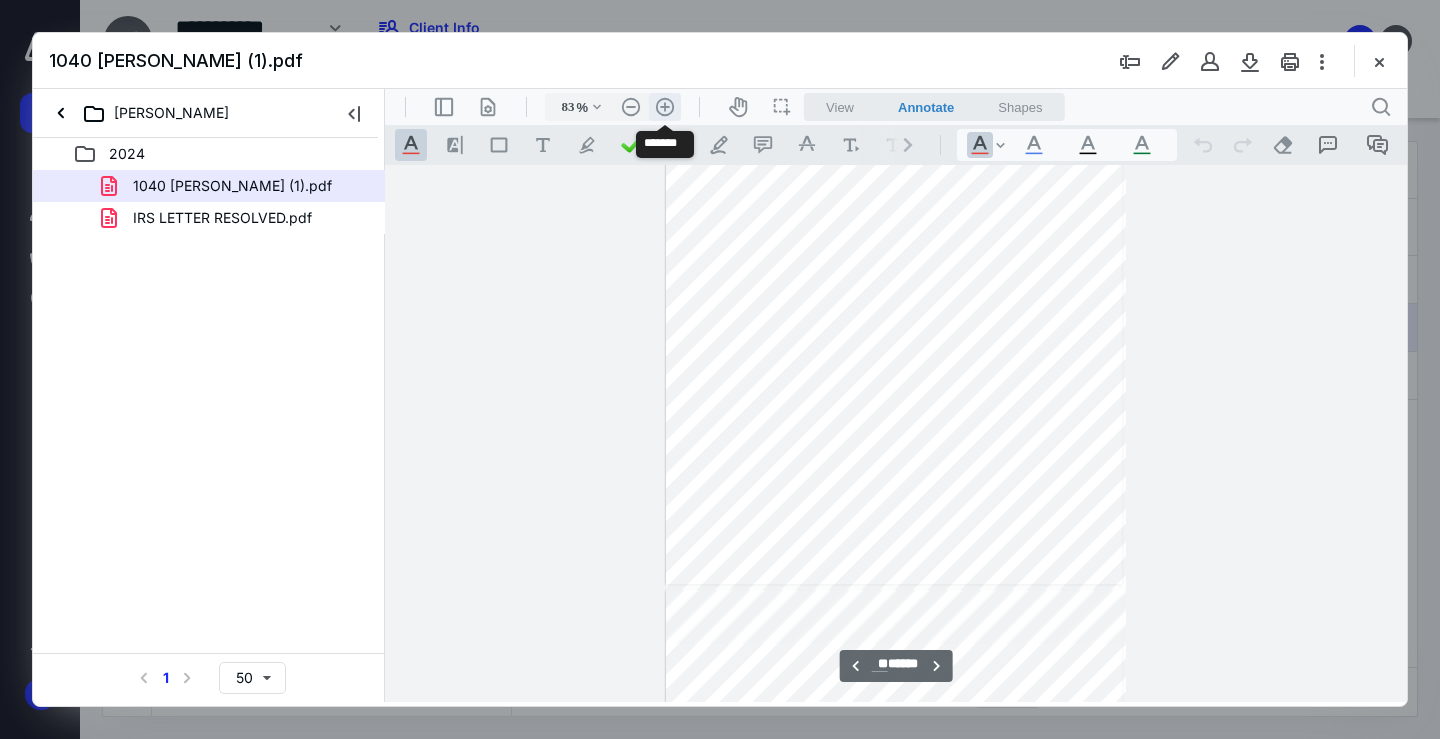 click on ".cls-1{fill:#abb0c4;} icon - header - zoom - in - line" at bounding box center [665, 107] 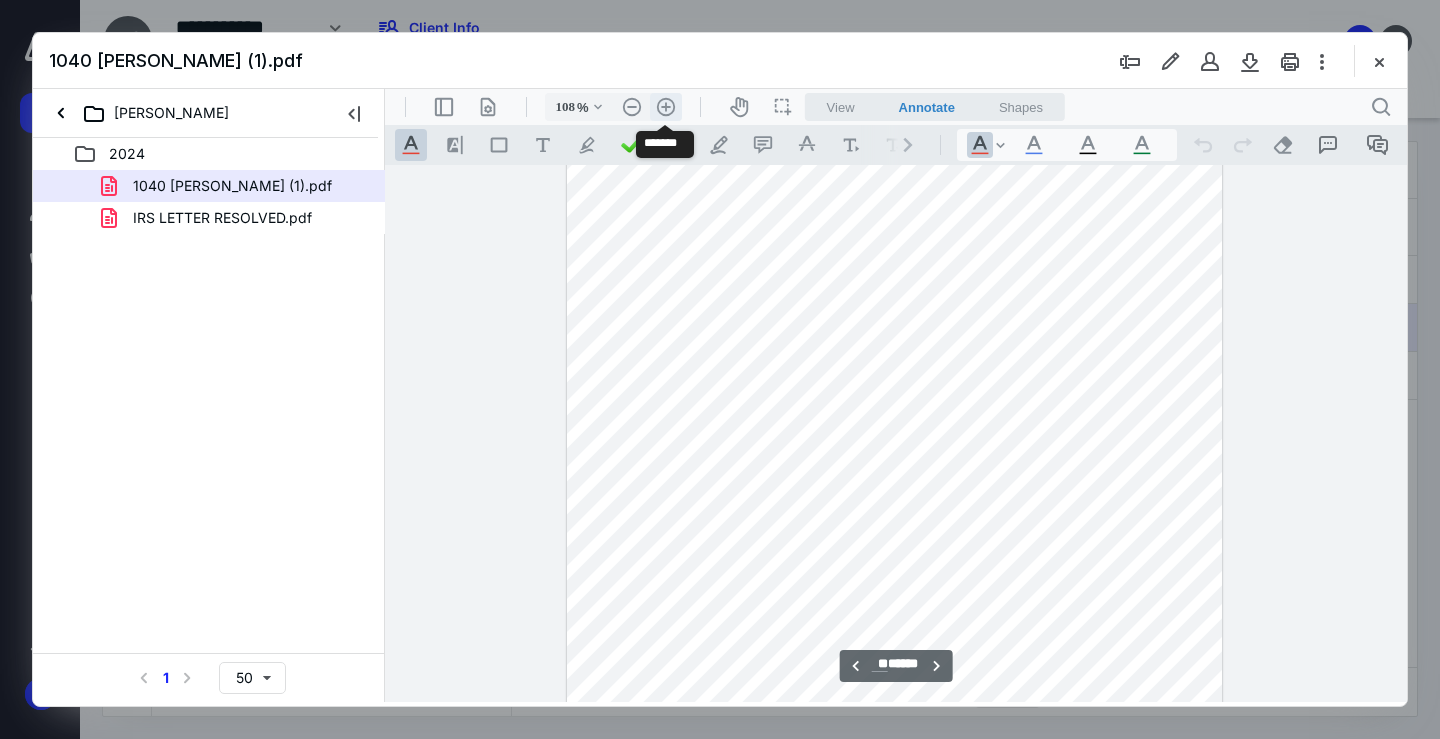 click on ".cls-1{fill:#abb0c4;} icon - header - zoom - in - line" at bounding box center [666, 107] 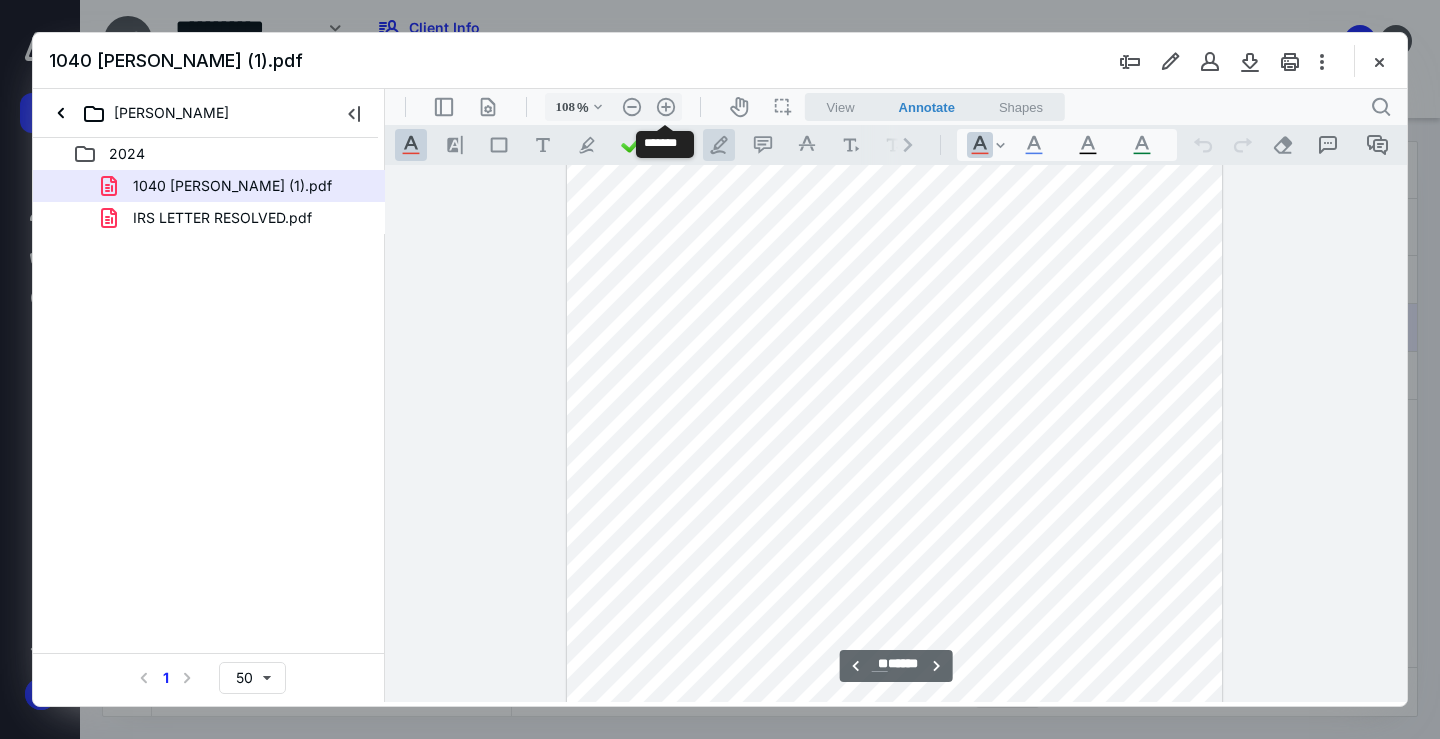 type on "133" 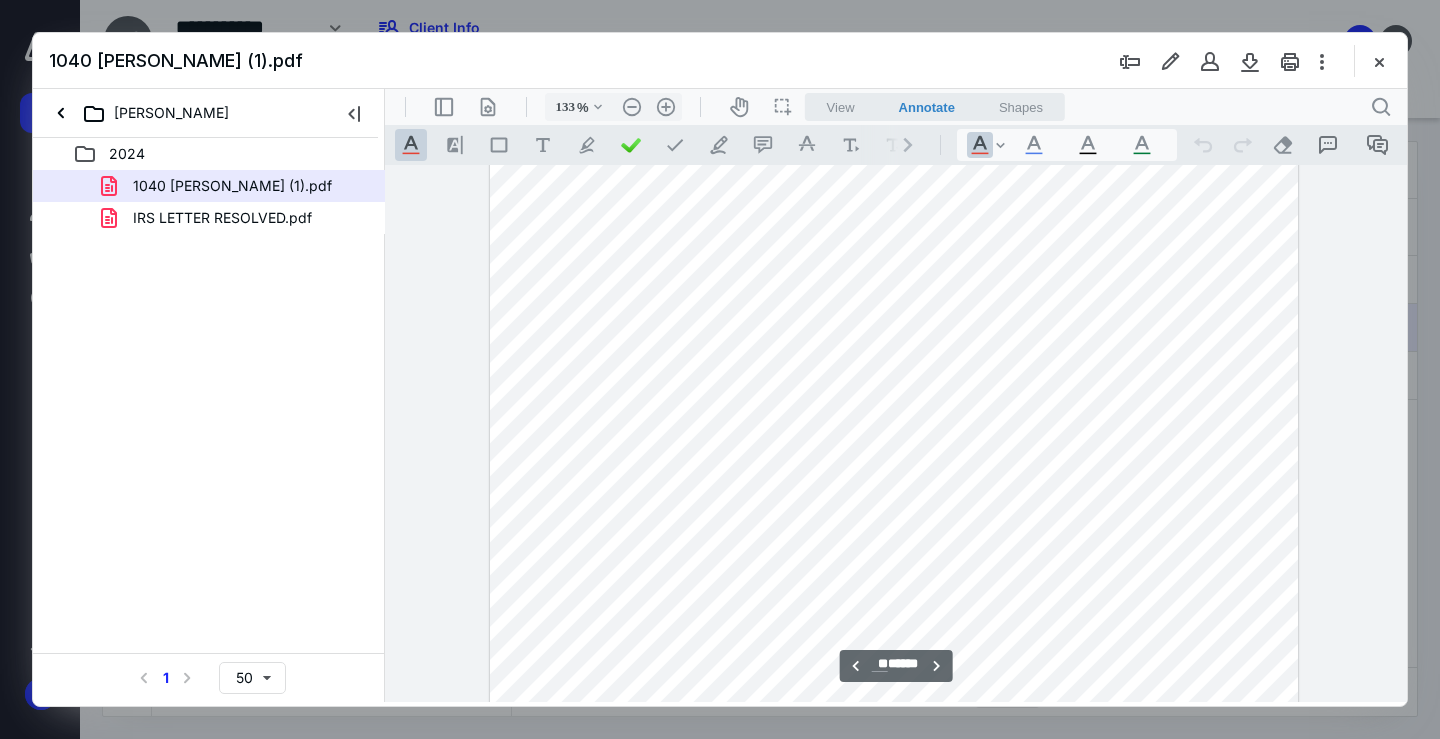 scroll, scrollTop: 14208, scrollLeft: 0, axis: vertical 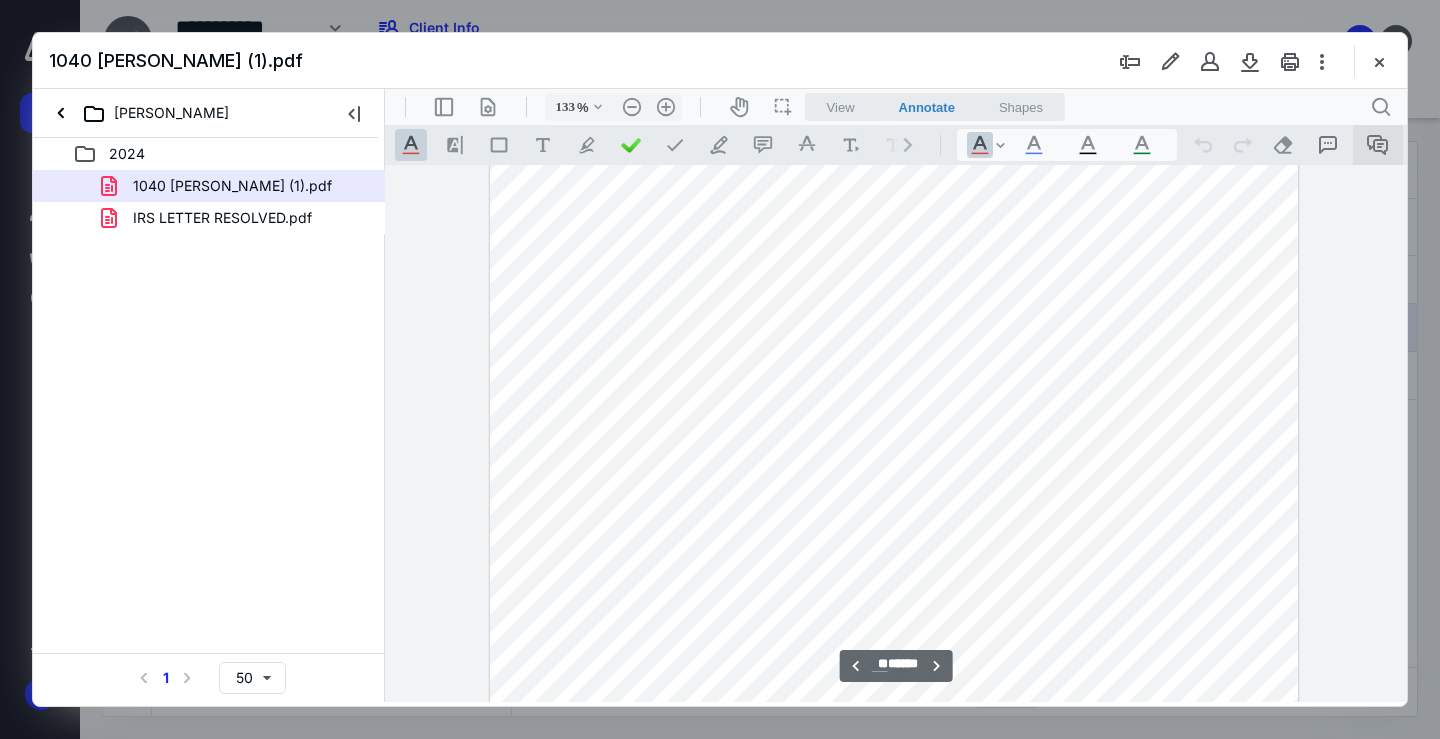 drag, startPoint x: 1404, startPoint y: 204, endPoint x: 1394, endPoint y: 137, distance: 67.74216 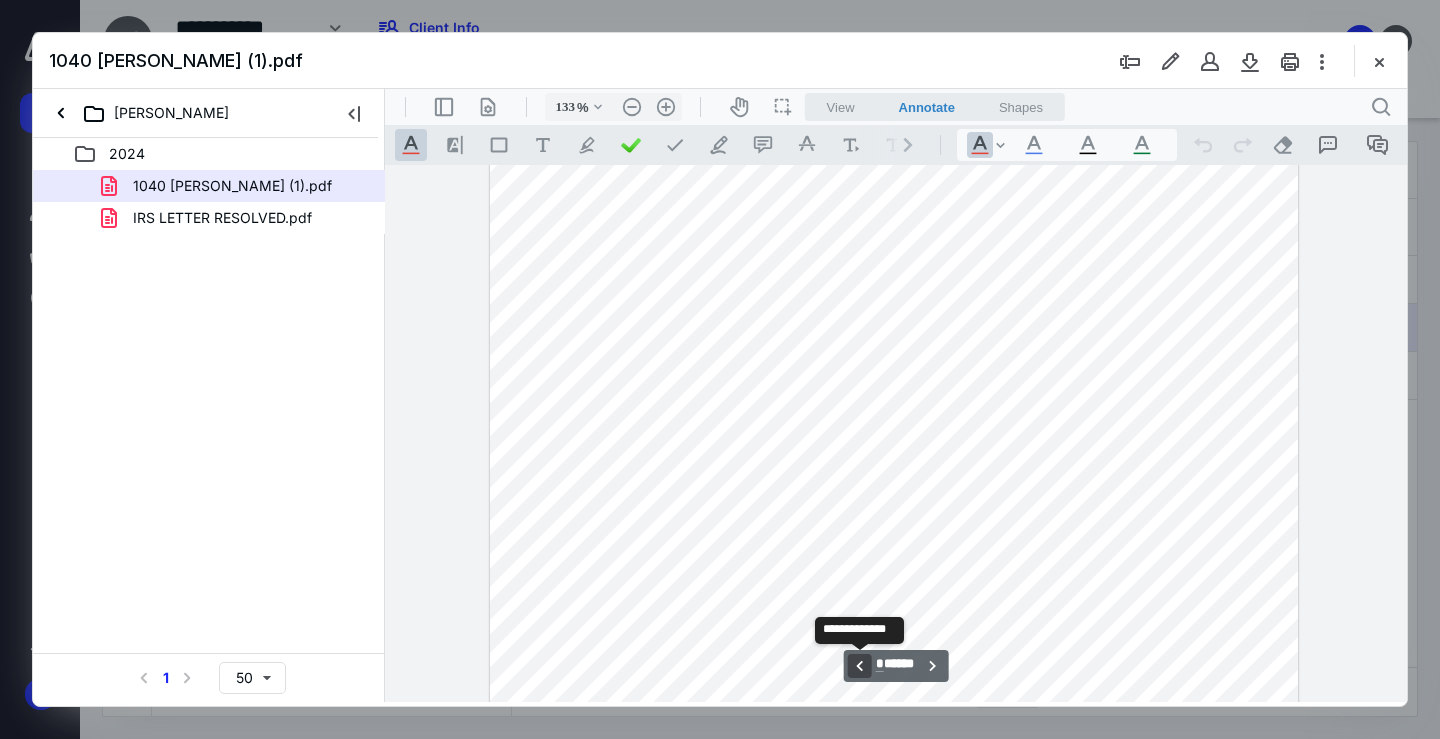 click on "**********" at bounding box center (860, 666) 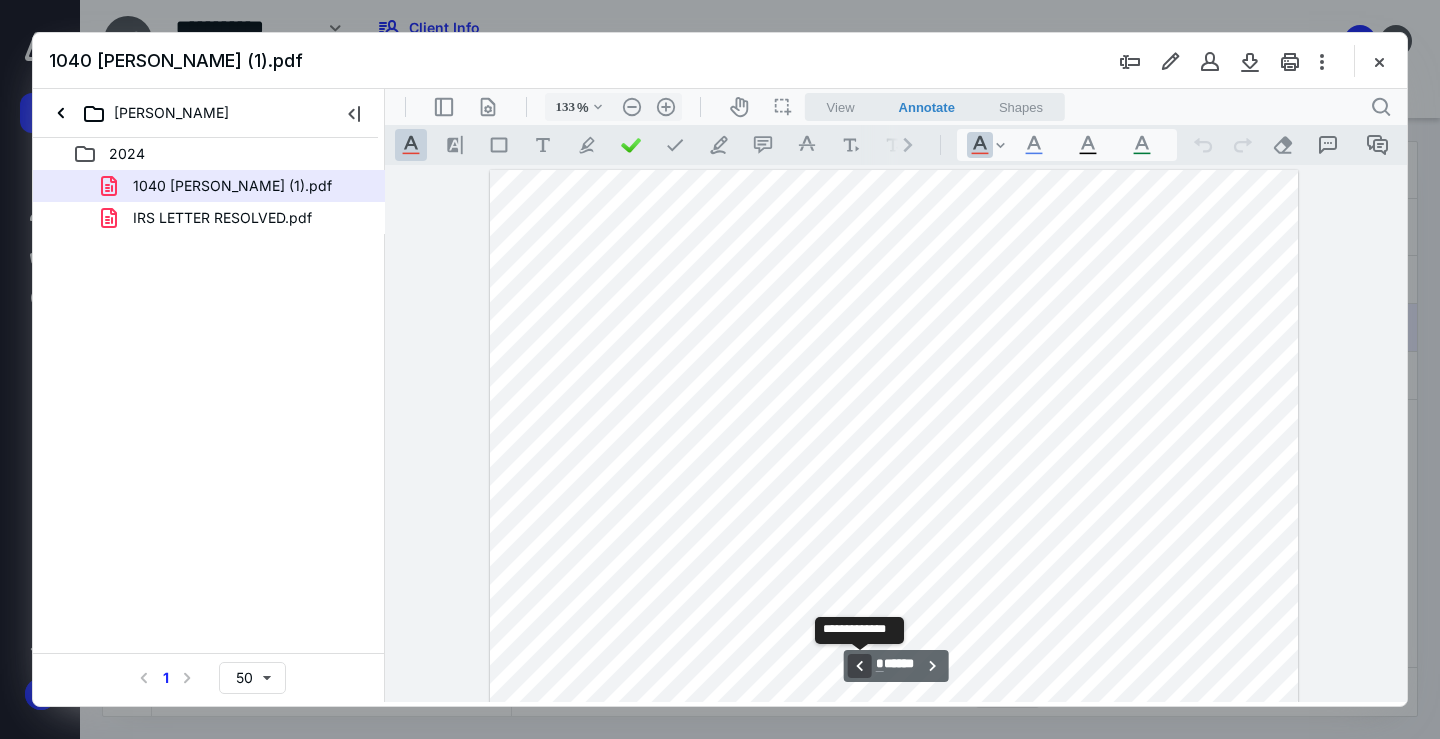 click on "**********" at bounding box center [860, 666] 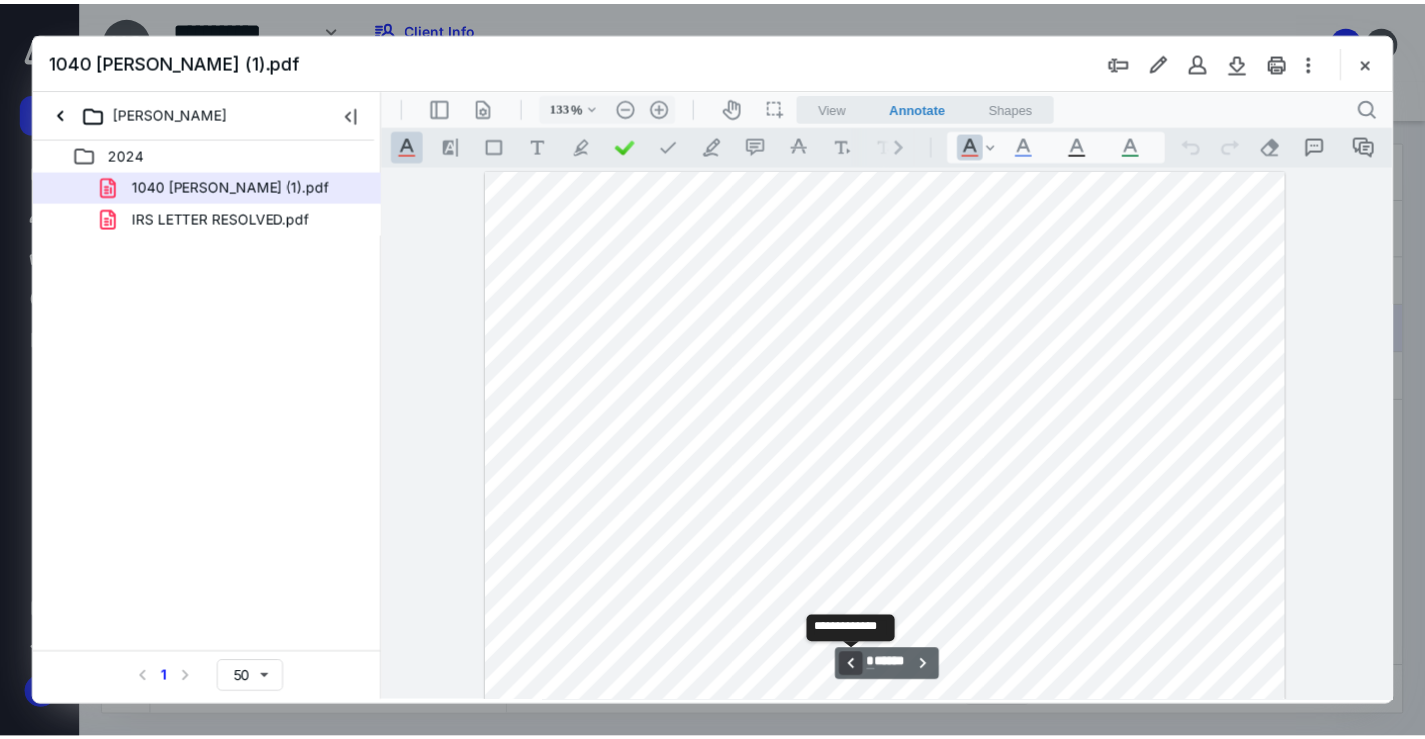 scroll, scrollTop: 3168, scrollLeft: 0, axis: vertical 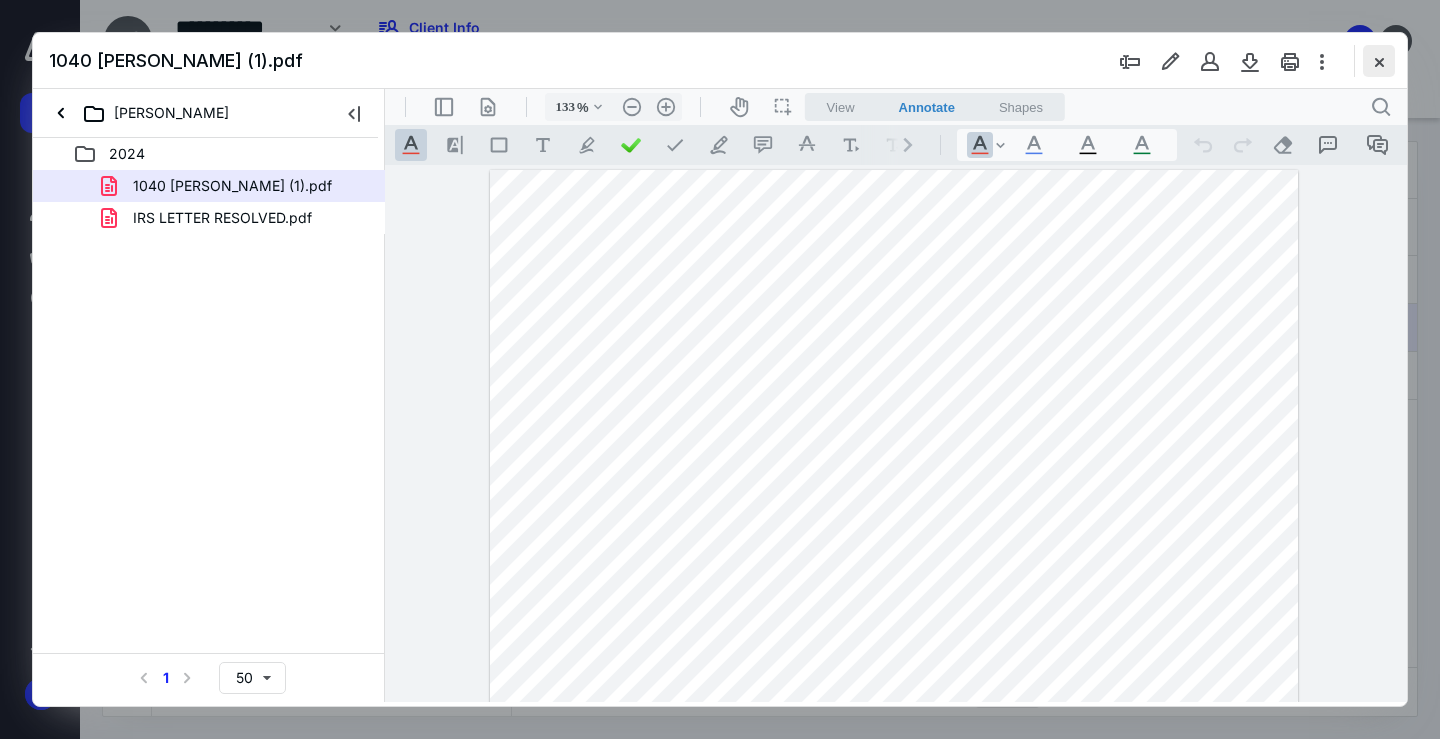 click at bounding box center [1379, 61] 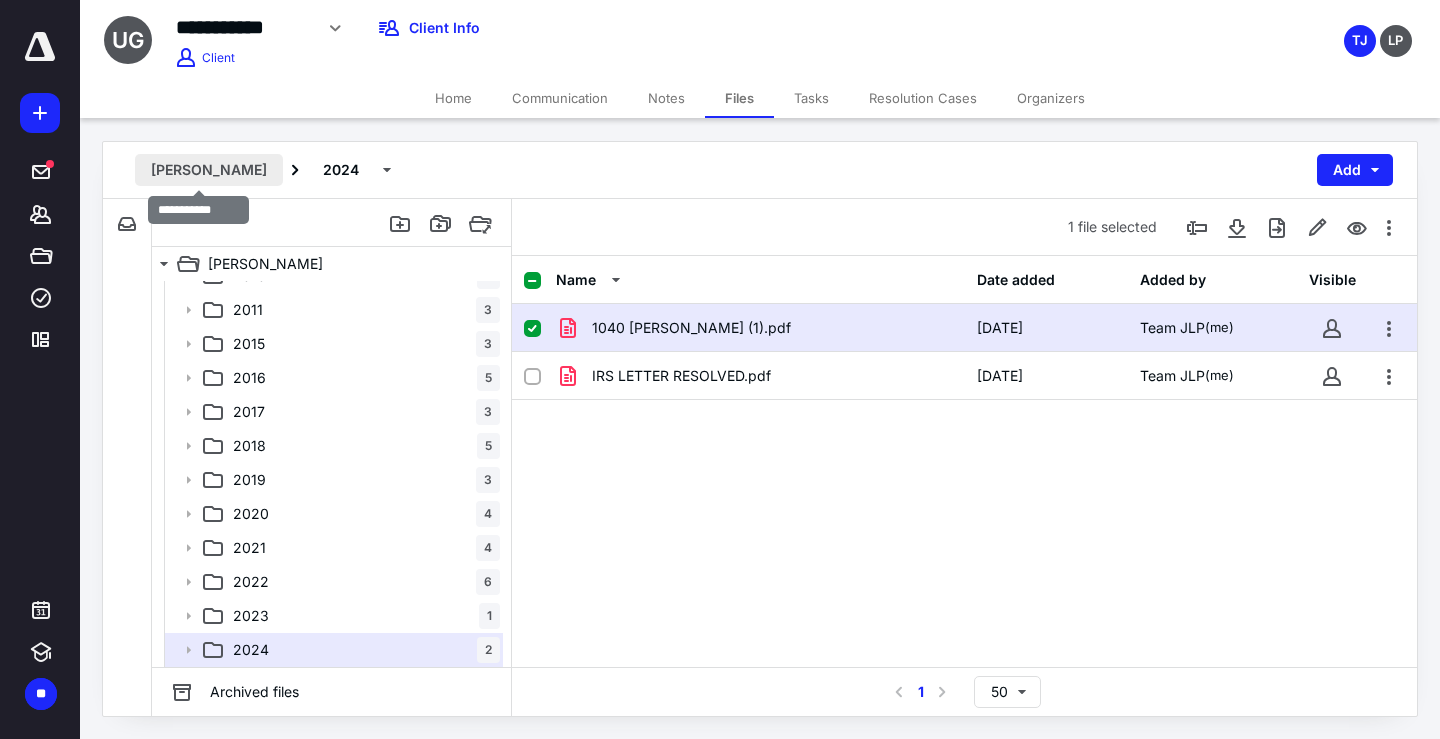 click on "URIEL GOMEZ" at bounding box center (209, 170) 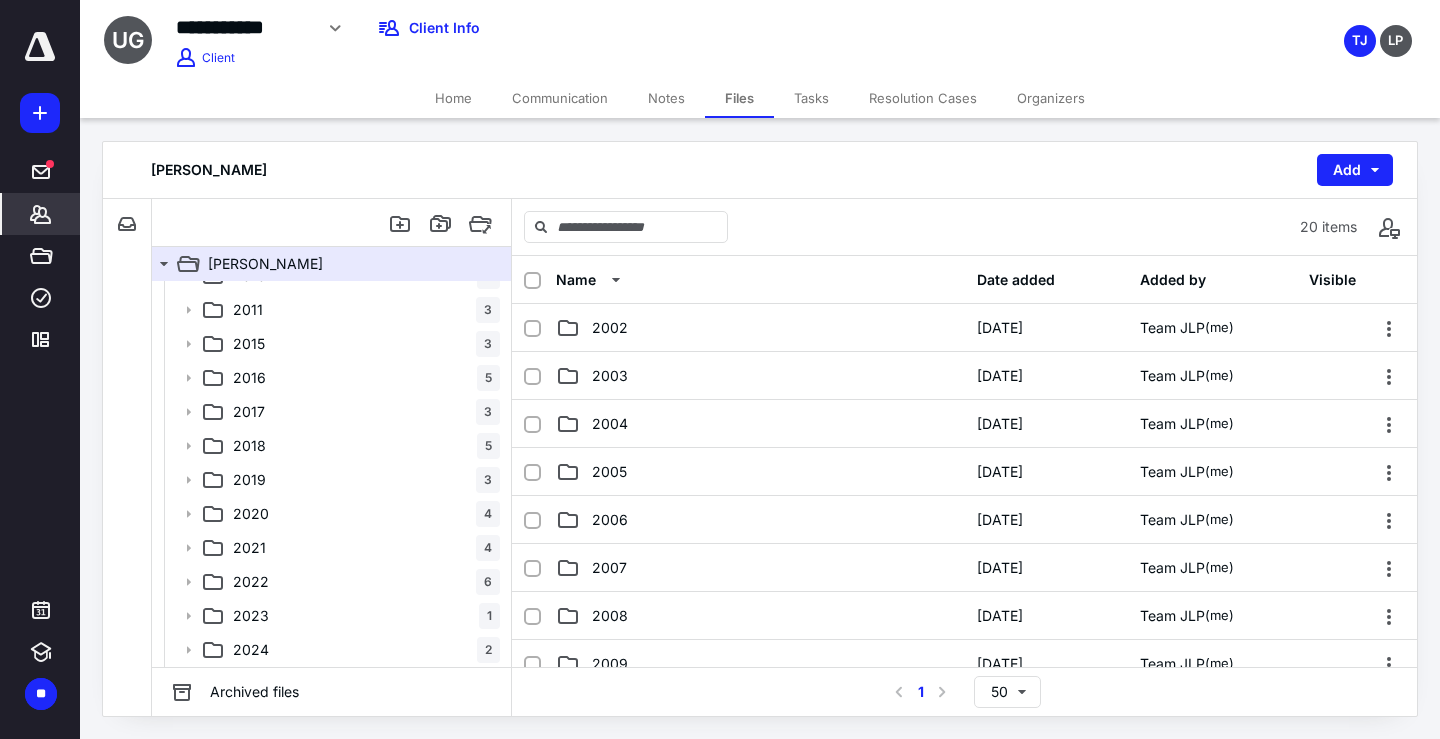 click 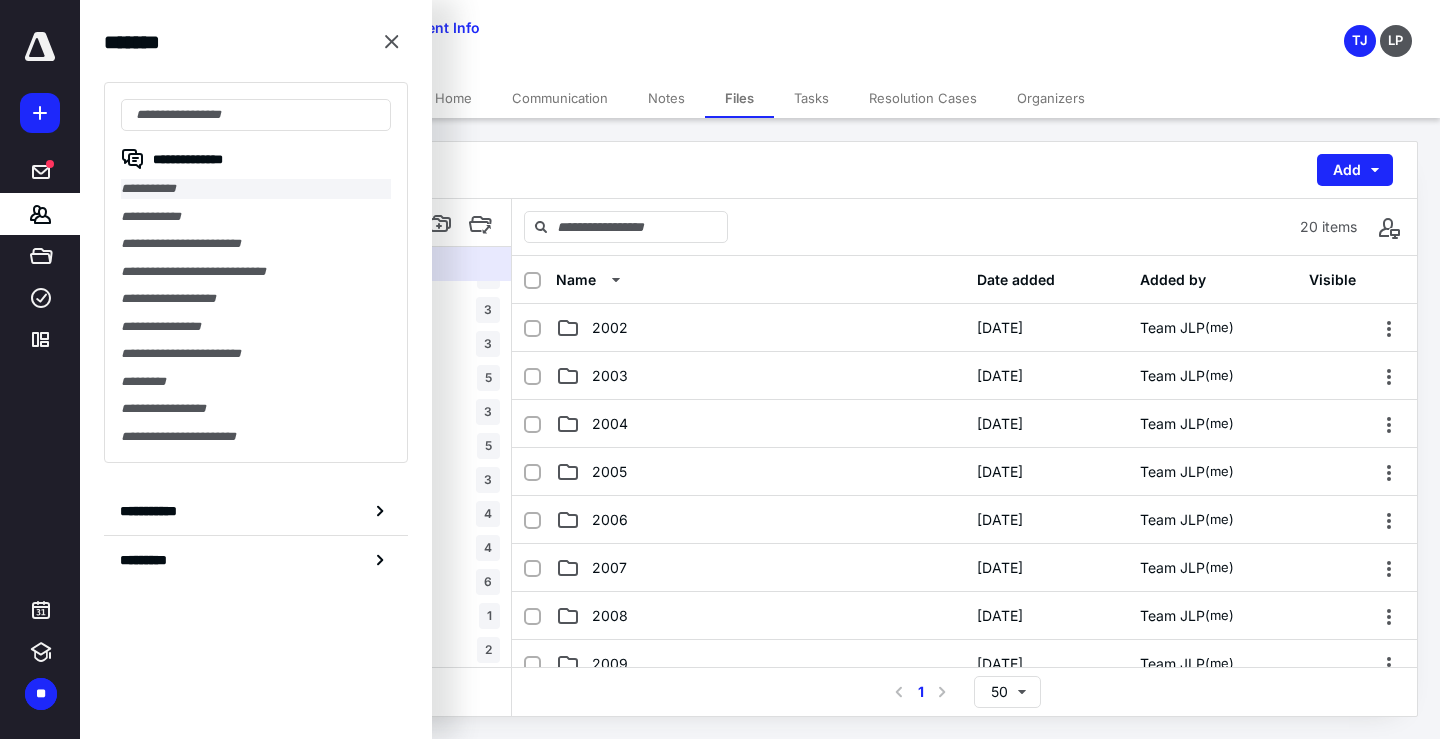 click on "**********" at bounding box center (256, 189) 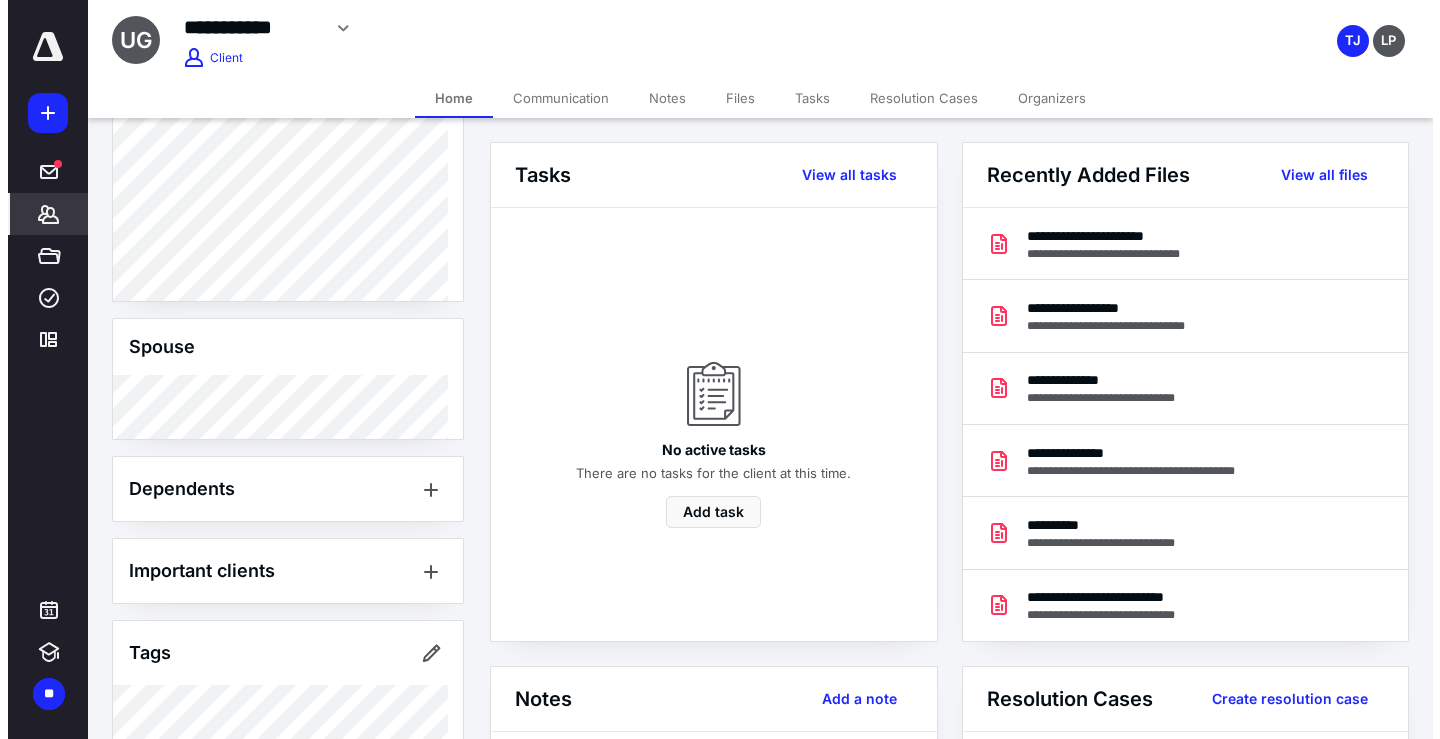 scroll, scrollTop: 732, scrollLeft: 0, axis: vertical 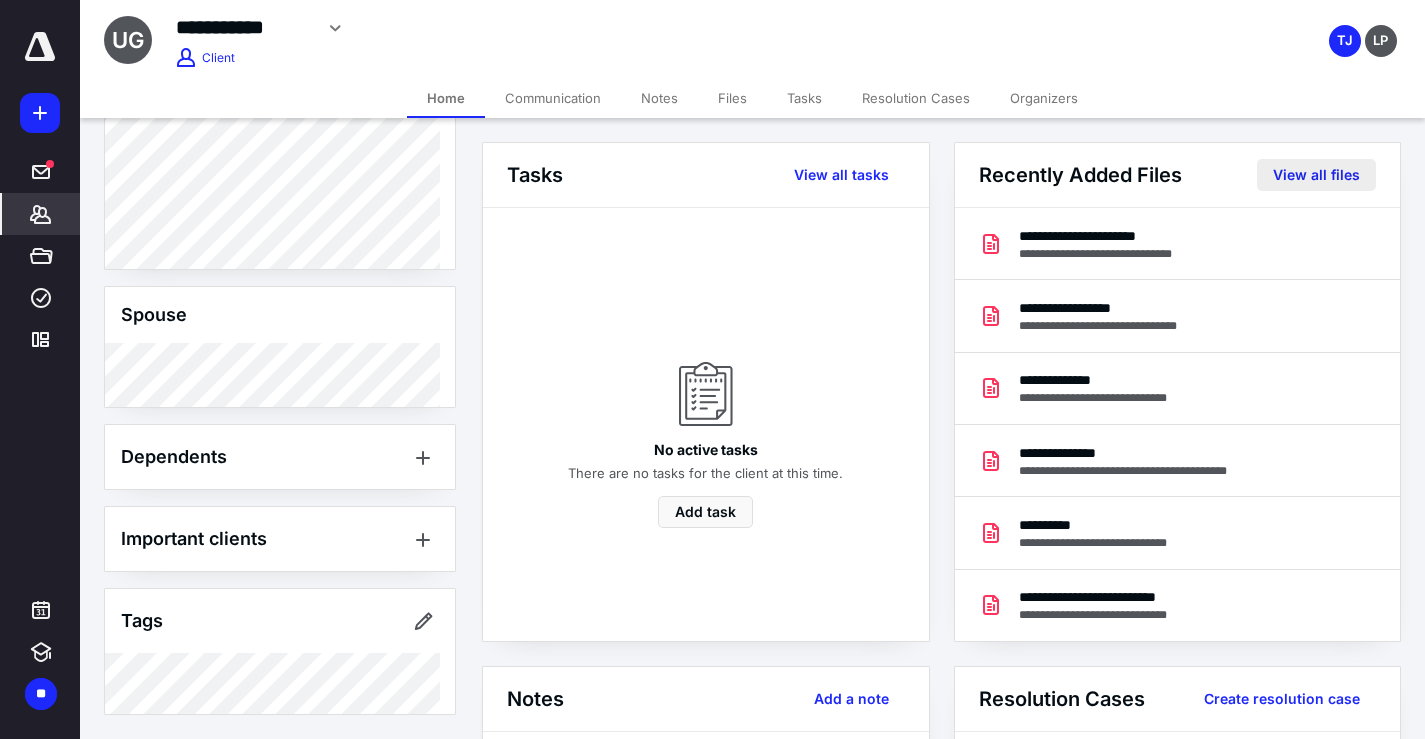 click on "View all files" at bounding box center (1316, 175) 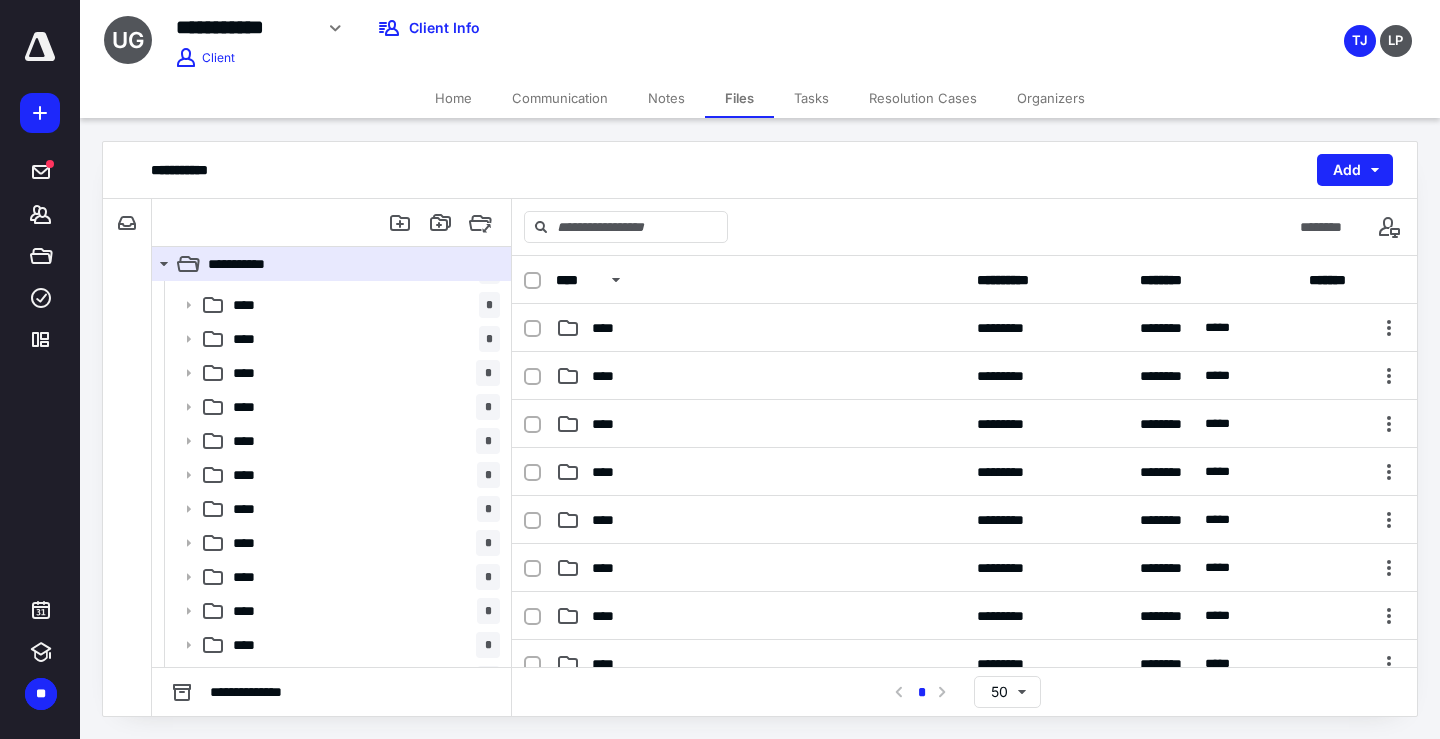 scroll, scrollTop: 294, scrollLeft: 0, axis: vertical 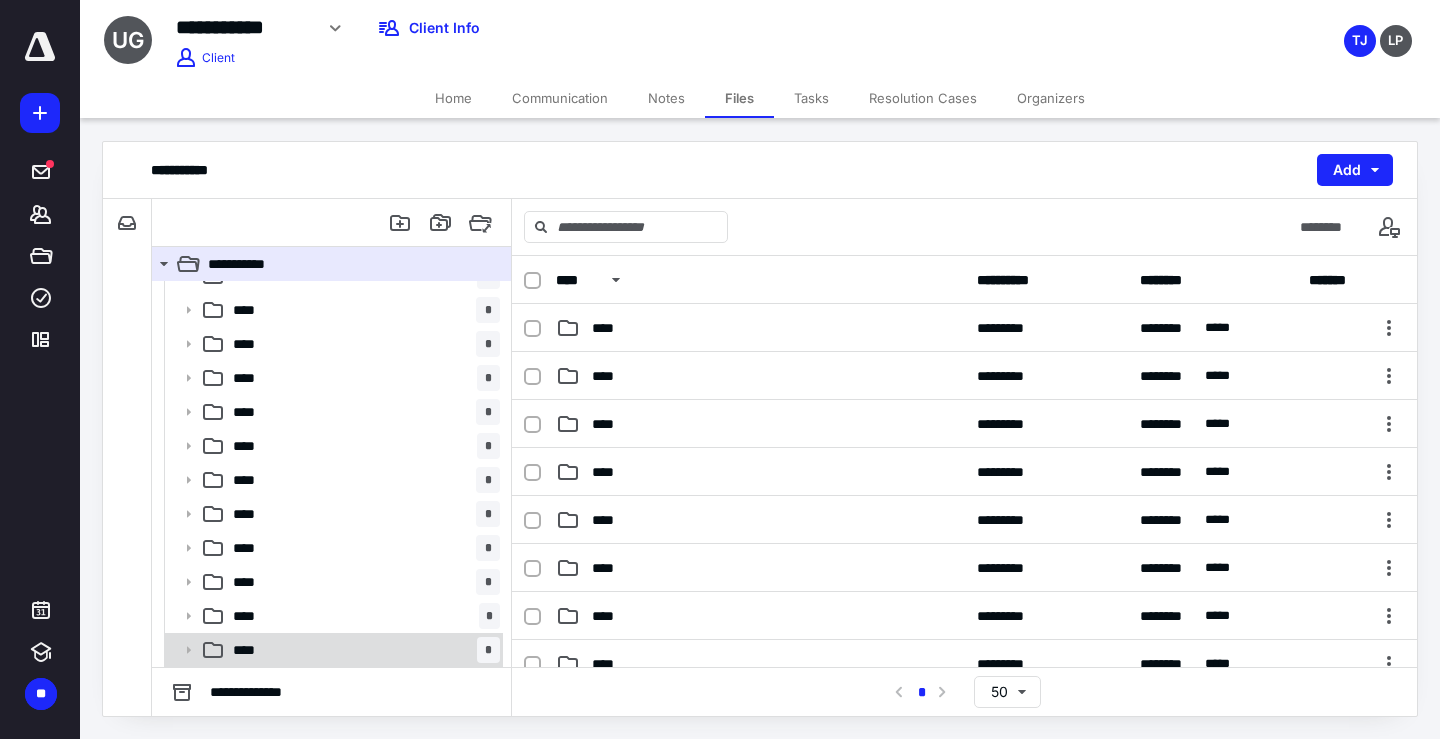 click on "**** *" at bounding box center [362, 650] 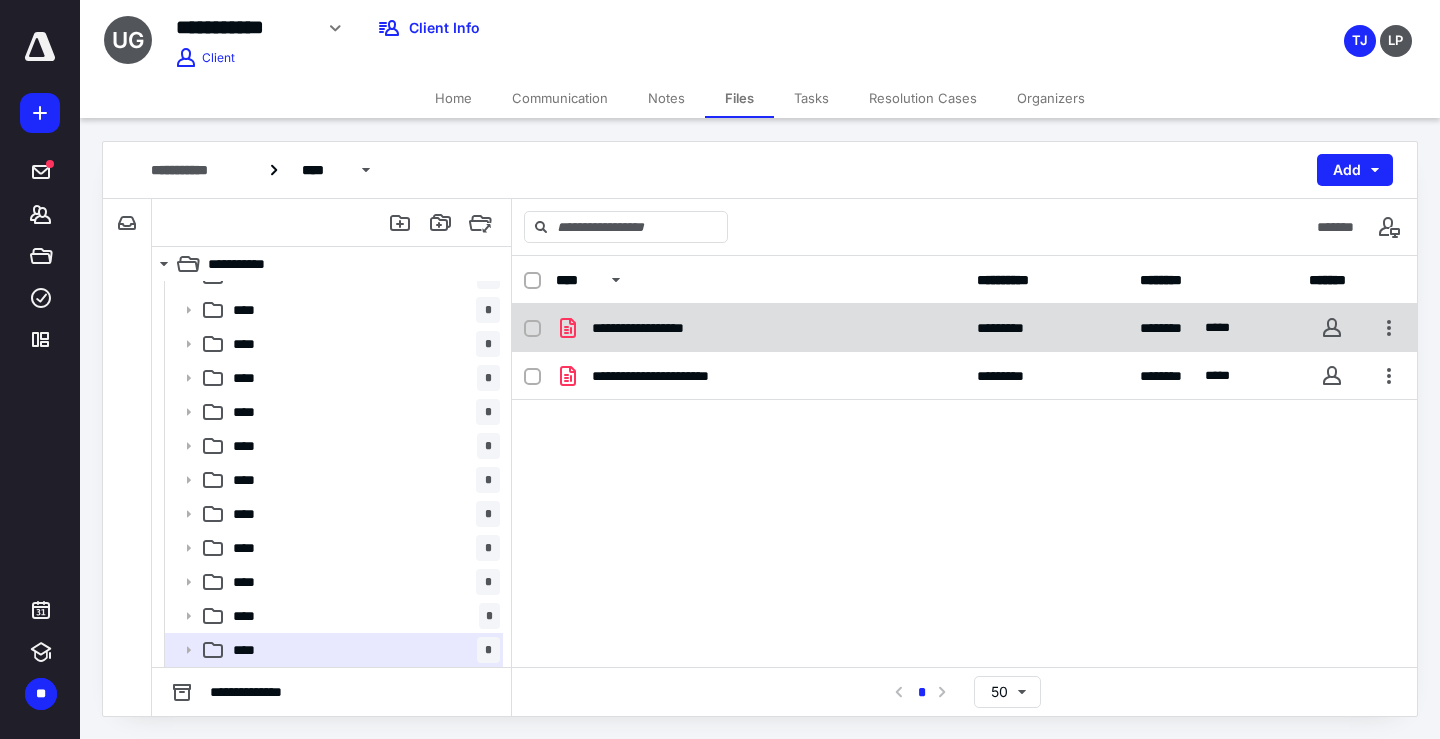click on "**********" at bounding box center [659, 328] 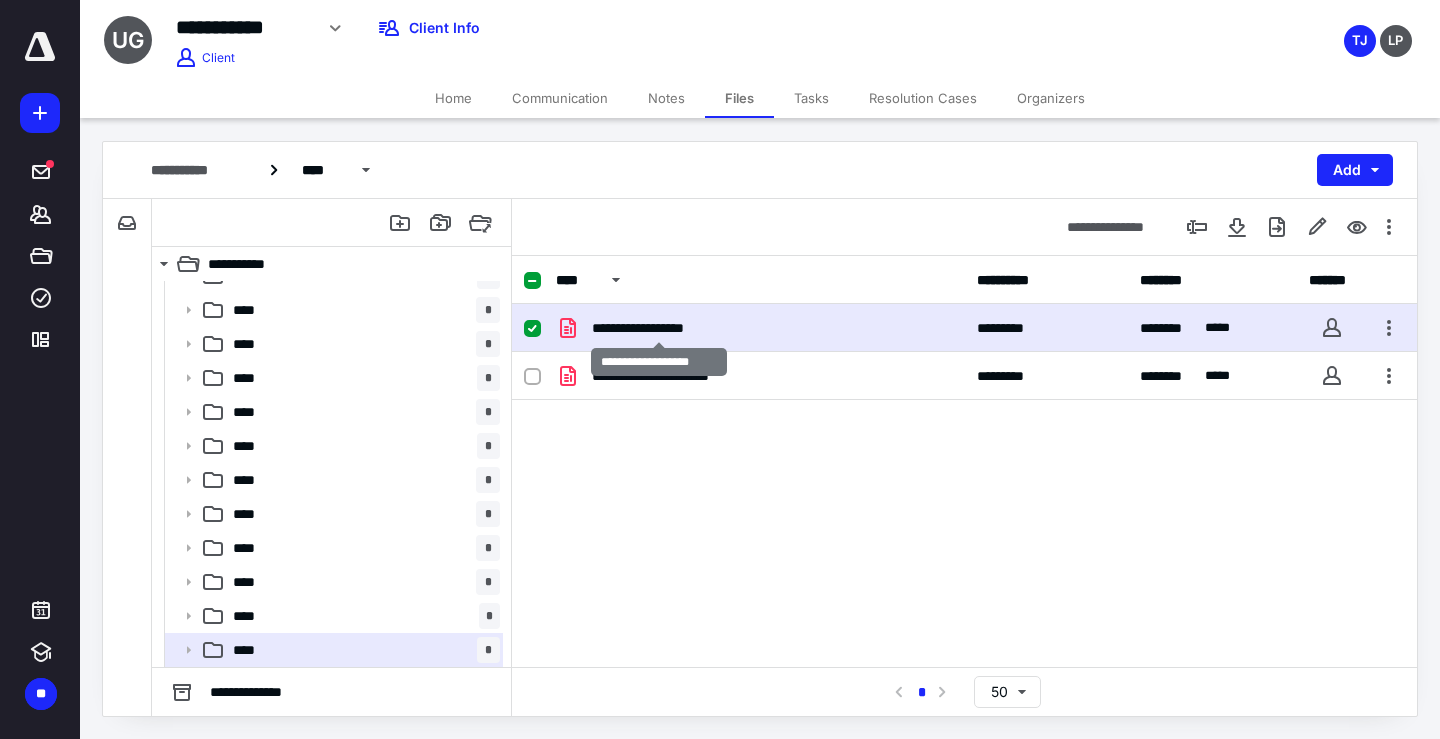 click on "**********" at bounding box center [659, 328] 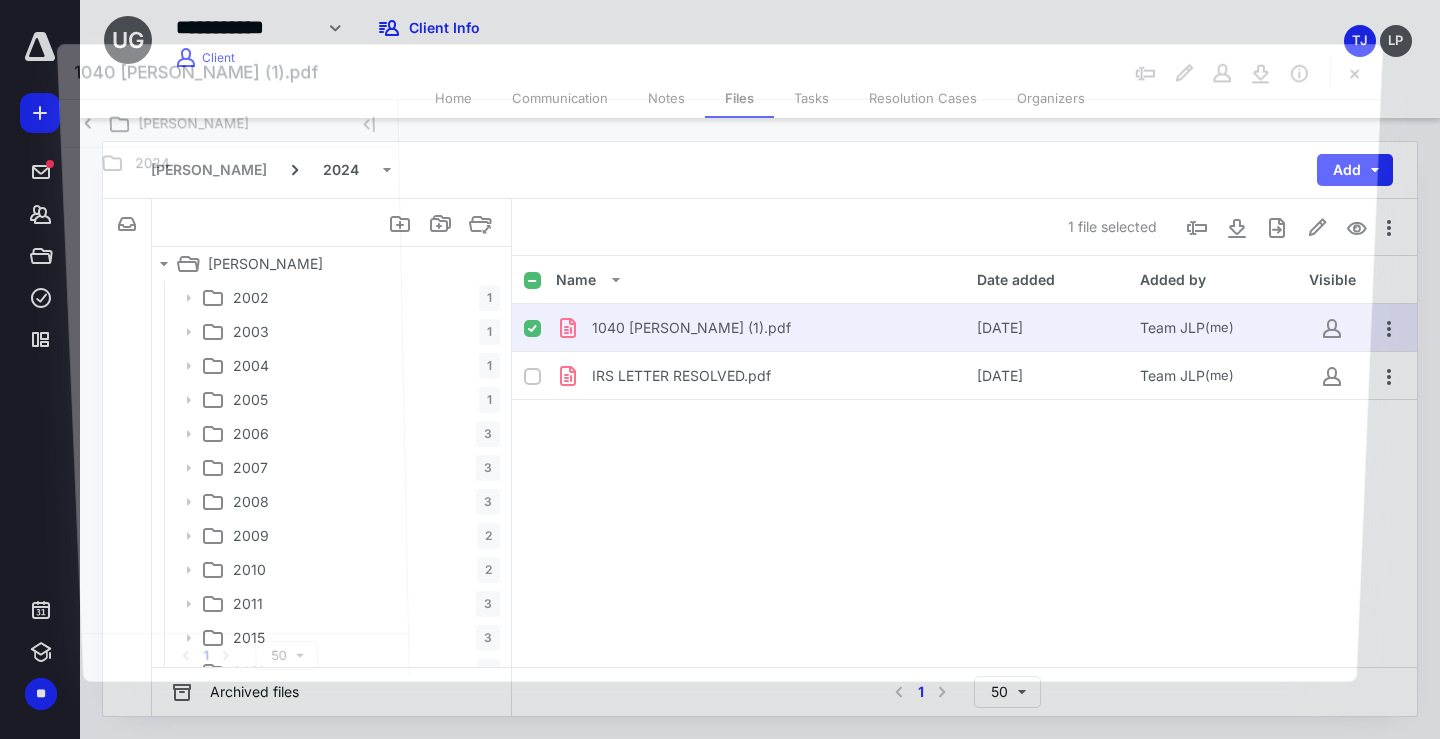 scroll, scrollTop: 294, scrollLeft: 0, axis: vertical 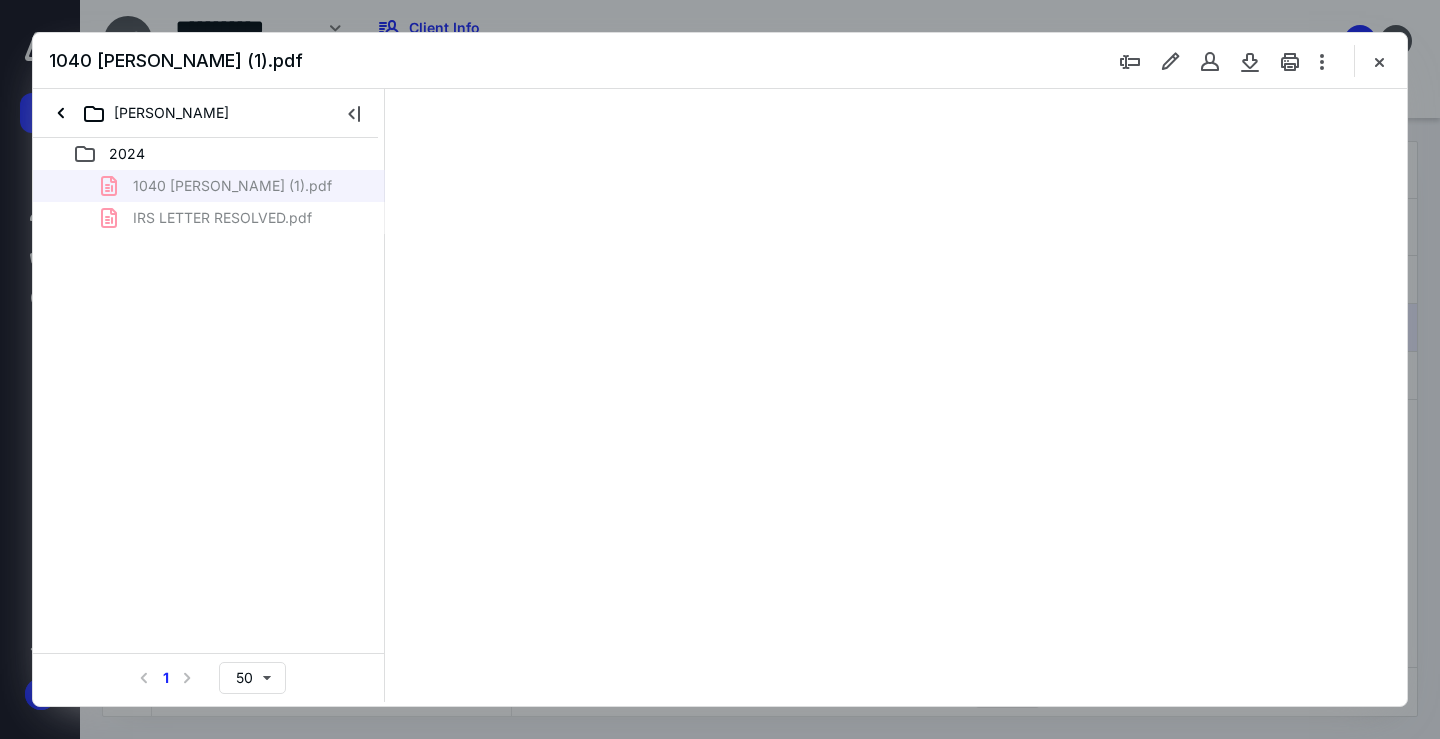type on "68" 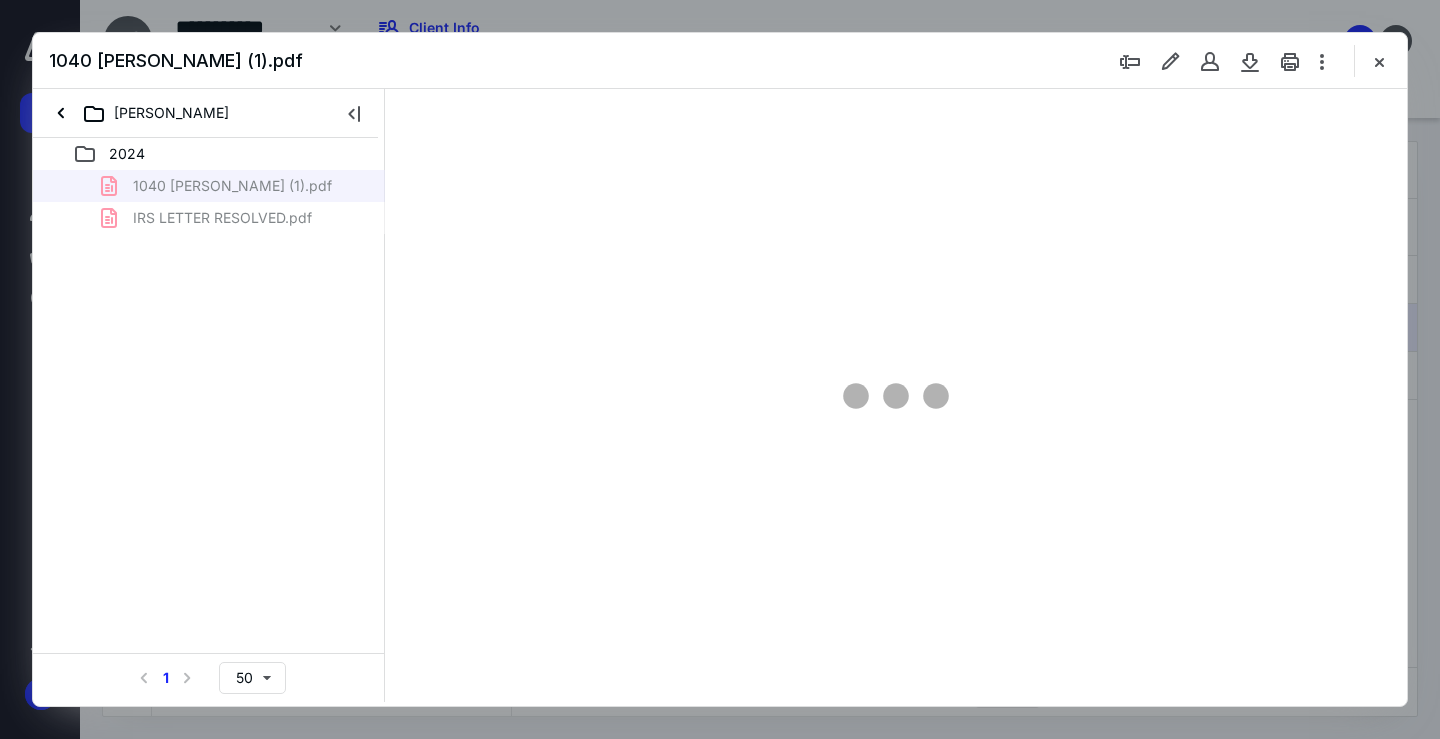 scroll, scrollTop: 79, scrollLeft: 0, axis: vertical 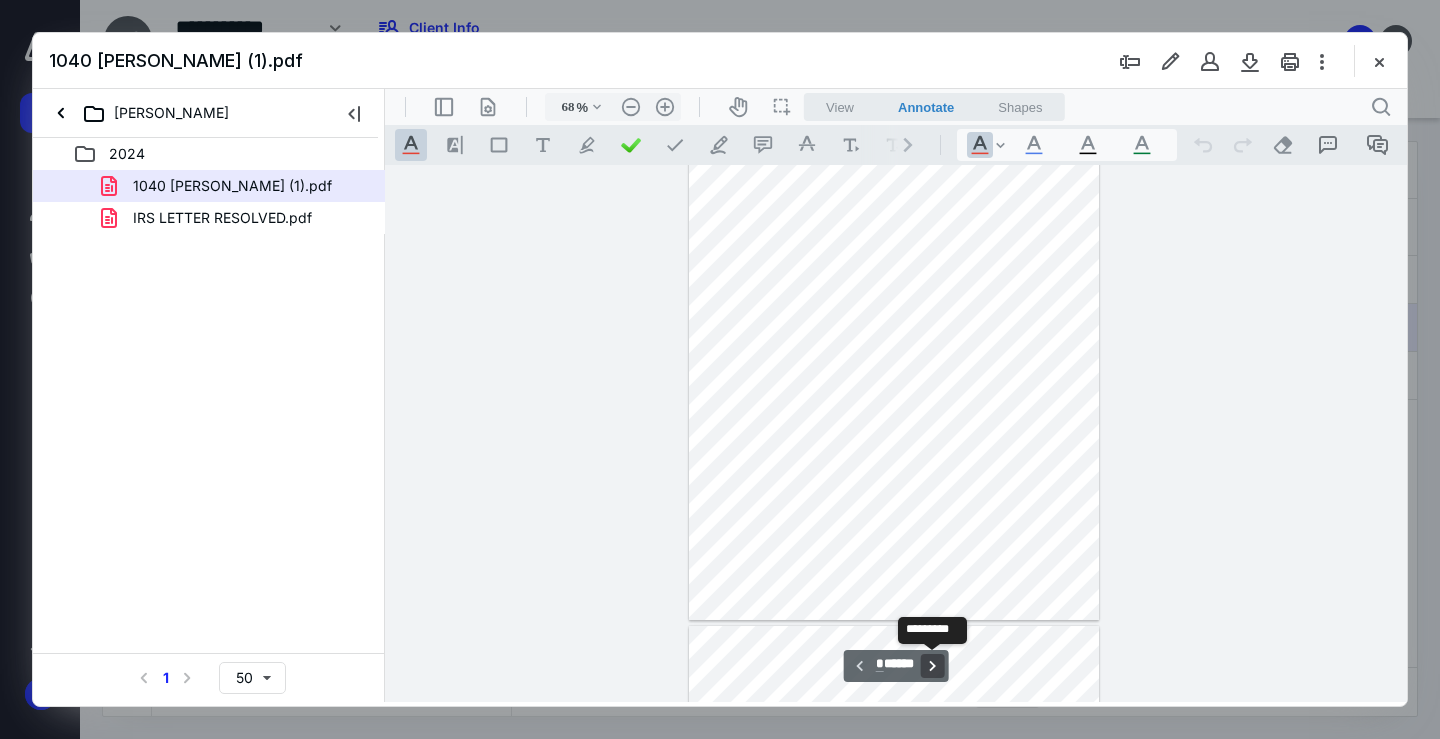 click on "**********" at bounding box center [932, 666] 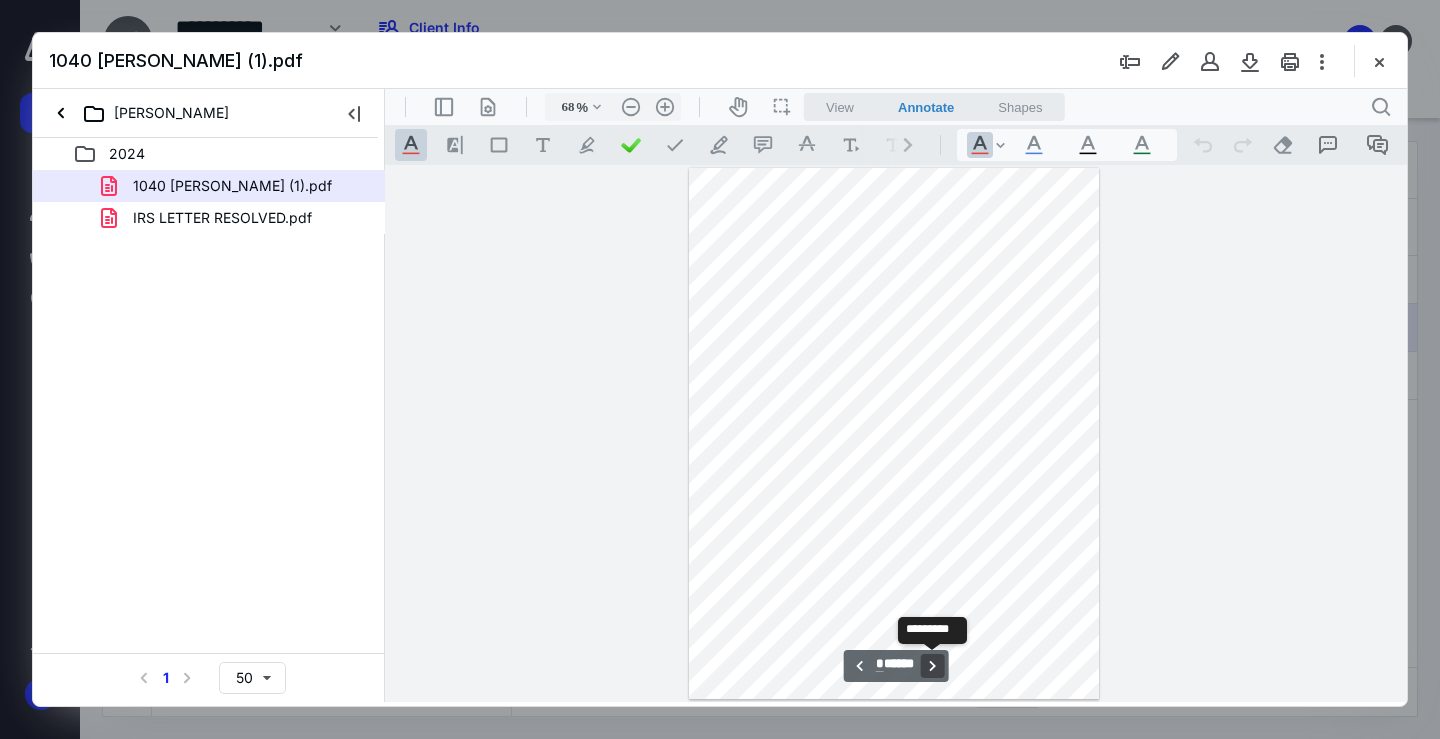click on "**********" at bounding box center (932, 666) 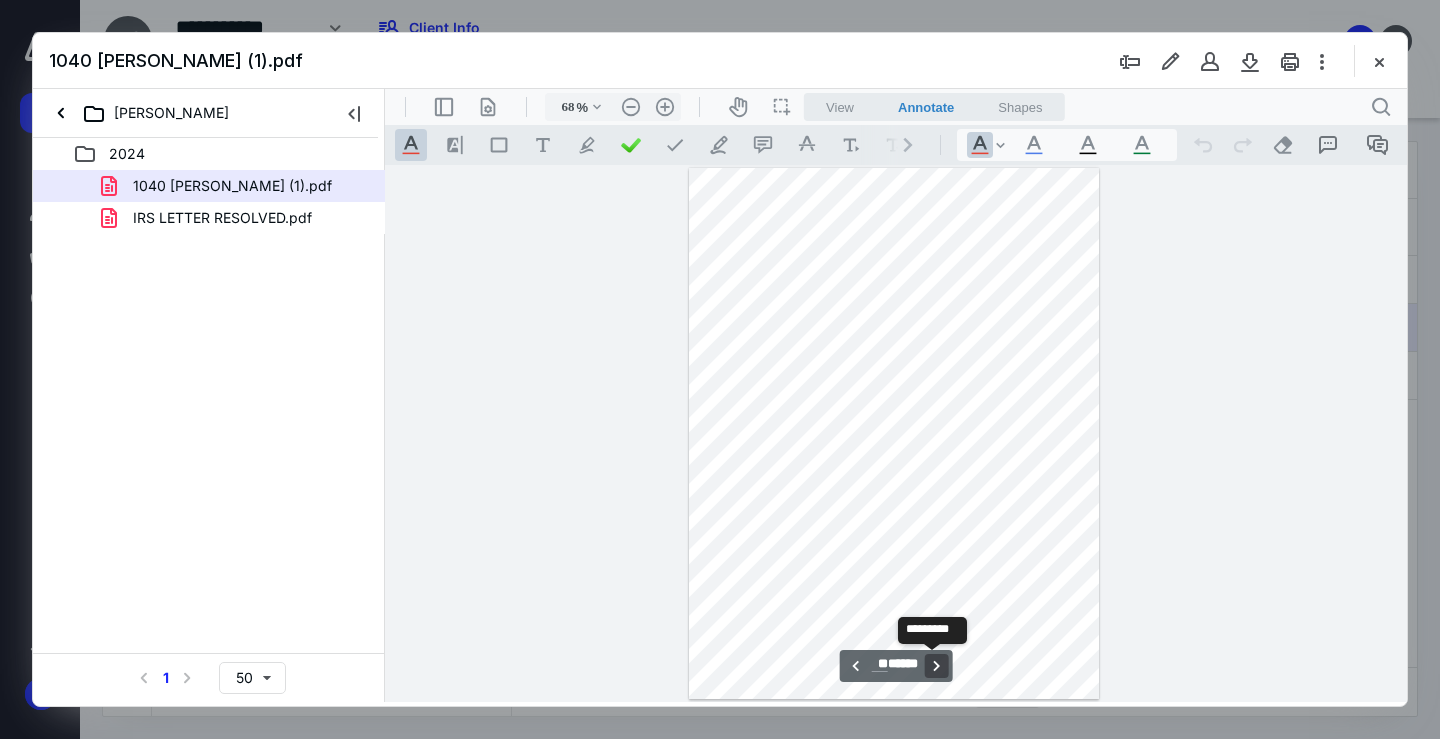 click on "**********" at bounding box center (936, 666) 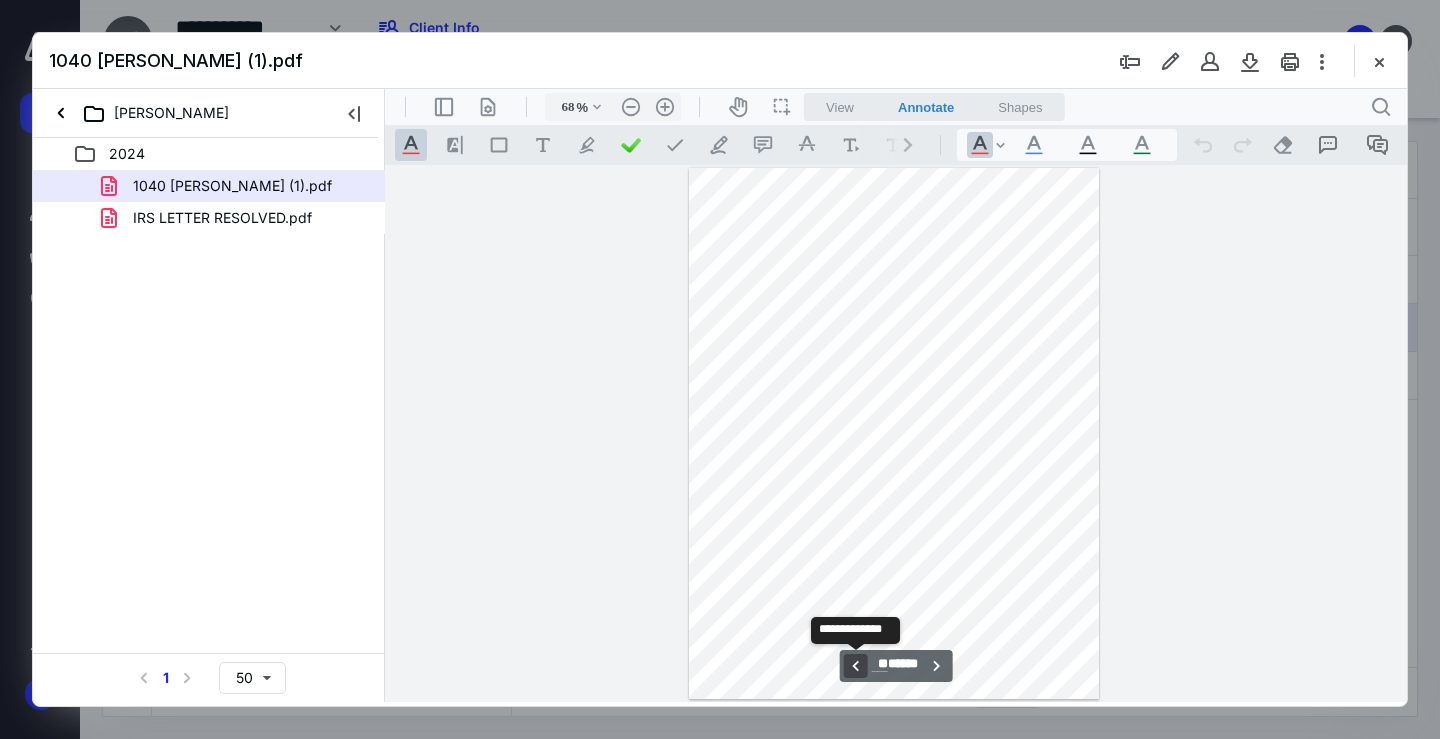 click on "**********" at bounding box center (856, 666) 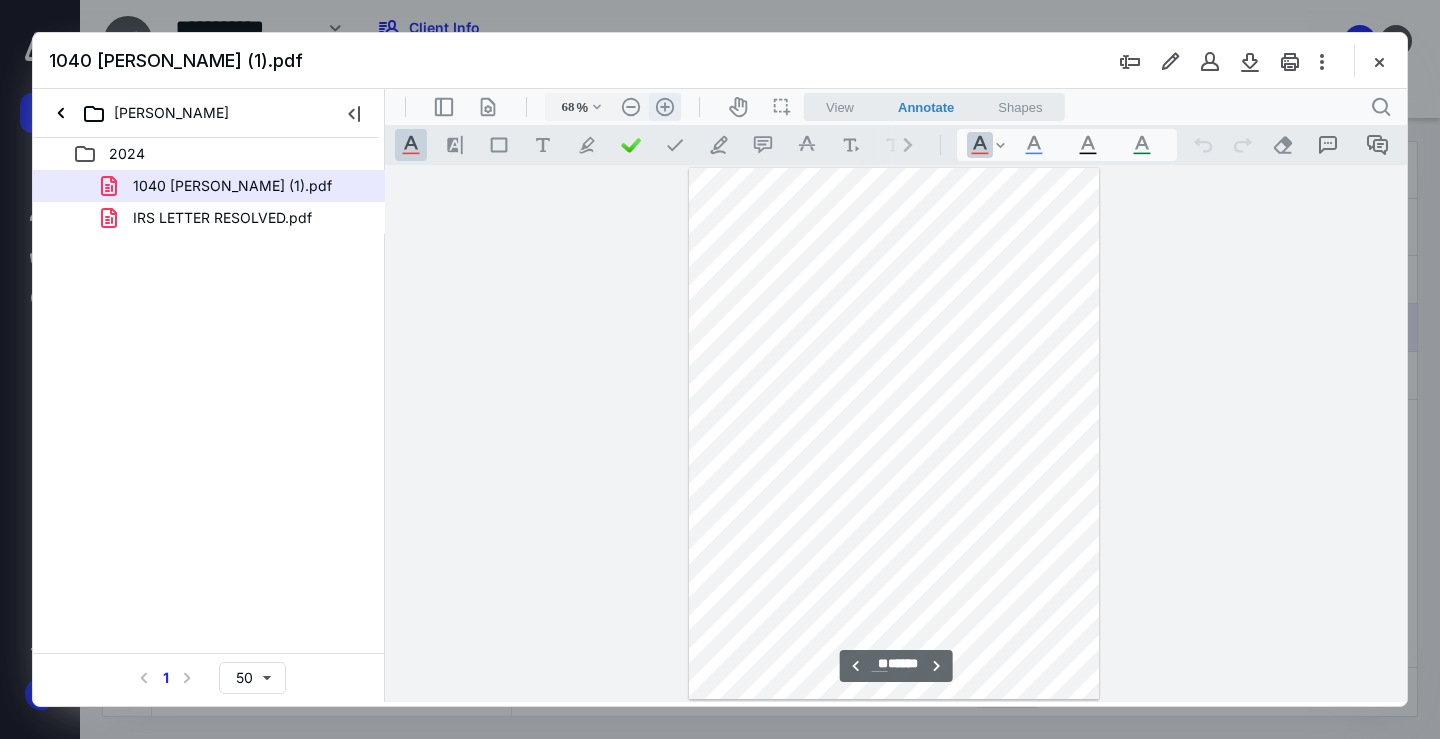 click on ".cls-1{fill:#abb0c4;} icon - header - zoom - in - line" at bounding box center [665, 107] 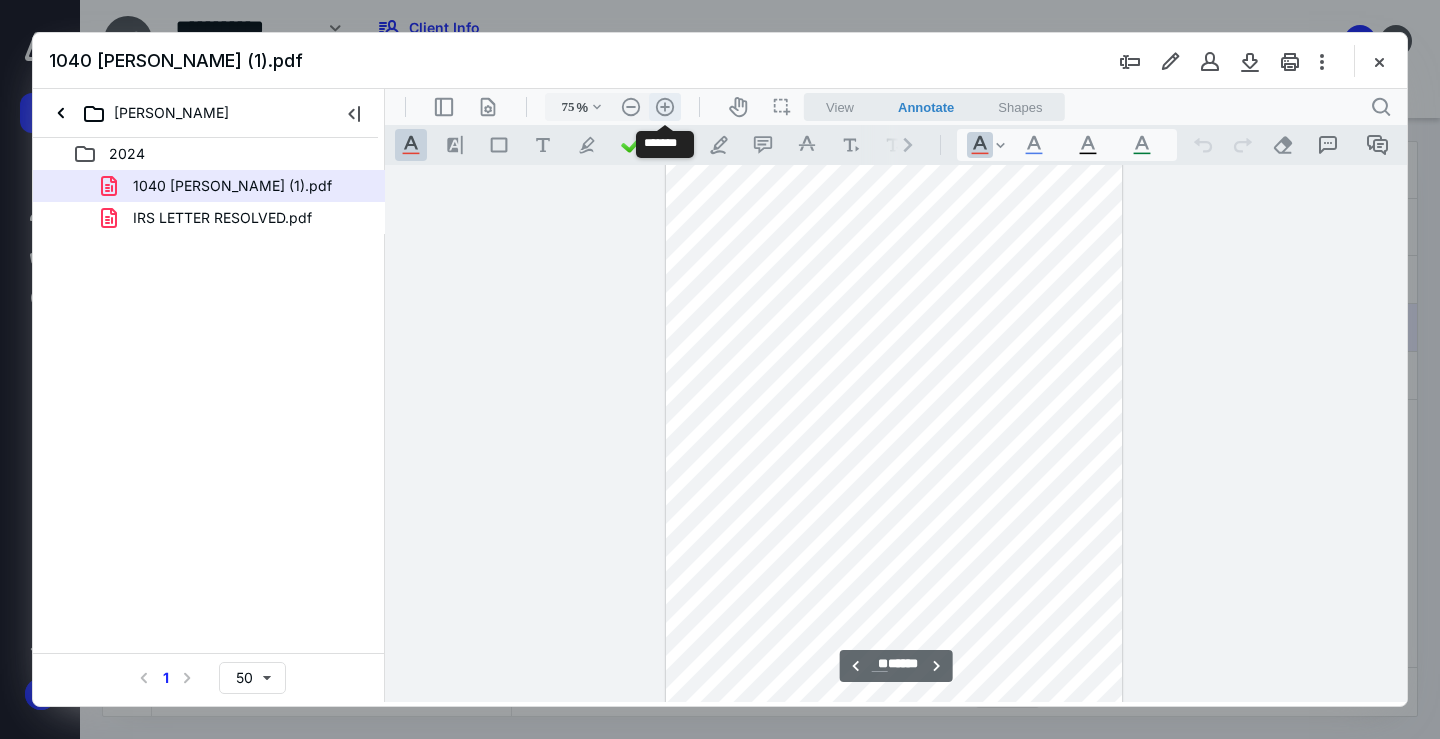 click on ".cls-1{fill:#abb0c4;} icon - header - zoom - in - line" at bounding box center [665, 107] 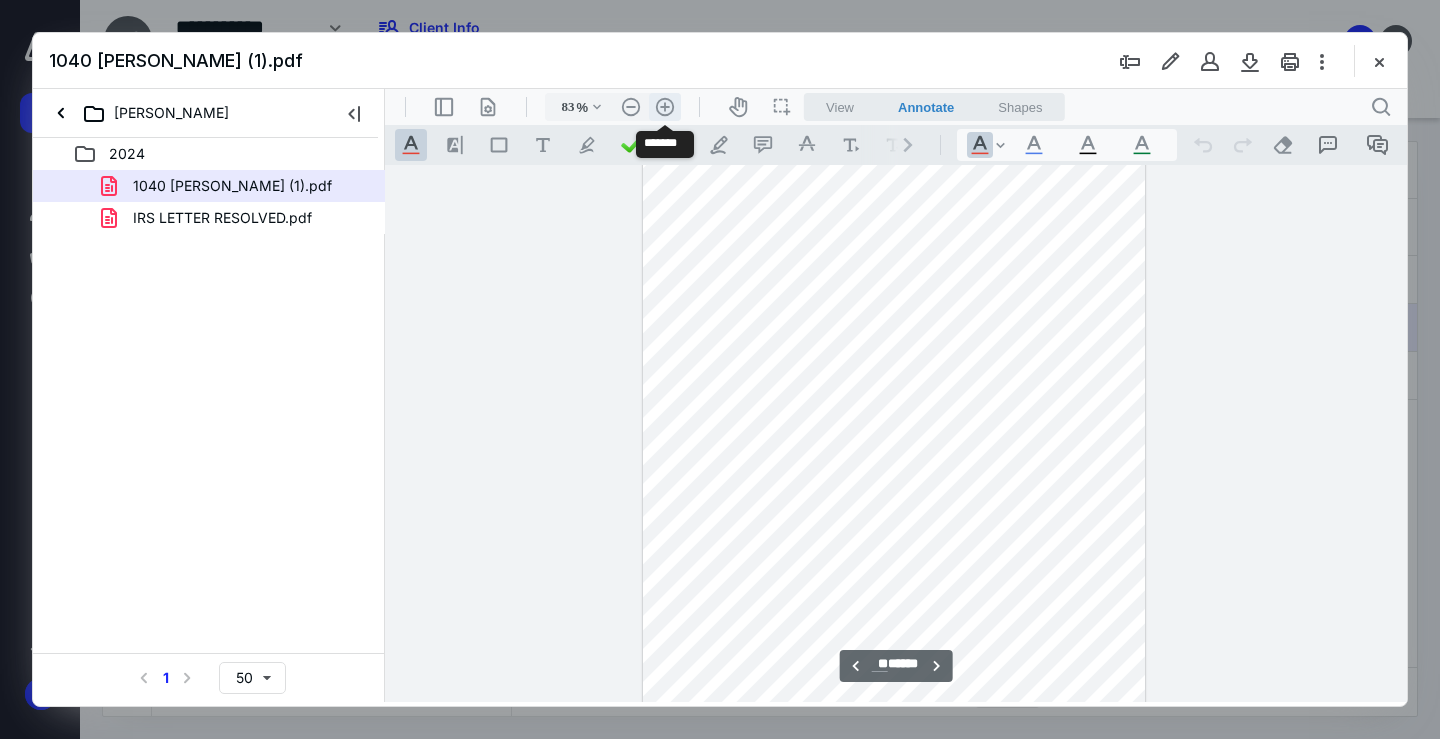 click on ".cls-1{fill:#abb0c4;} icon - header - zoom - in - line" at bounding box center (665, 107) 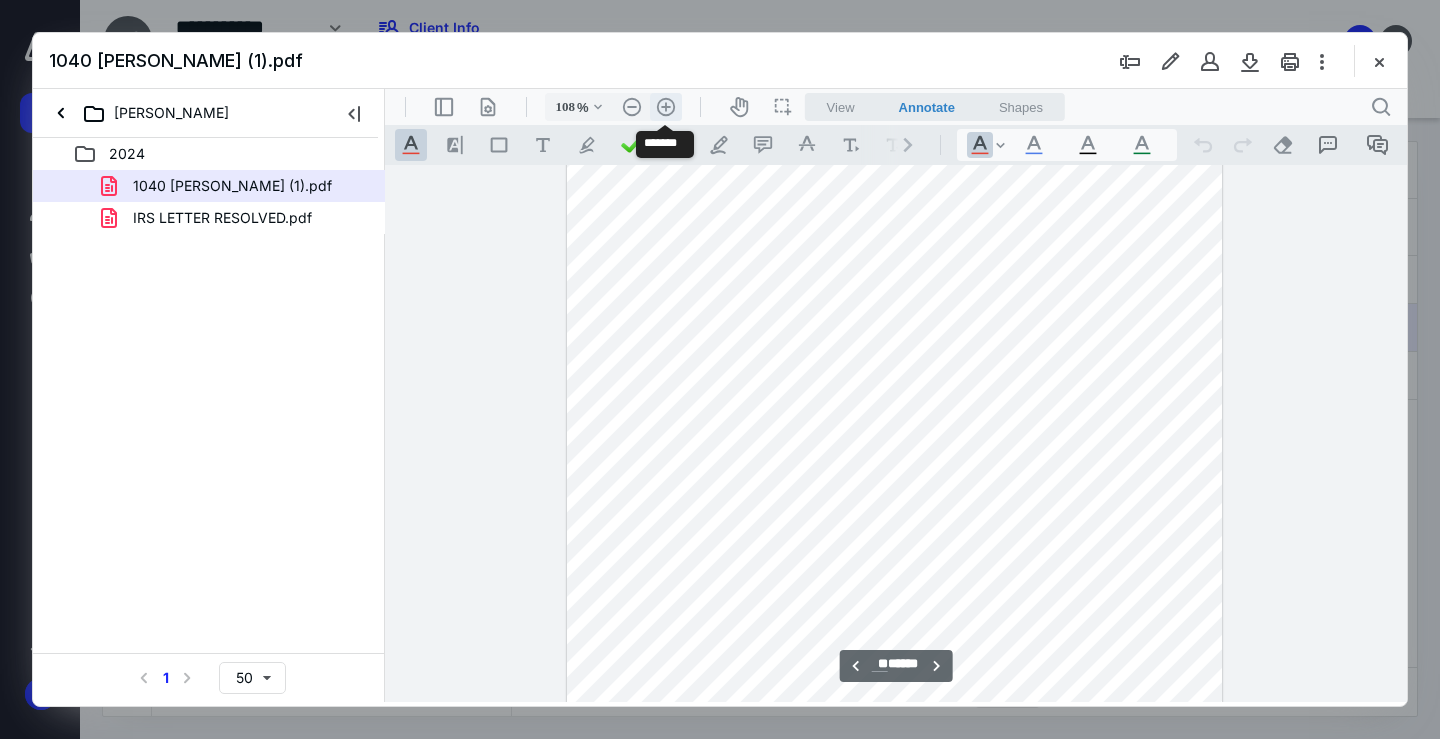 click on ".cls-1{fill:#abb0c4;} icon - header - zoom - in - line" at bounding box center (666, 107) 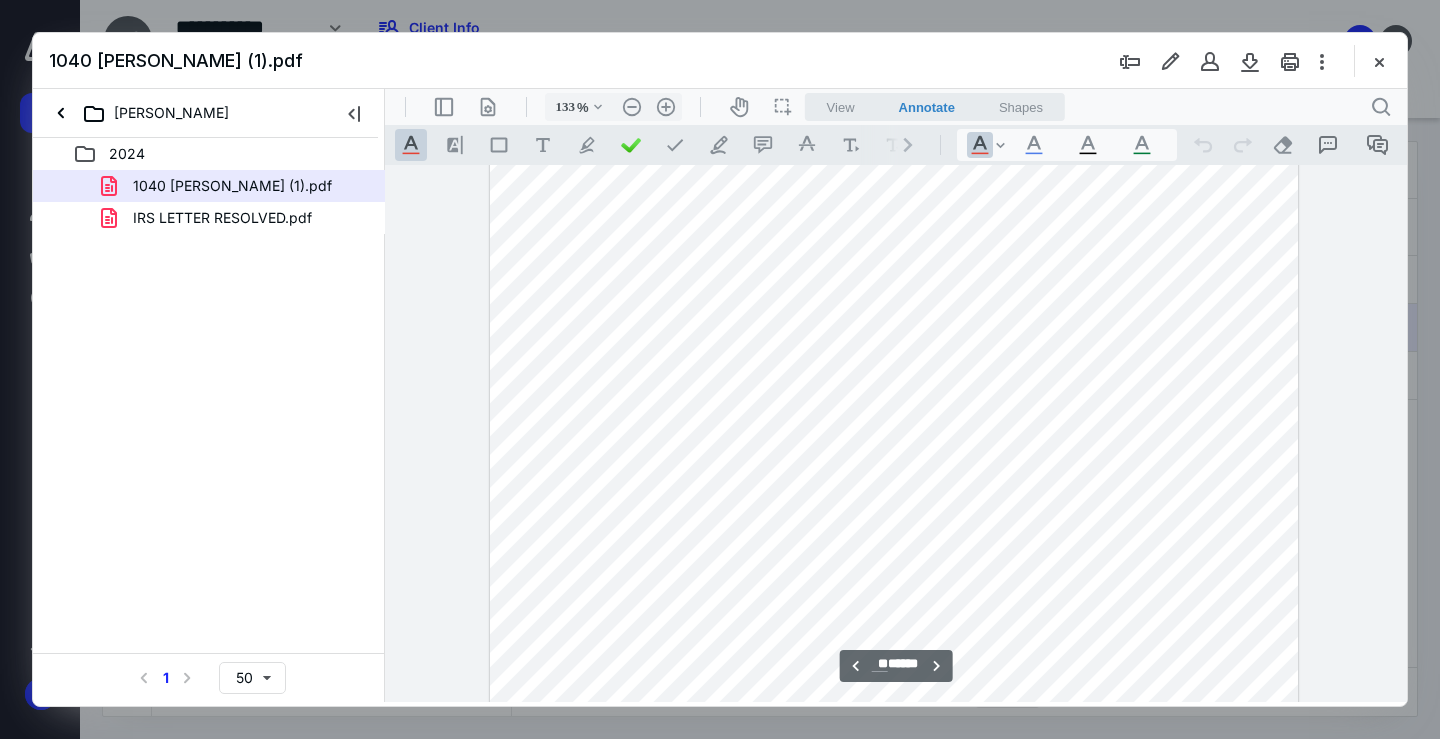 scroll, scrollTop: 13822, scrollLeft: 0, axis: vertical 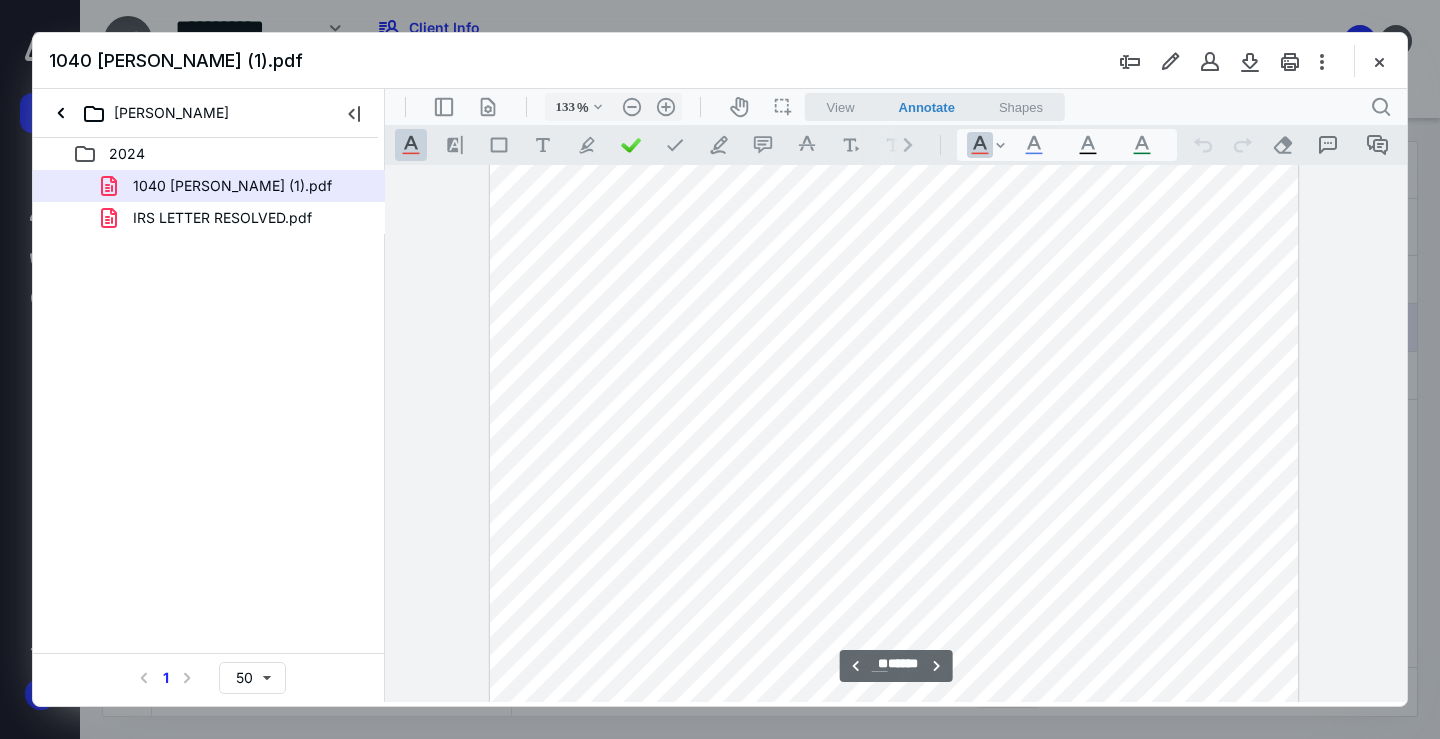 click on "**********" at bounding box center [896, 666] 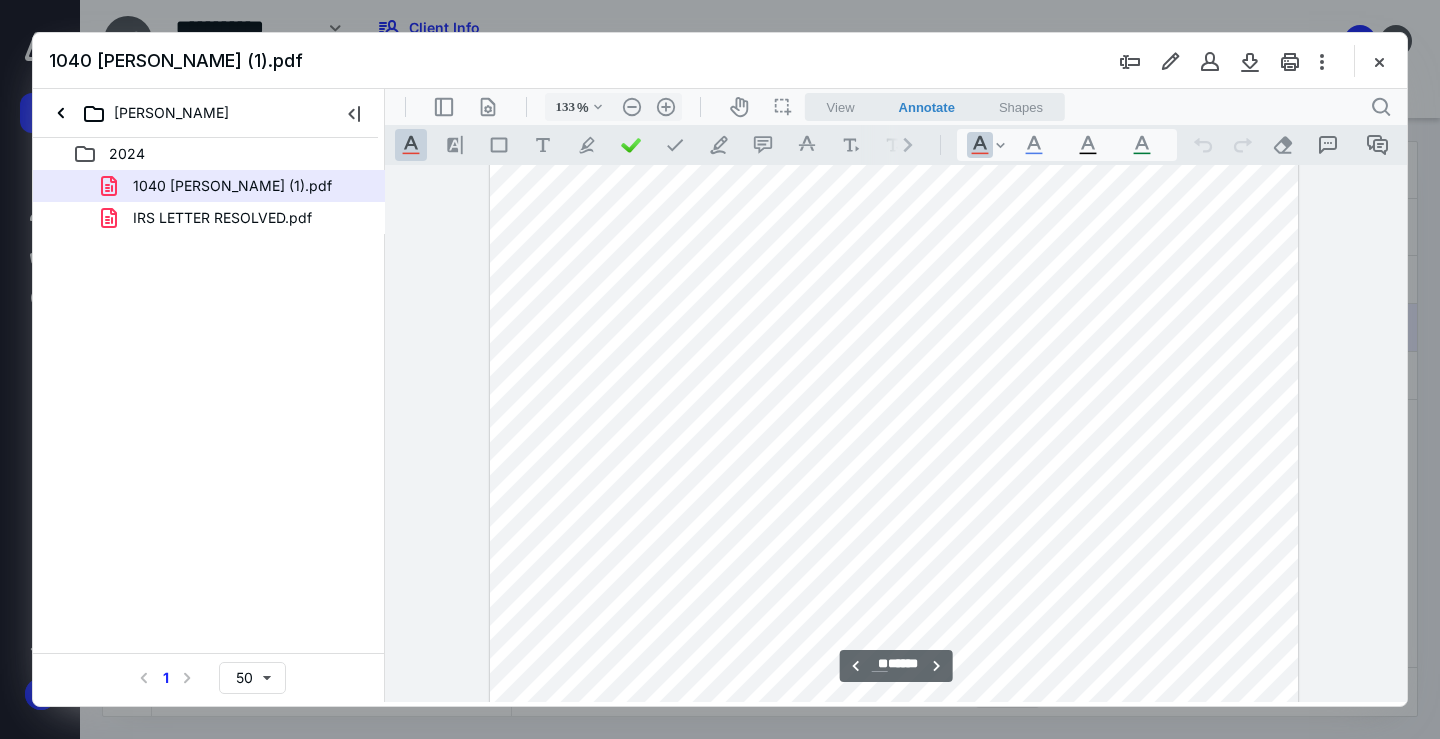 scroll, scrollTop: 14122, scrollLeft: 0, axis: vertical 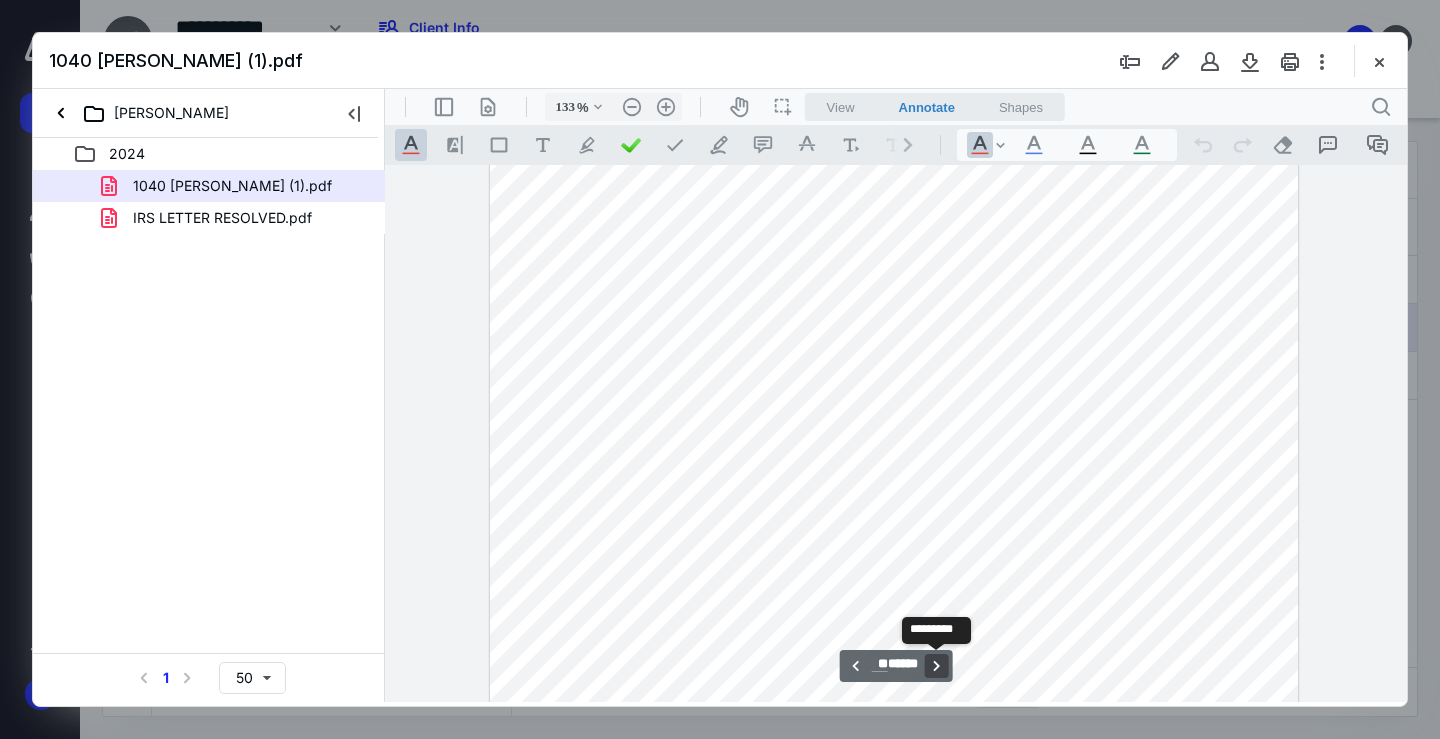click on "**********" at bounding box center (936, 666) 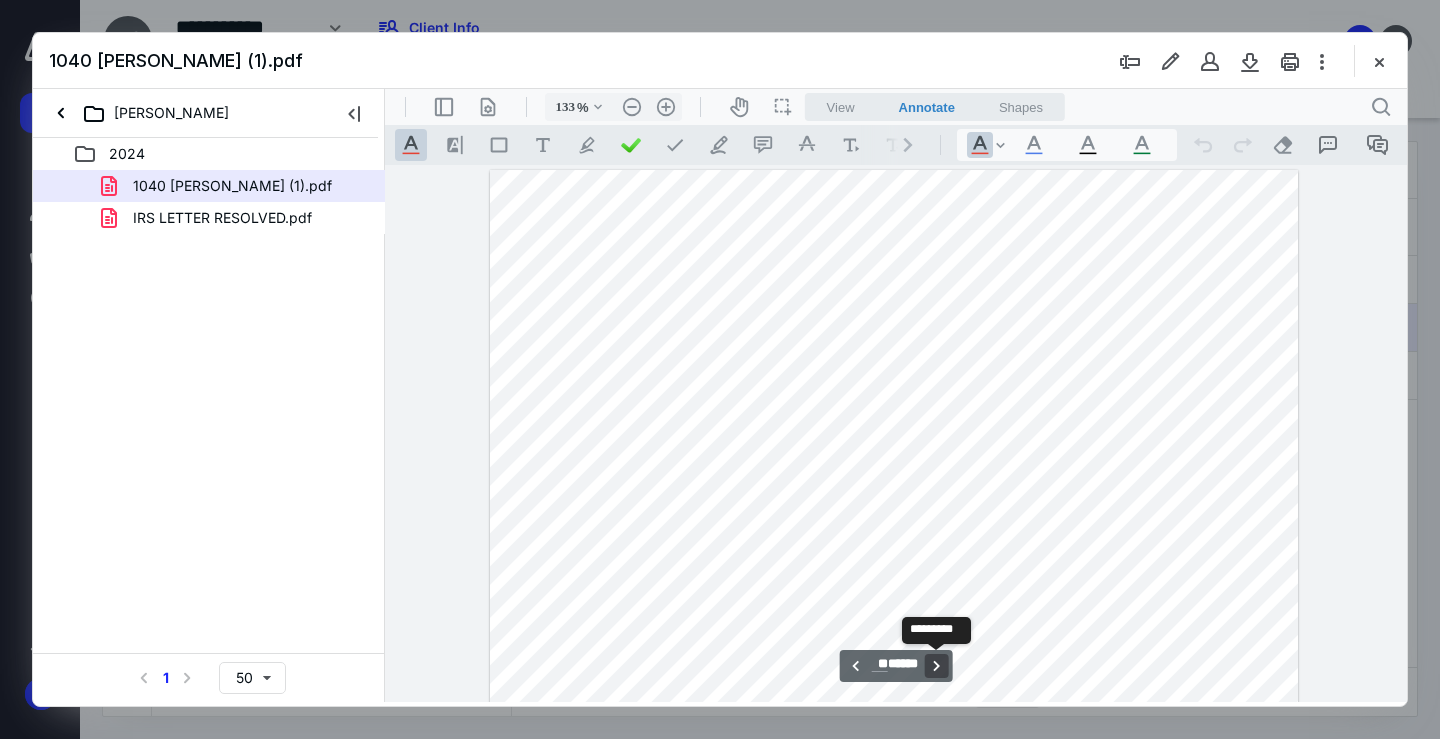 click on "**********" at bounding box center (936, 666) 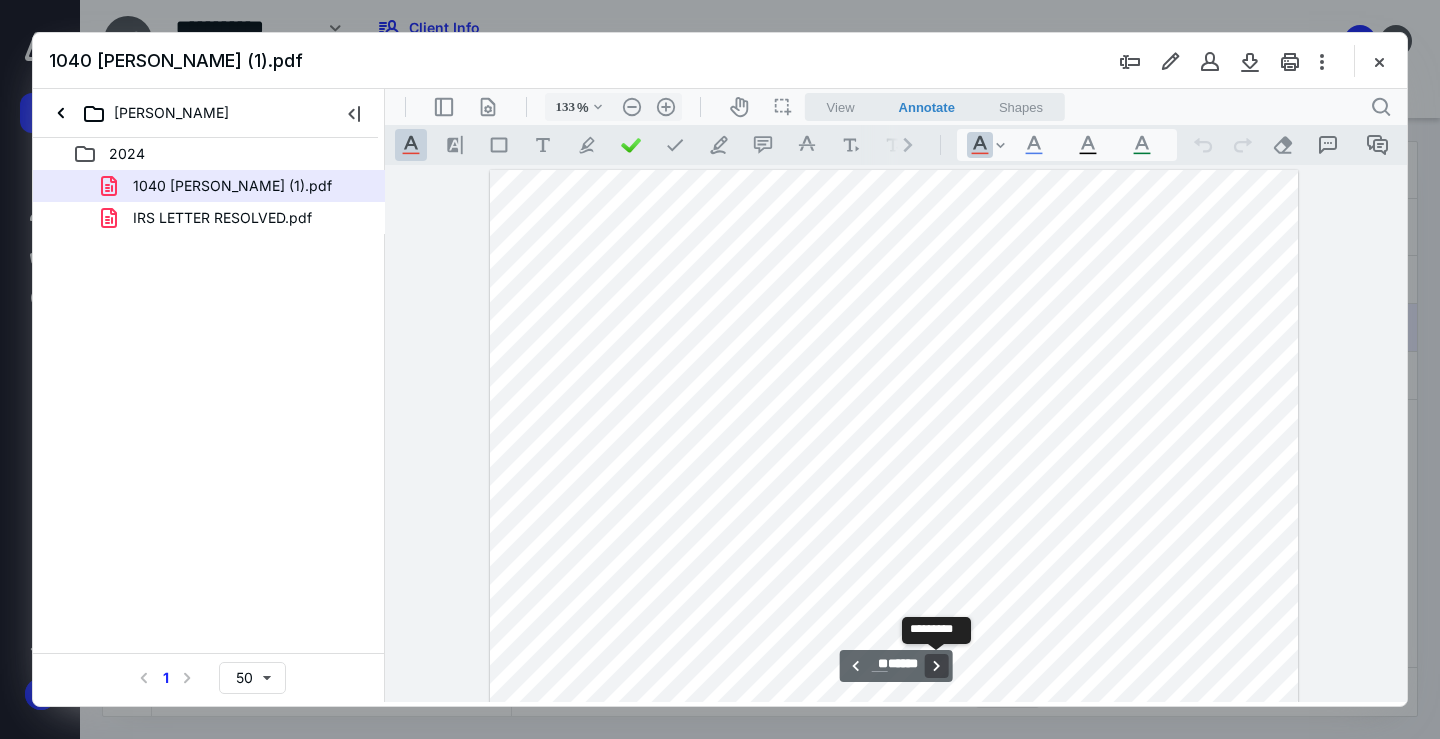 click on "**********" at bounding box center (936, 666) 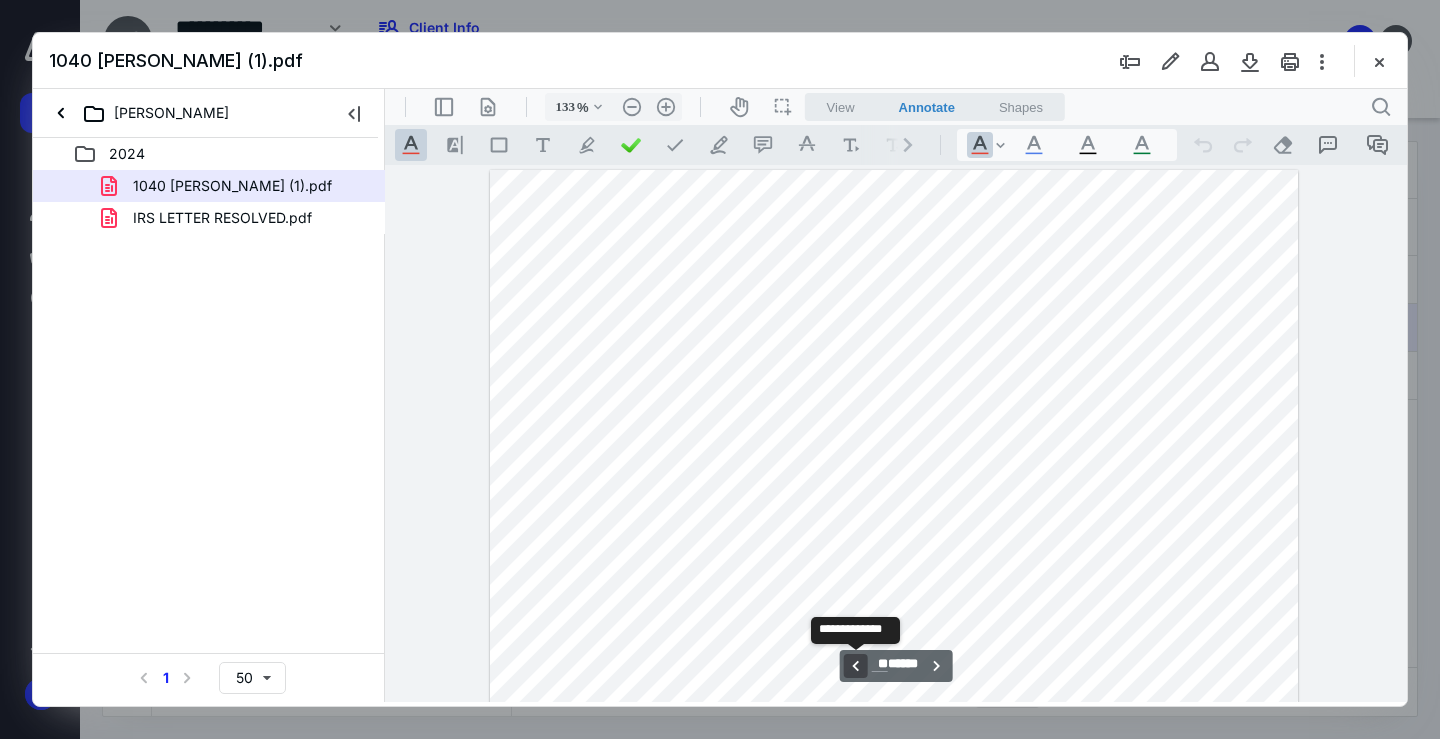click on "**********" at bounding box center (856, 666) 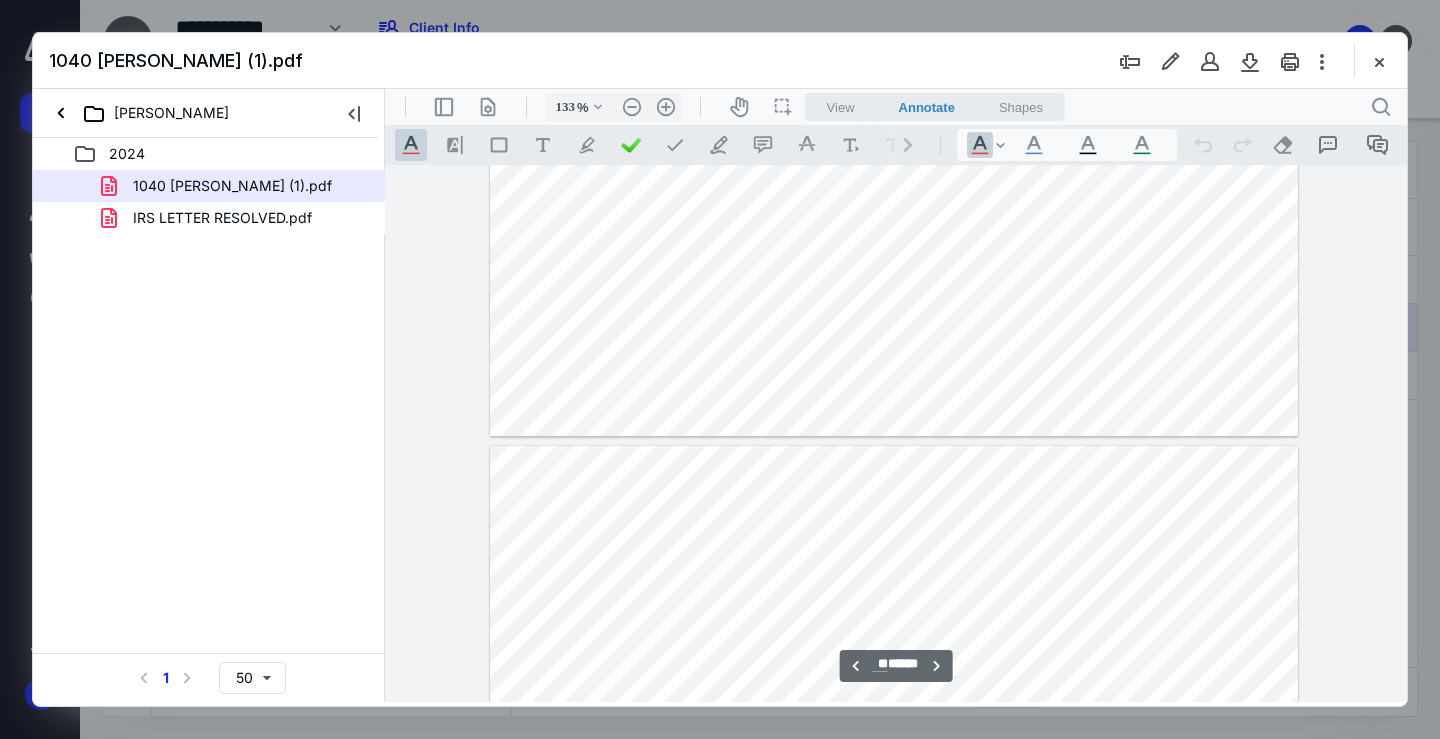 scroll, scrollTop: 17576, scrollLeft: 0, axis: vertical 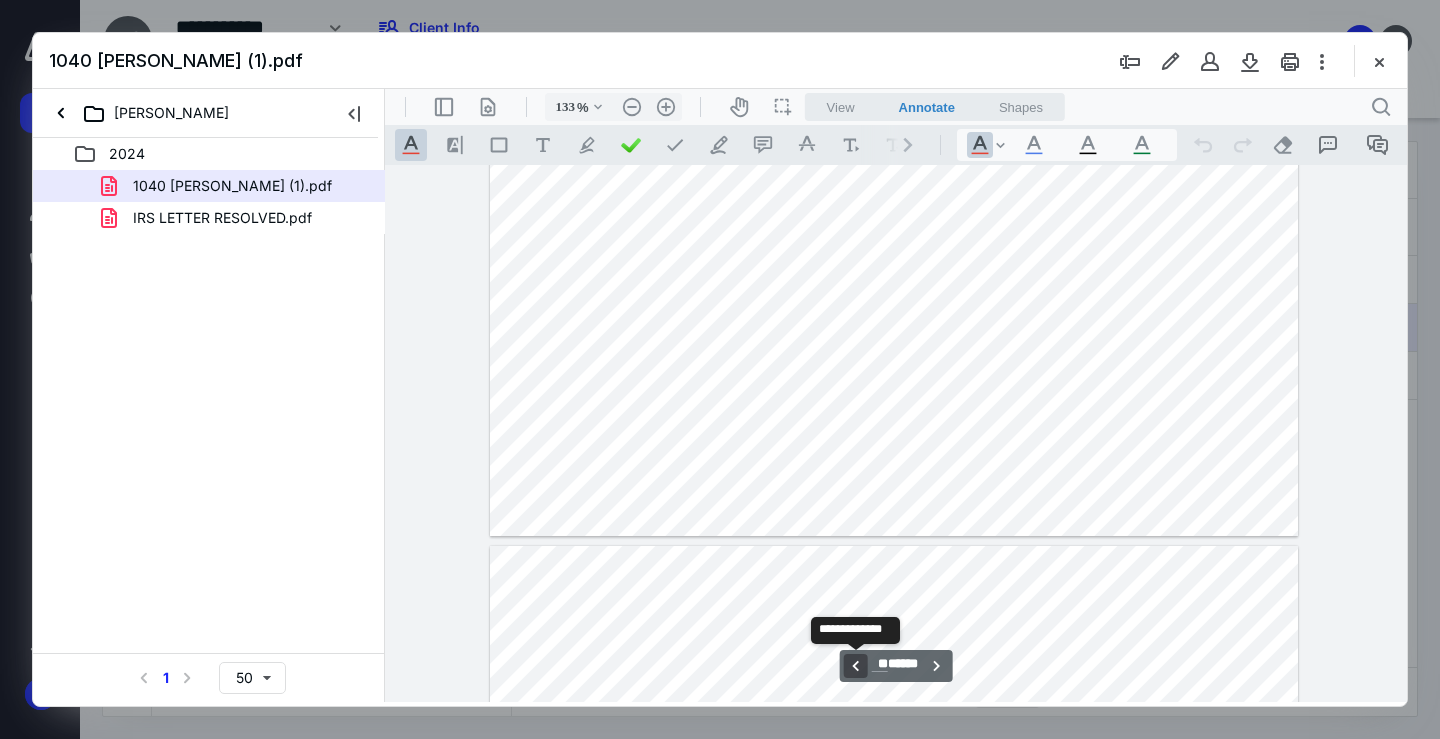click on "**********" at bounding box center (856, 666) 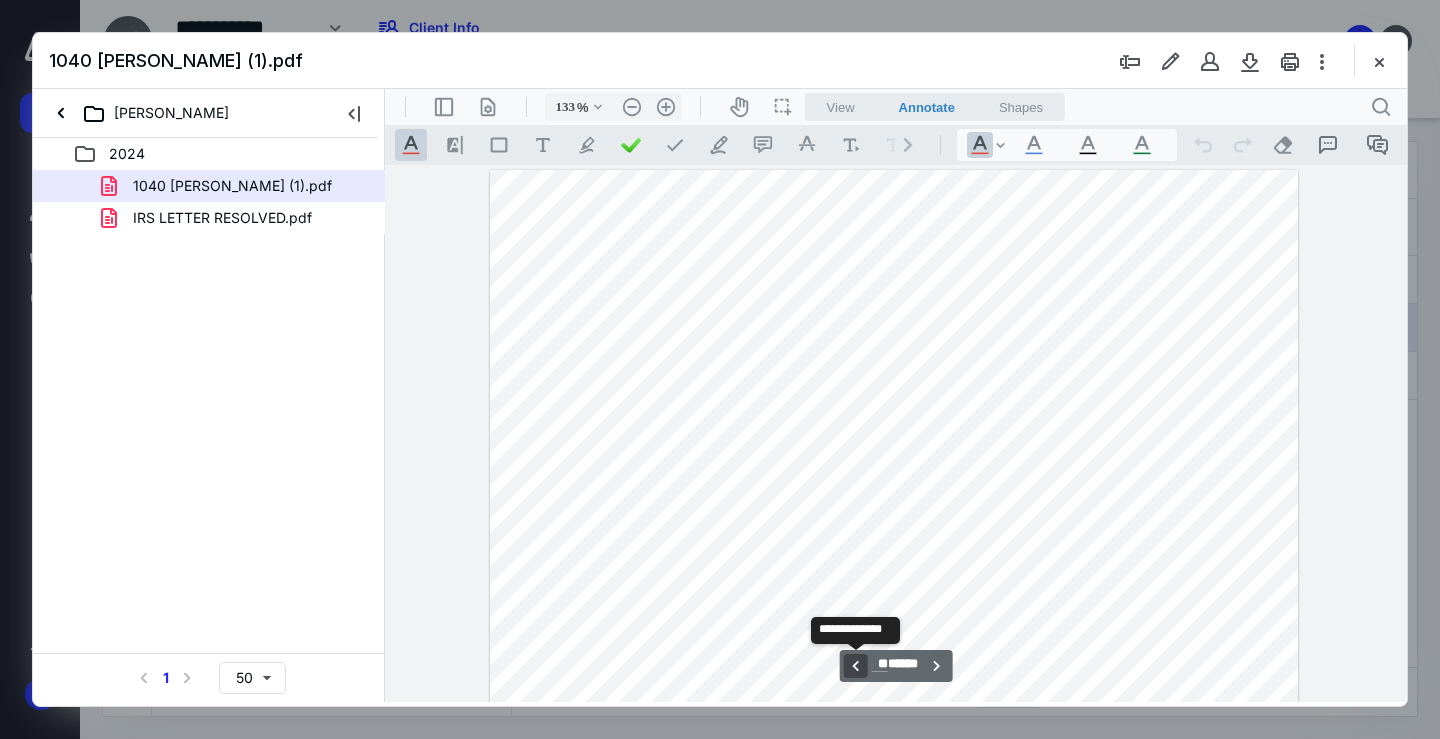 click on "**********" at bounding box center (856, 666) 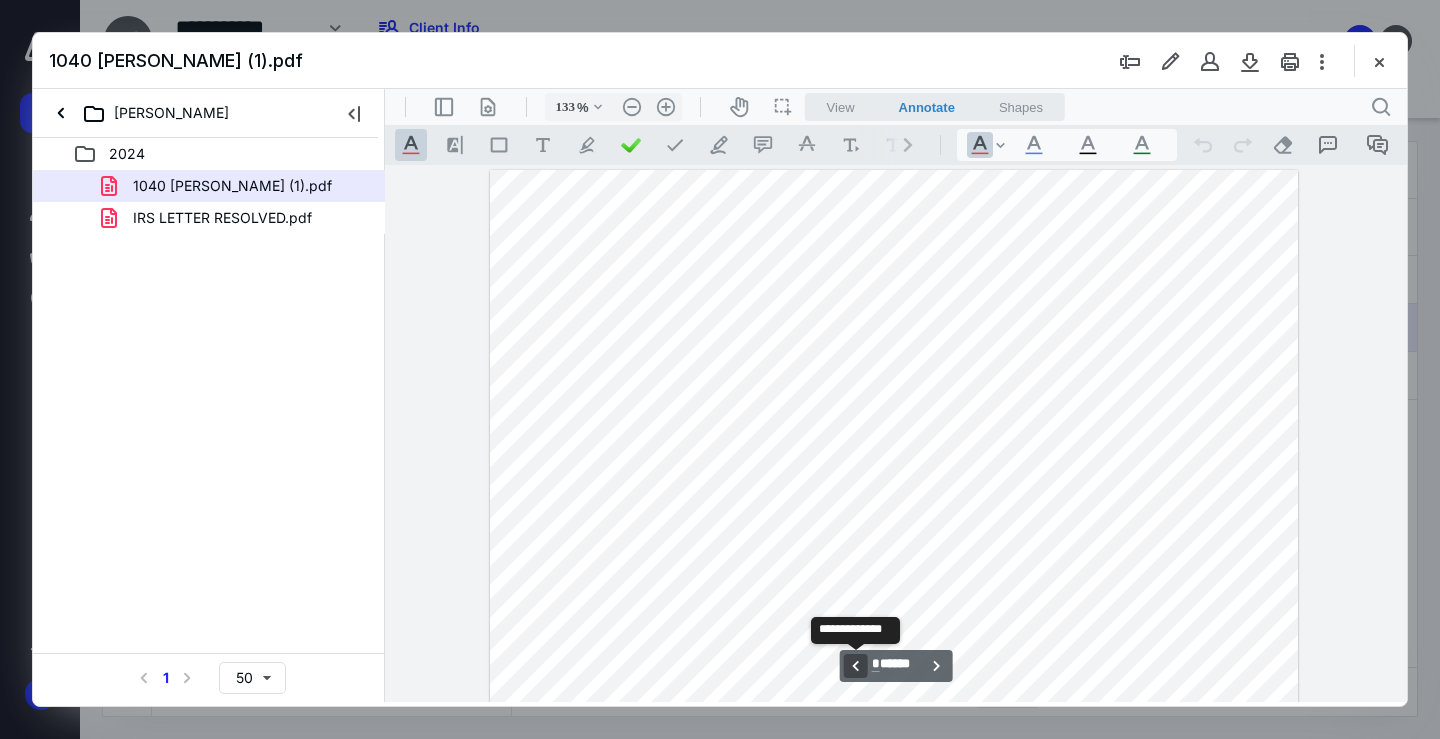 click on "**********" at bounding box center (856, 666) 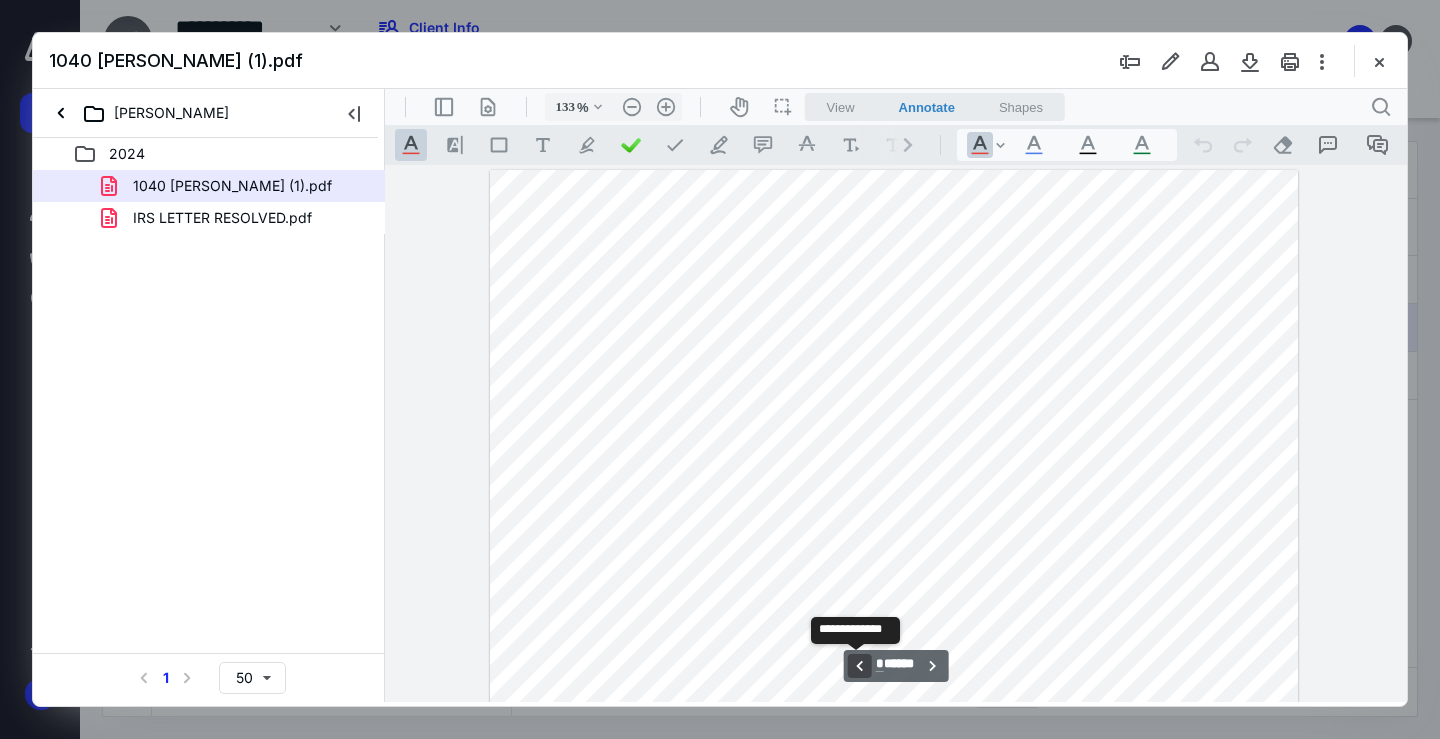 click on "**********" at bounding box center (860, 666) 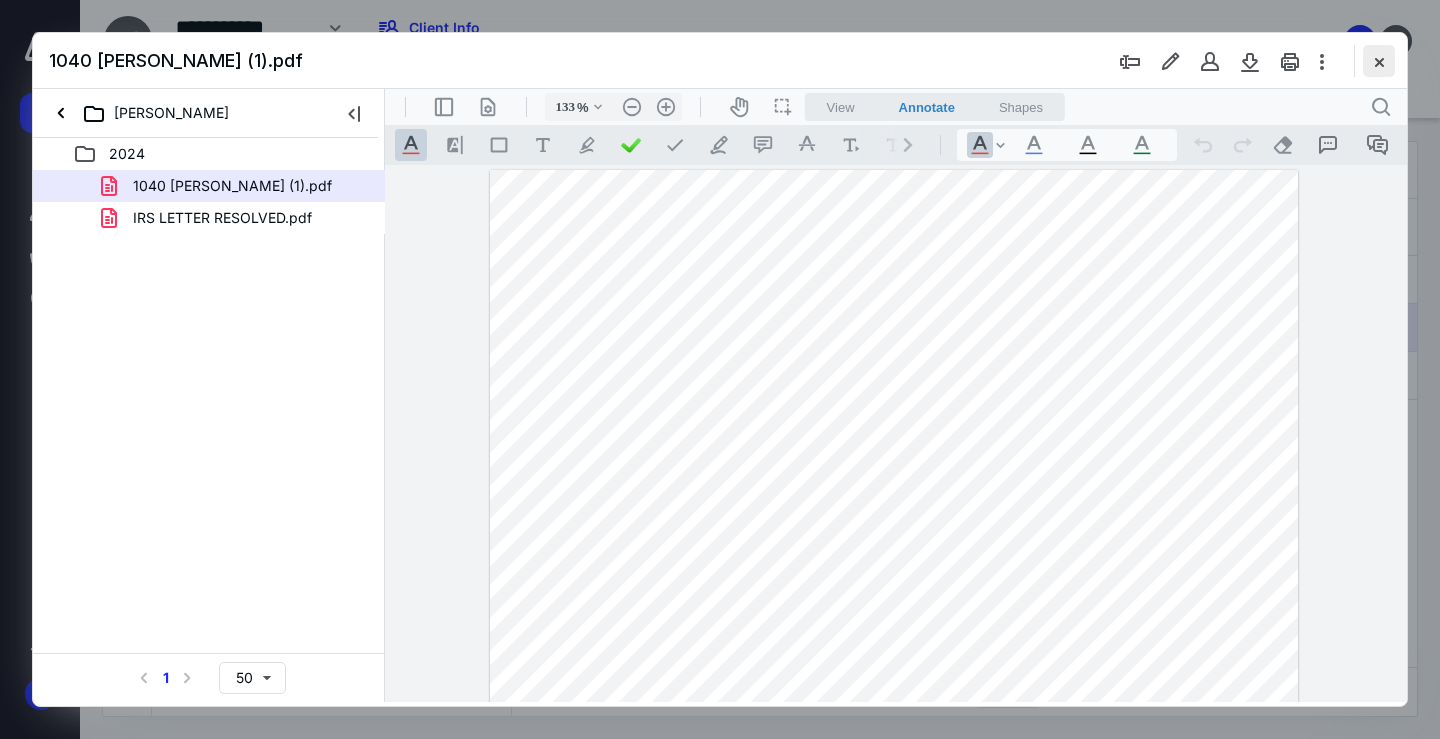 click at bounding box center [1379, 61] 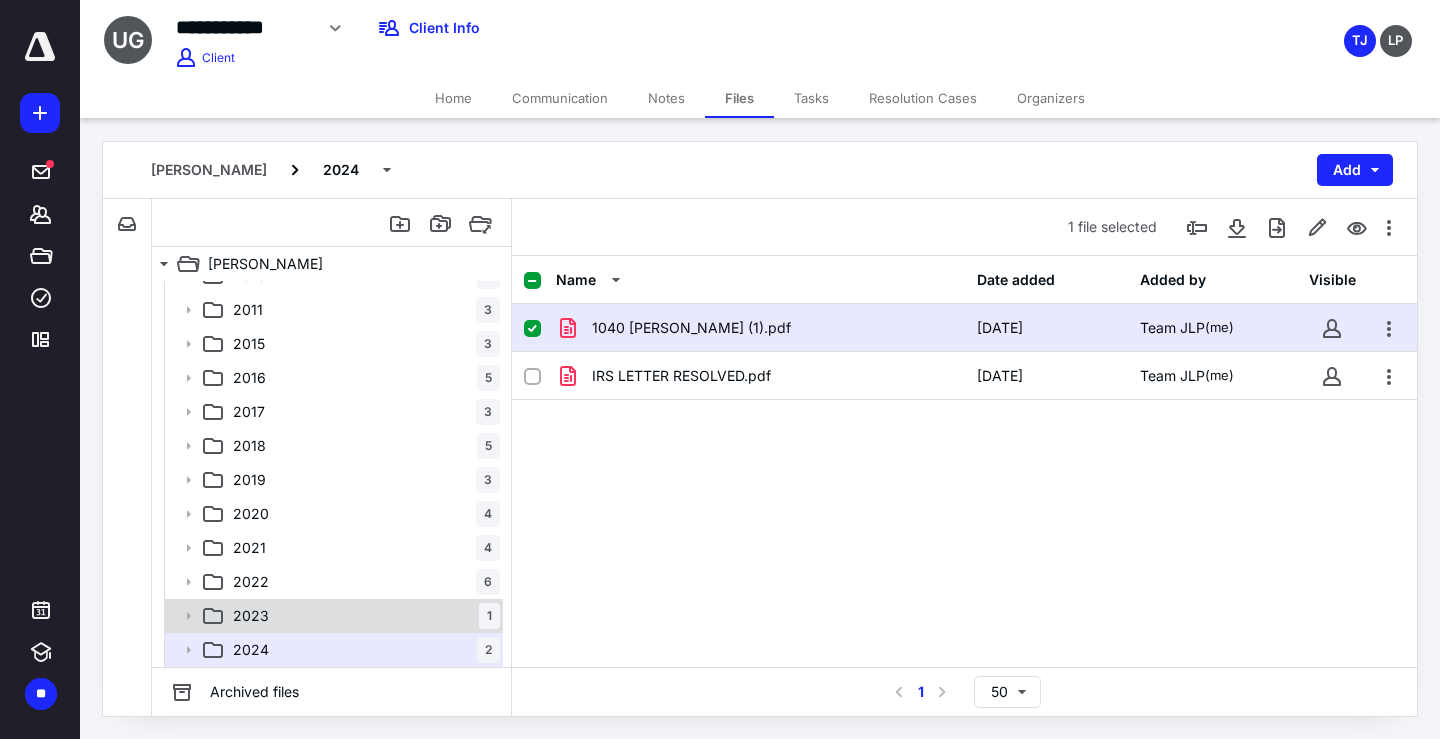 click on "2023" at bounding box center [251, 616] 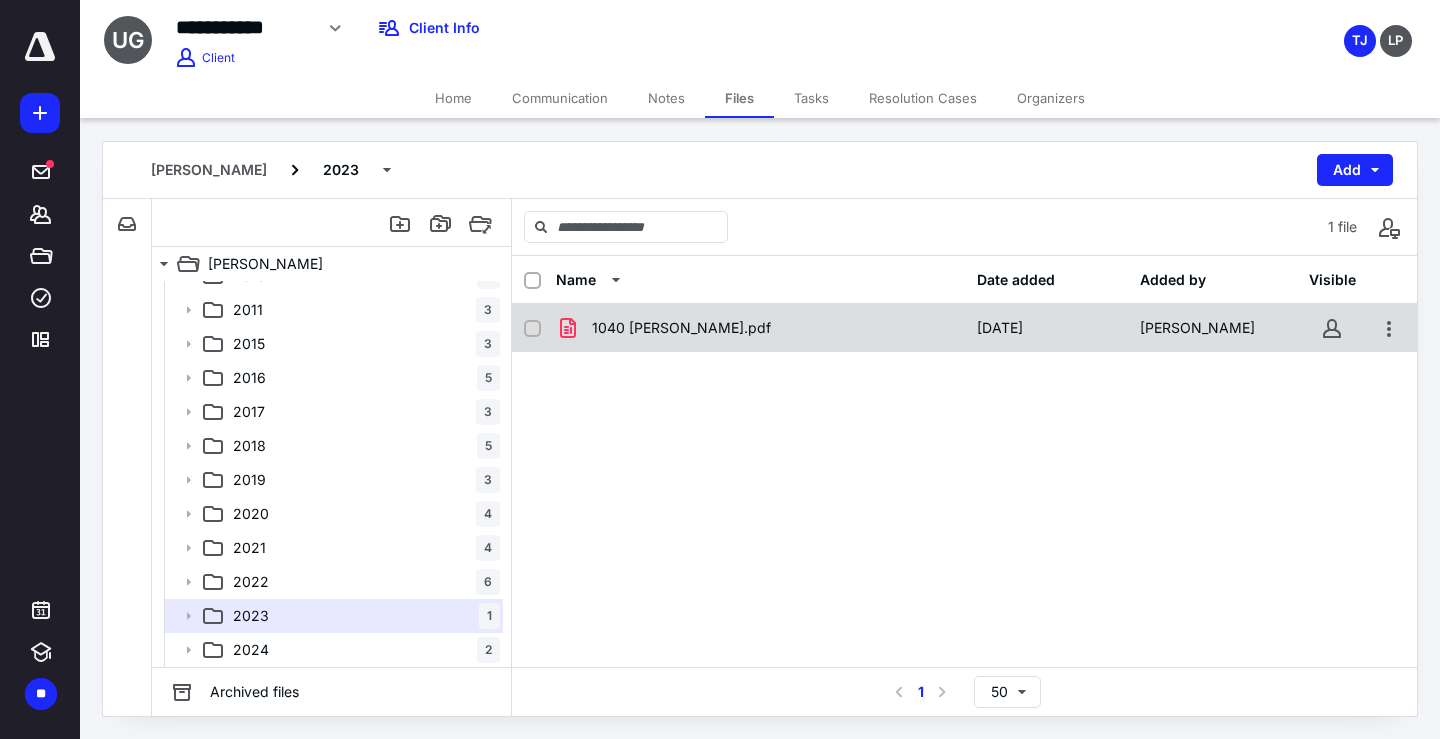 click on "1040  AMADA.pdf" at bounding box center (681, 328) 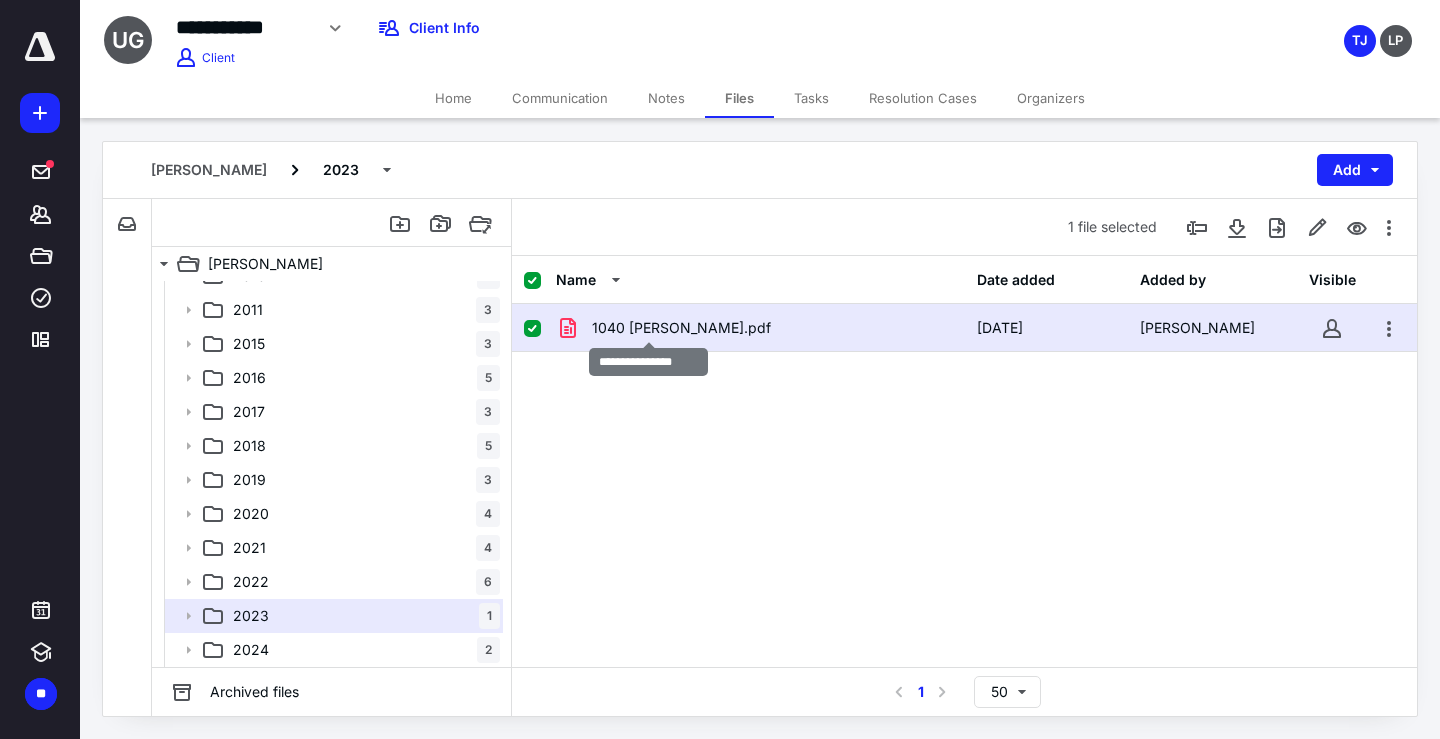 click on "1040  AMADA.pdf" at bounding box center (681, 328) 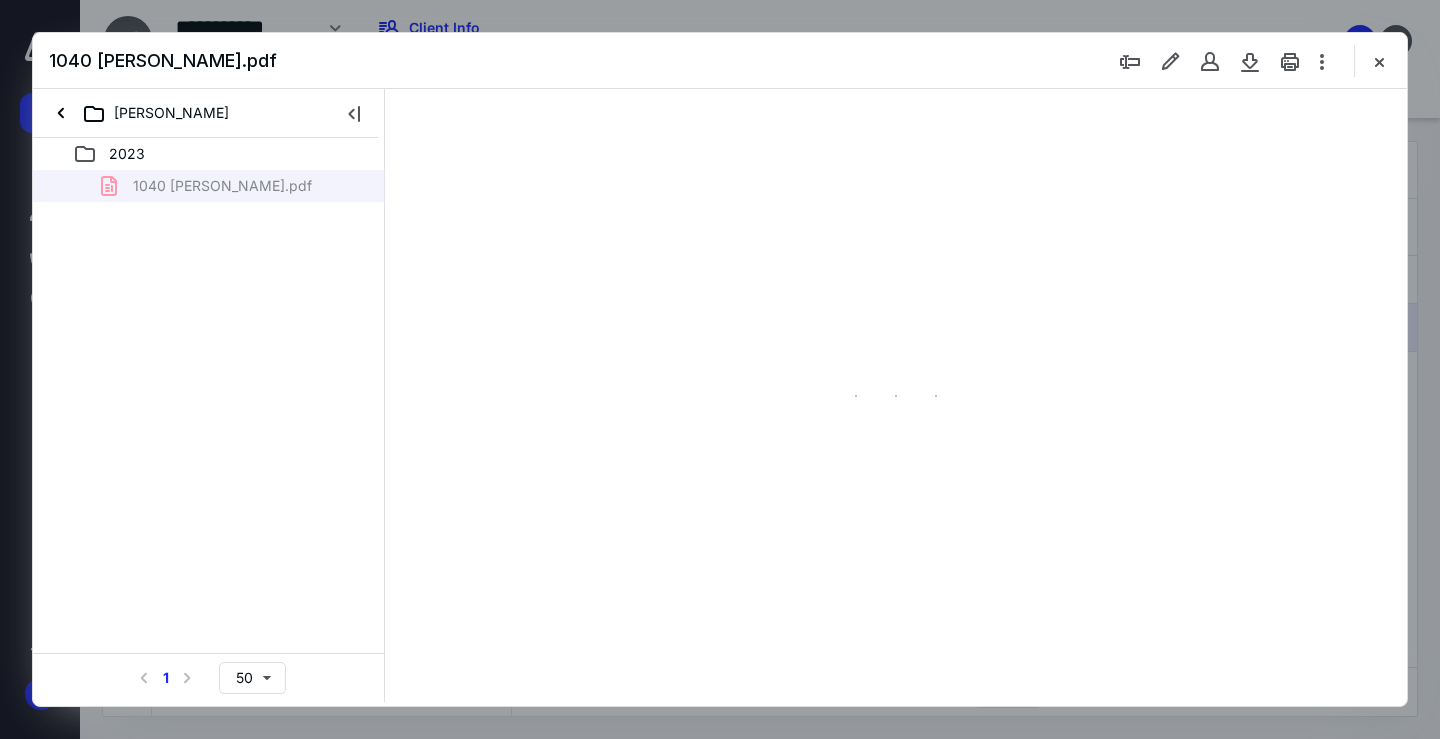 scroll, scrollTop: 0, scrollLeft: 0, axis: both 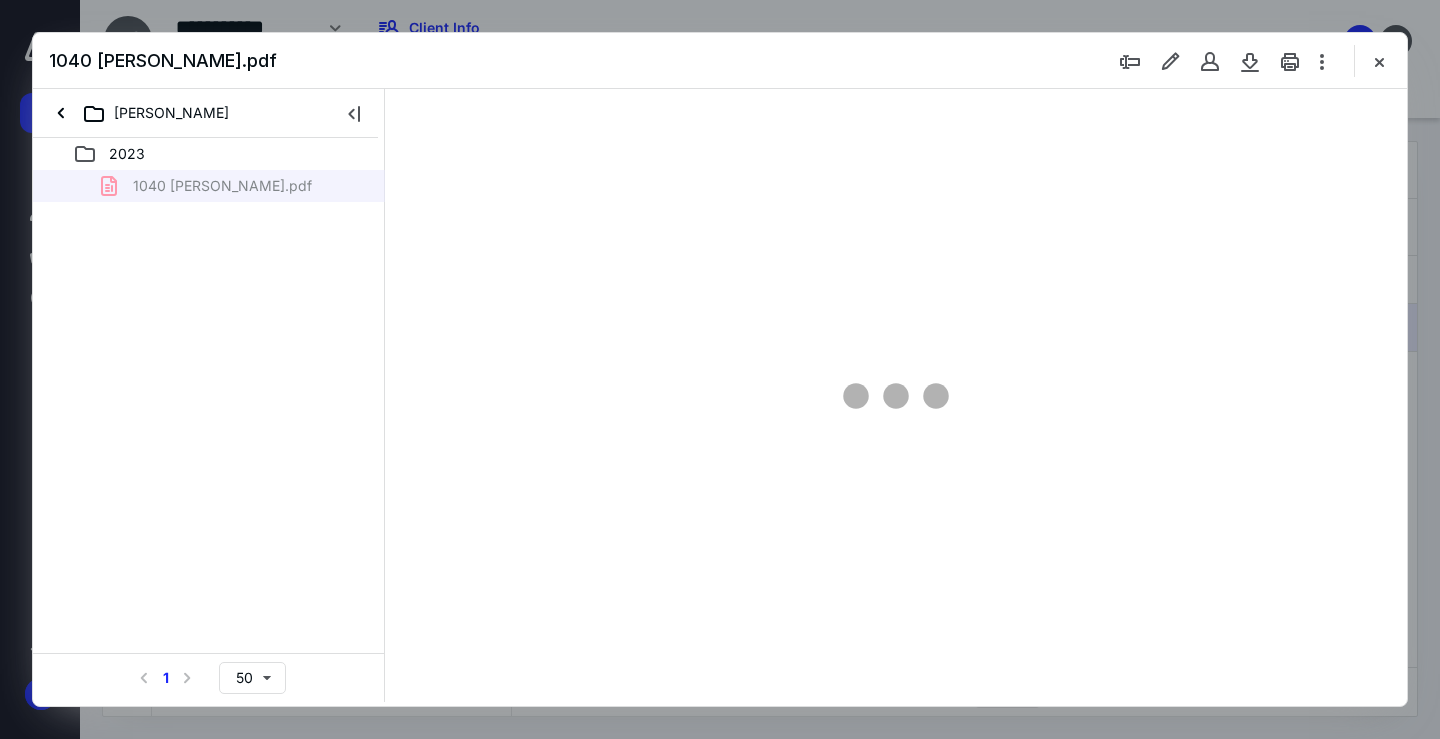 type on "68" 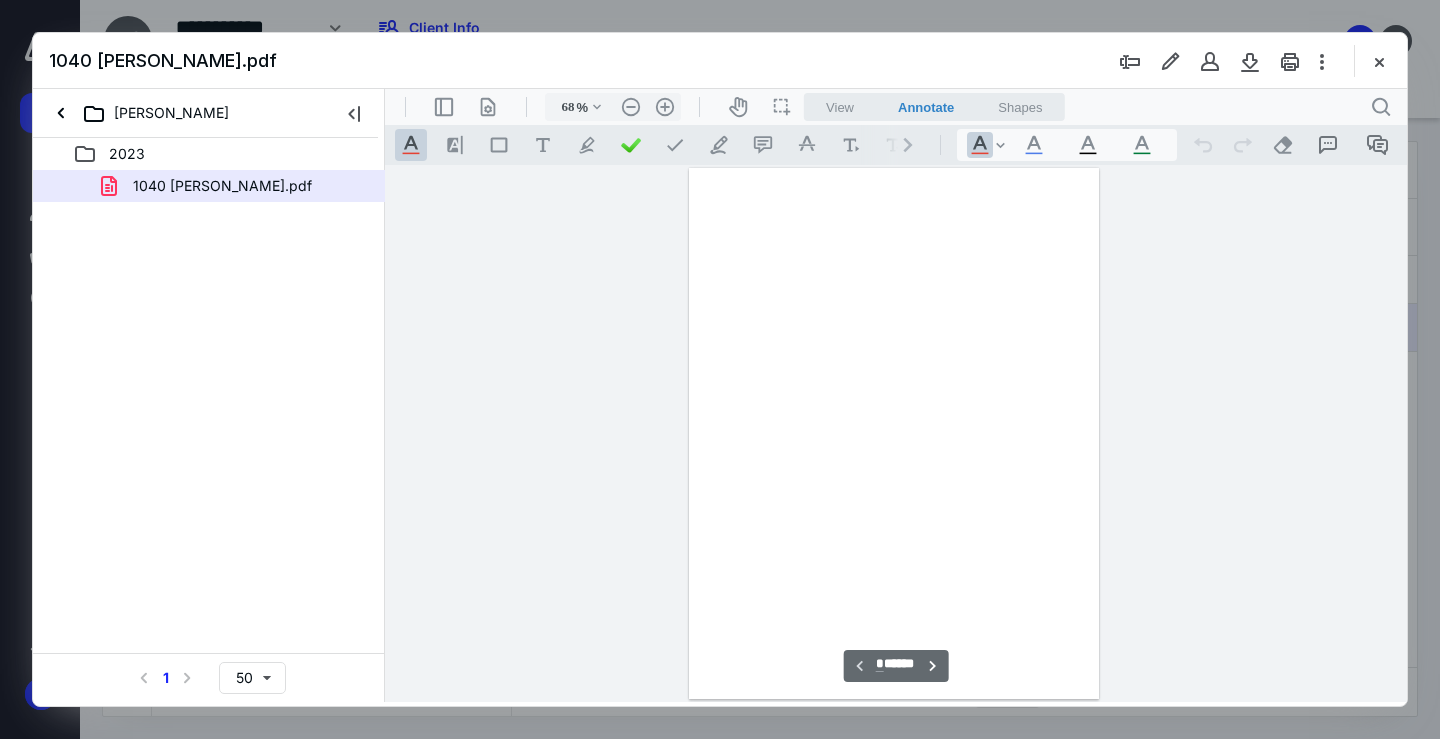 scroll, scrollTop: 79, scrollLeft: 0, axis: vertical 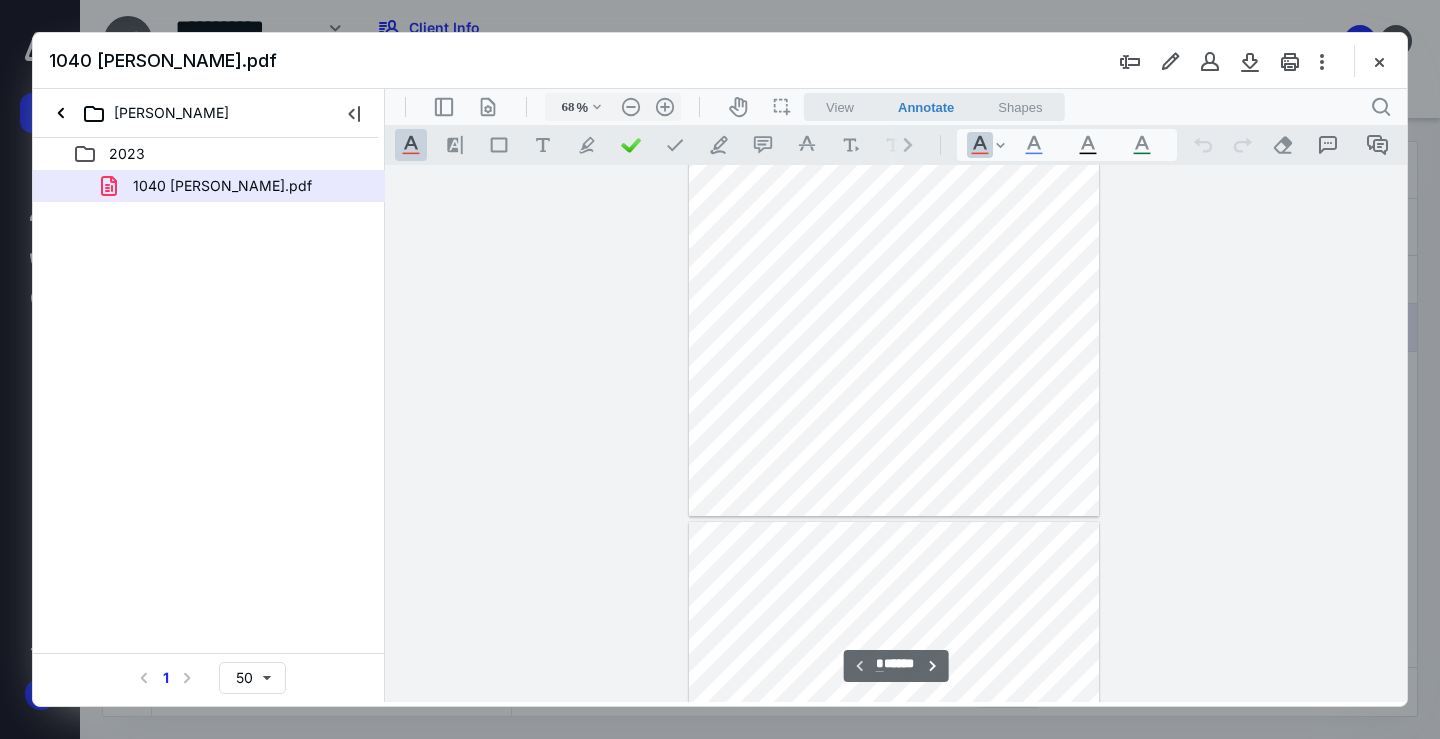 type on "*" 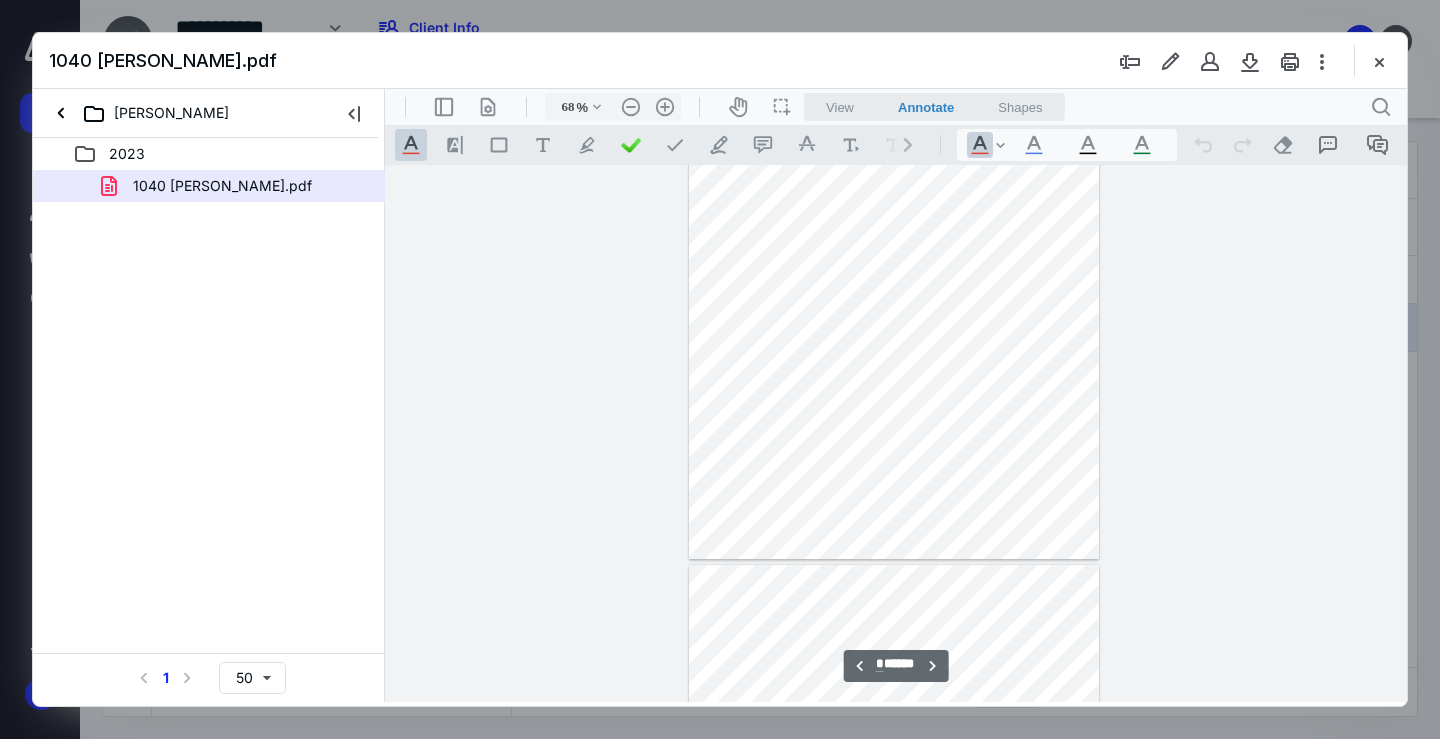scroll, scrollTop: 679, scrollLeft: 0, axis: vertical 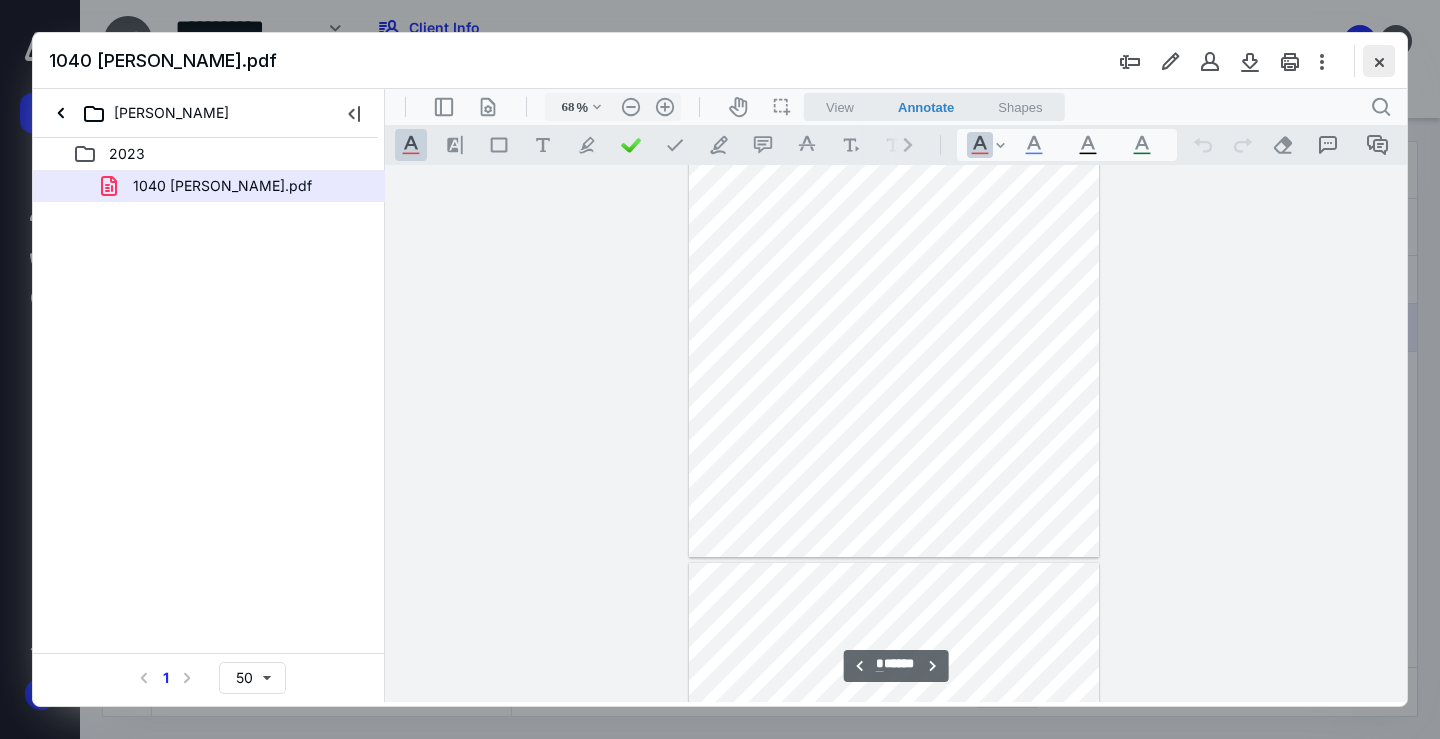 click at bounding box center (1379, 61) 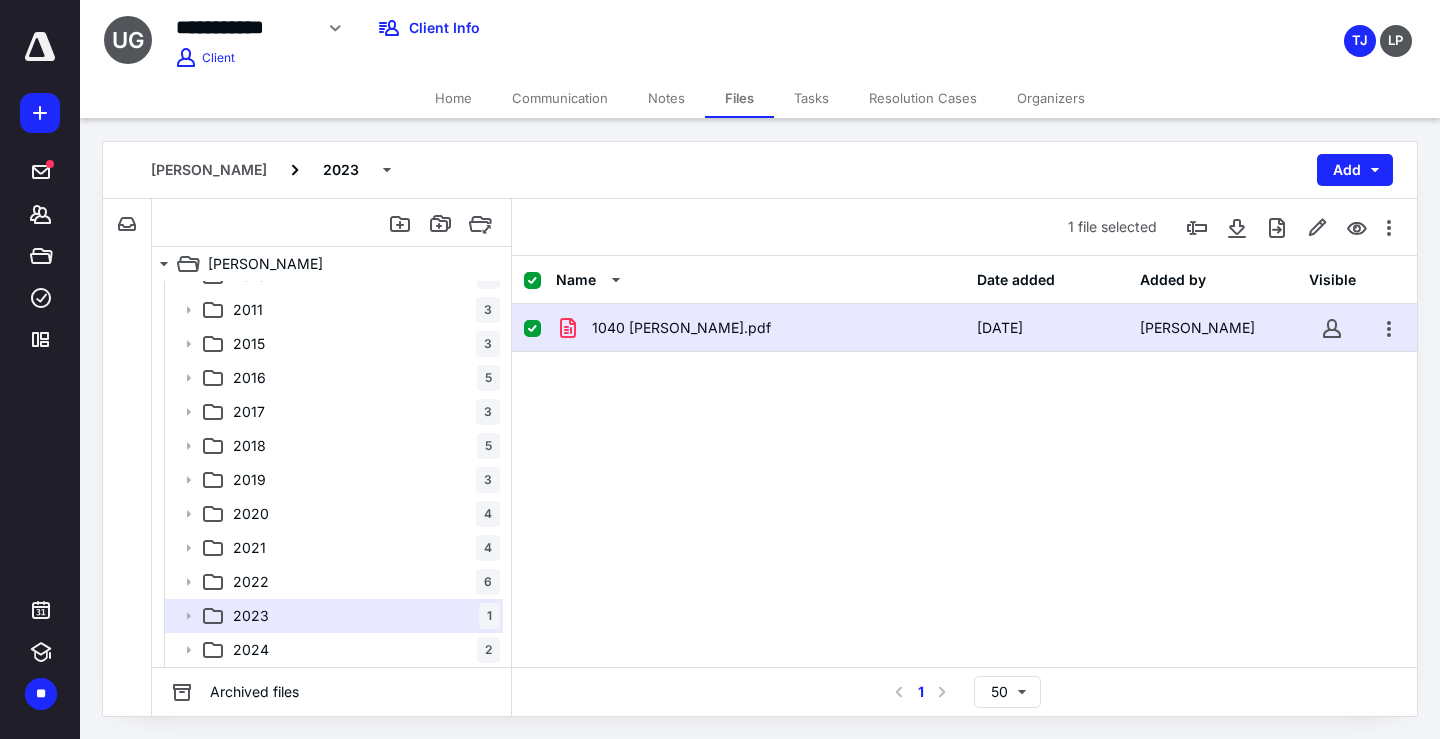 click on "1040  AMADA.pdf" at bounding box center (681, 328) 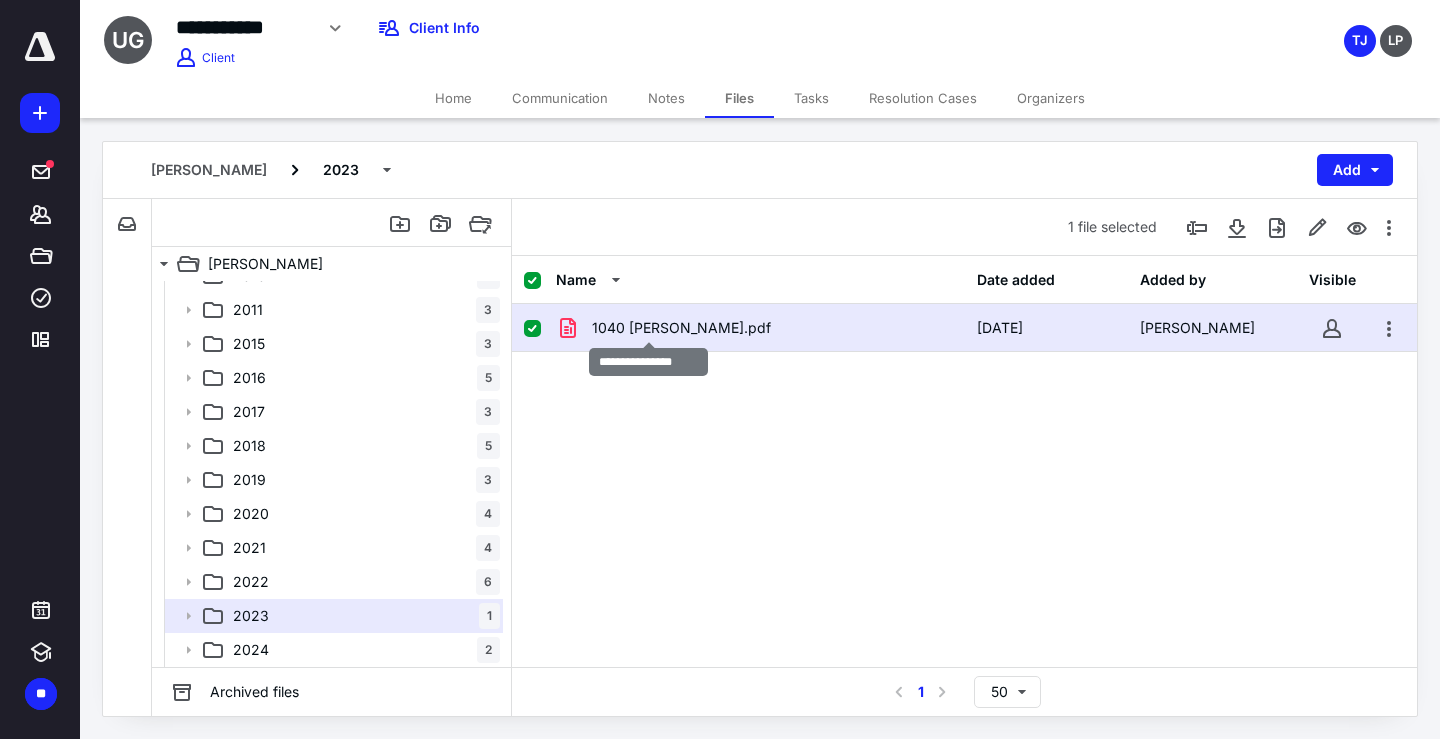 click on "1040  AMADA.pdf" at bounding box center (681, 328) 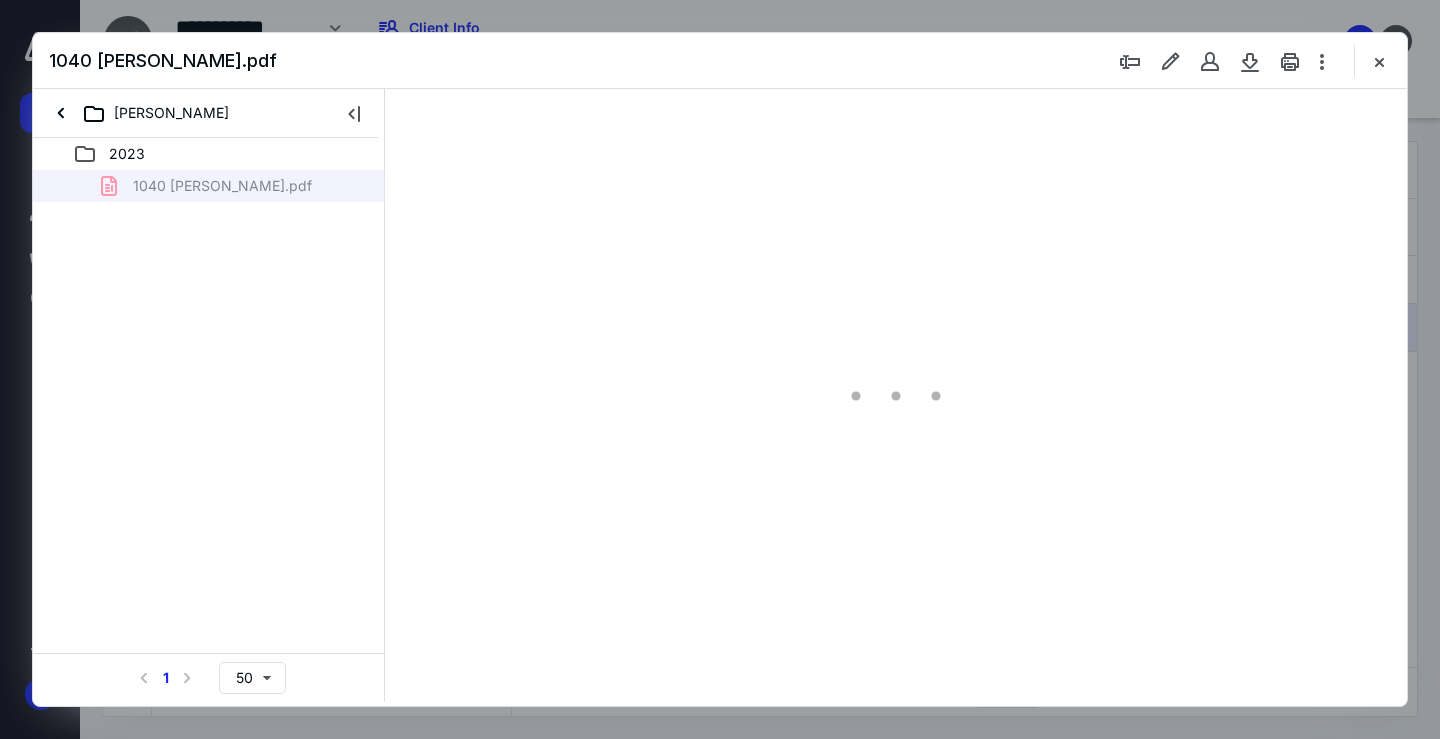scroll, scrollTop: 0, scrollLeft: 0, axis: both 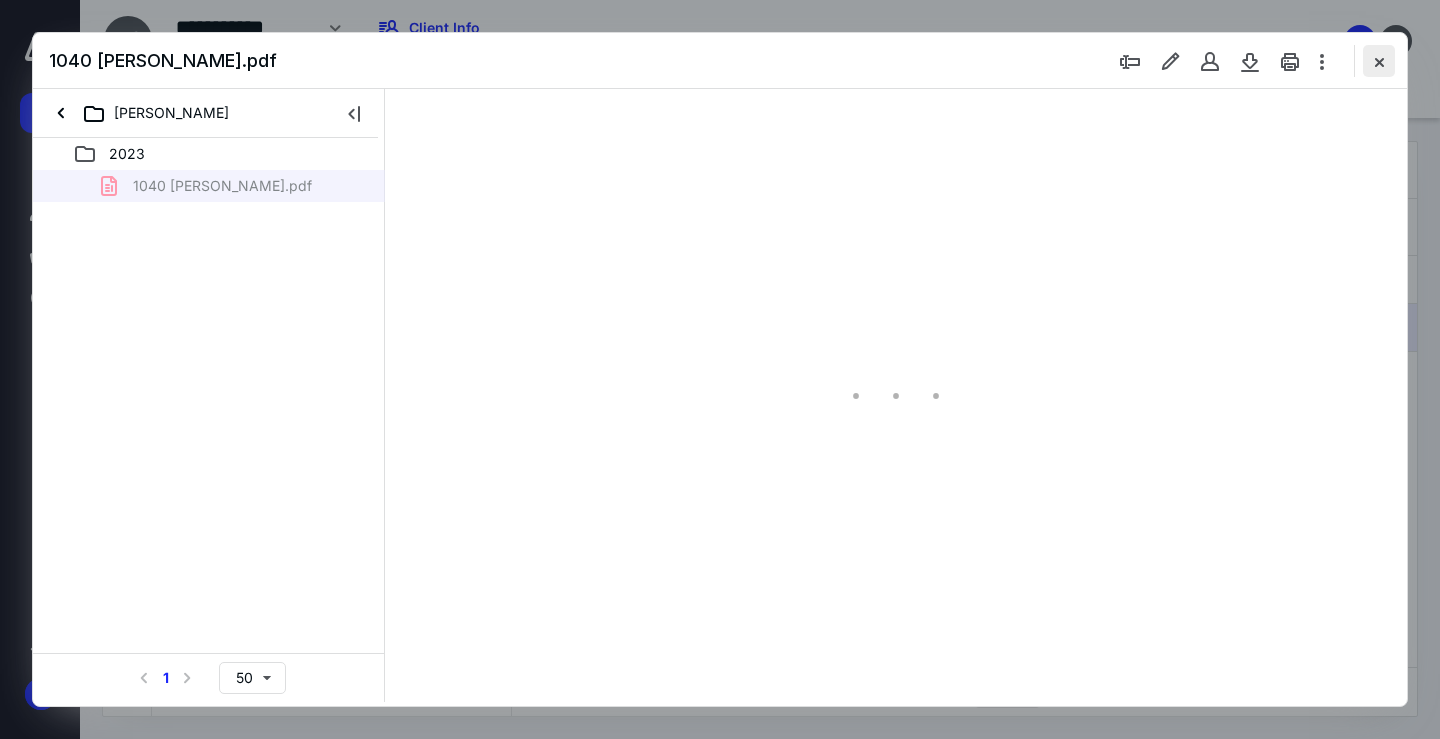 click at bounding box center [1379, 61] 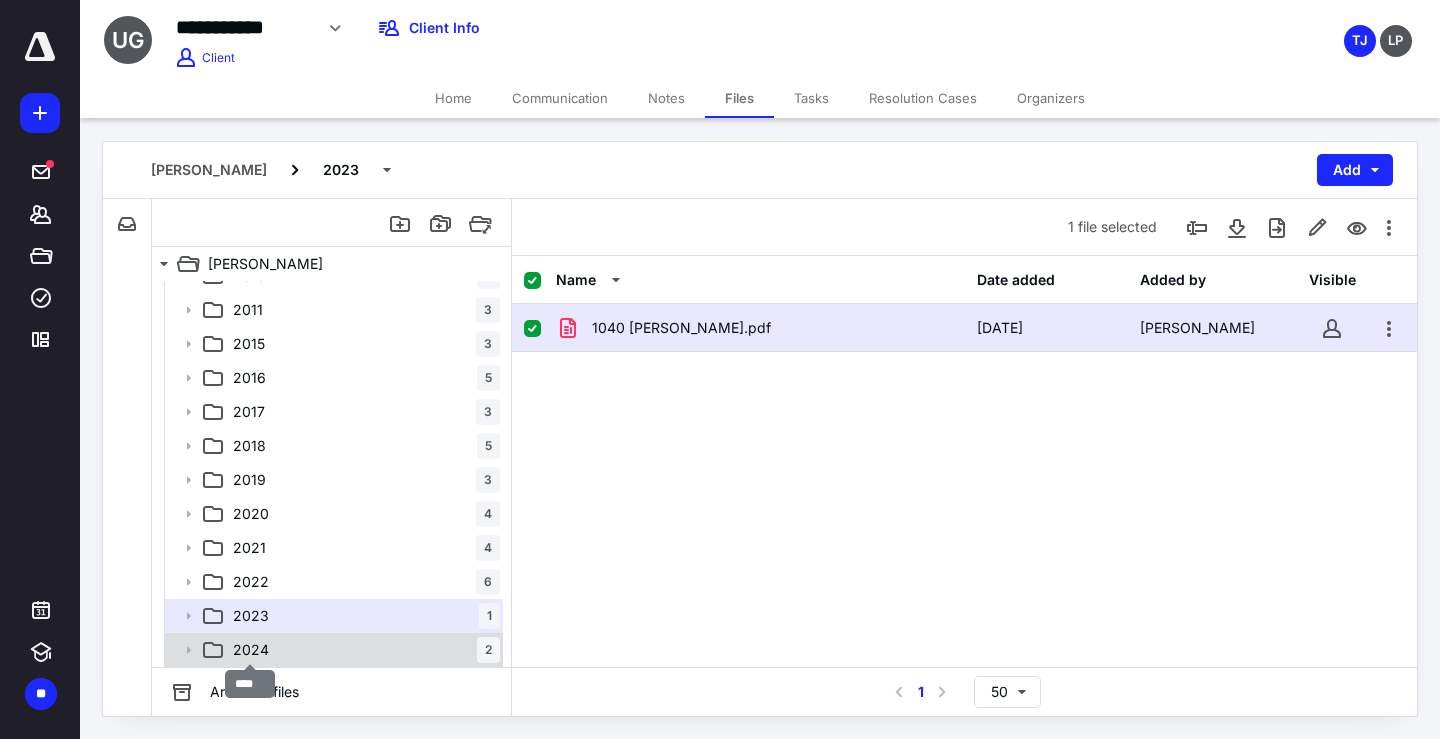 click on "2024" at bounding box center (251, 650) 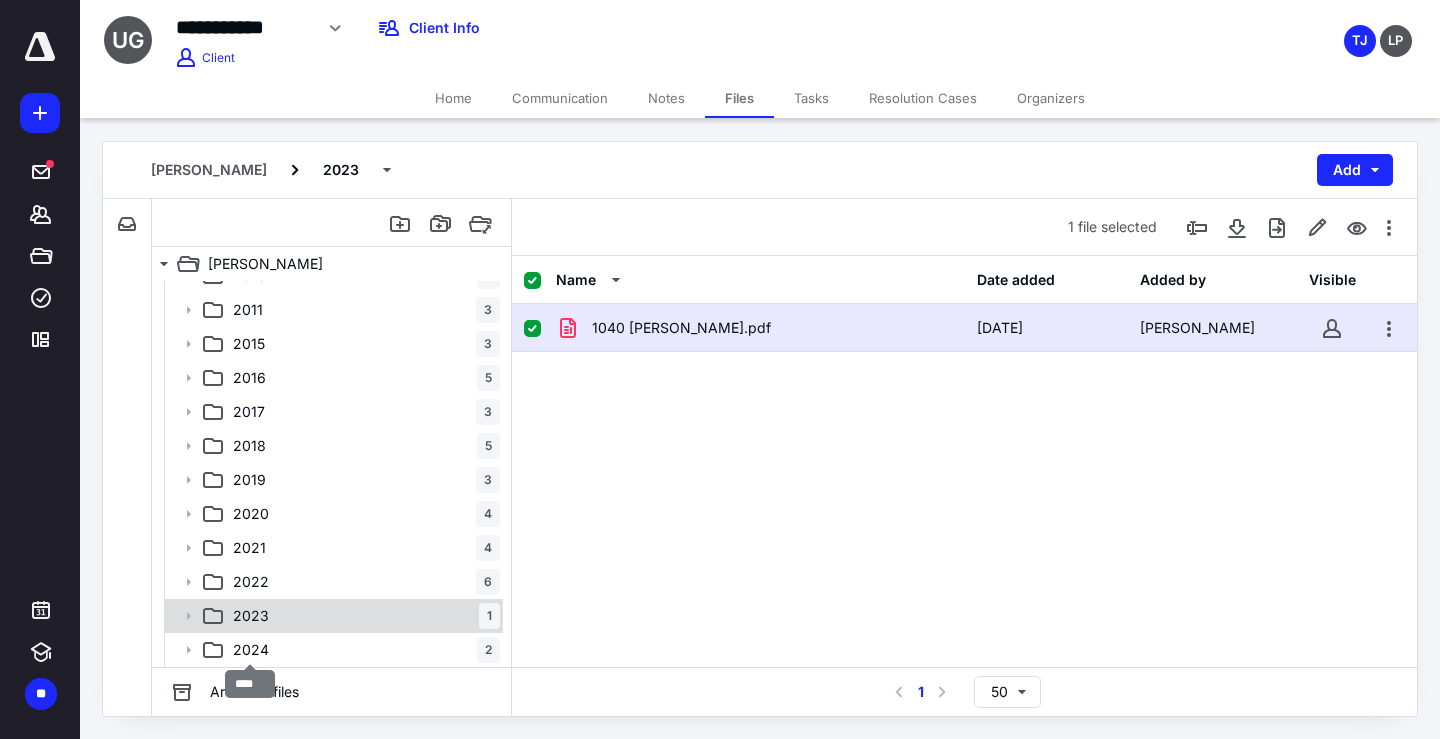 checkbox on "false" 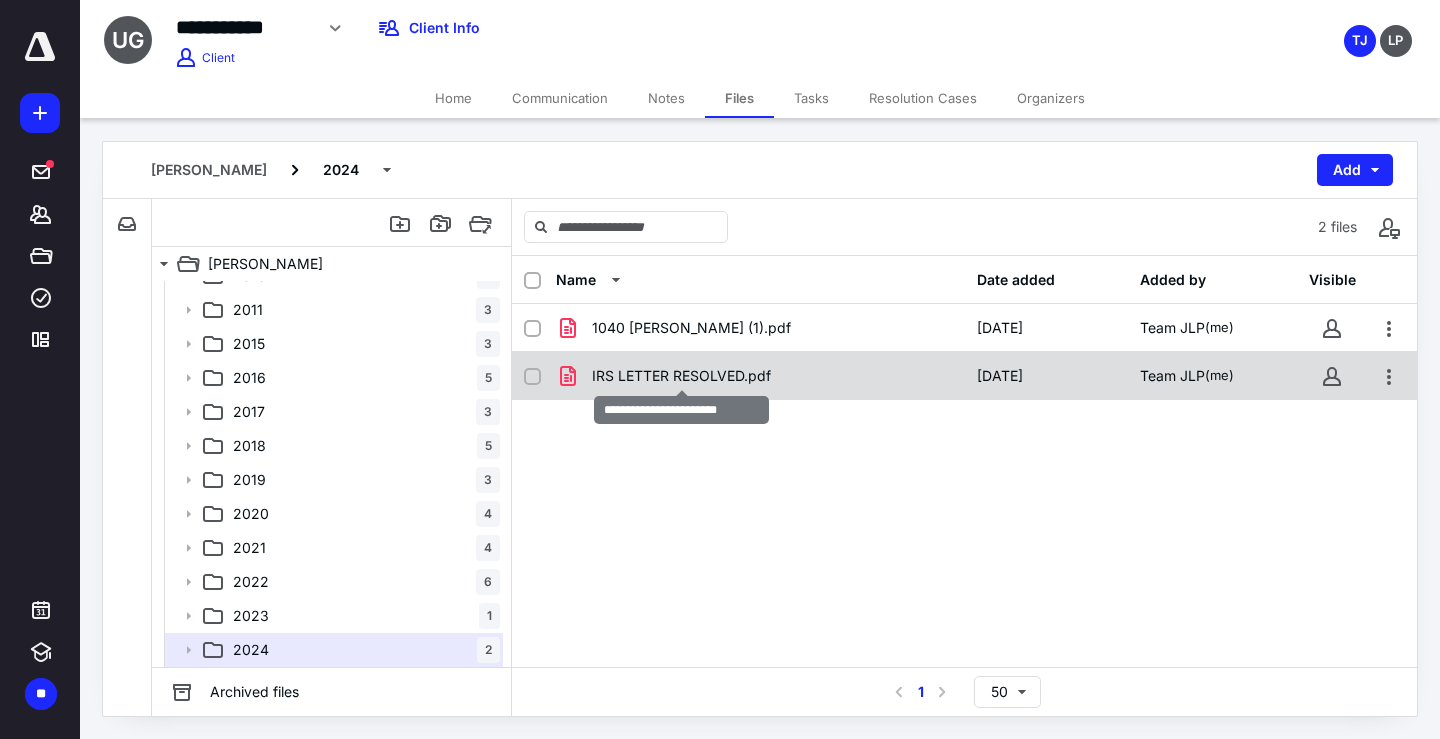 click on "IRS LETTER RESOLVED.pdf" at bounding box center [681, 376] 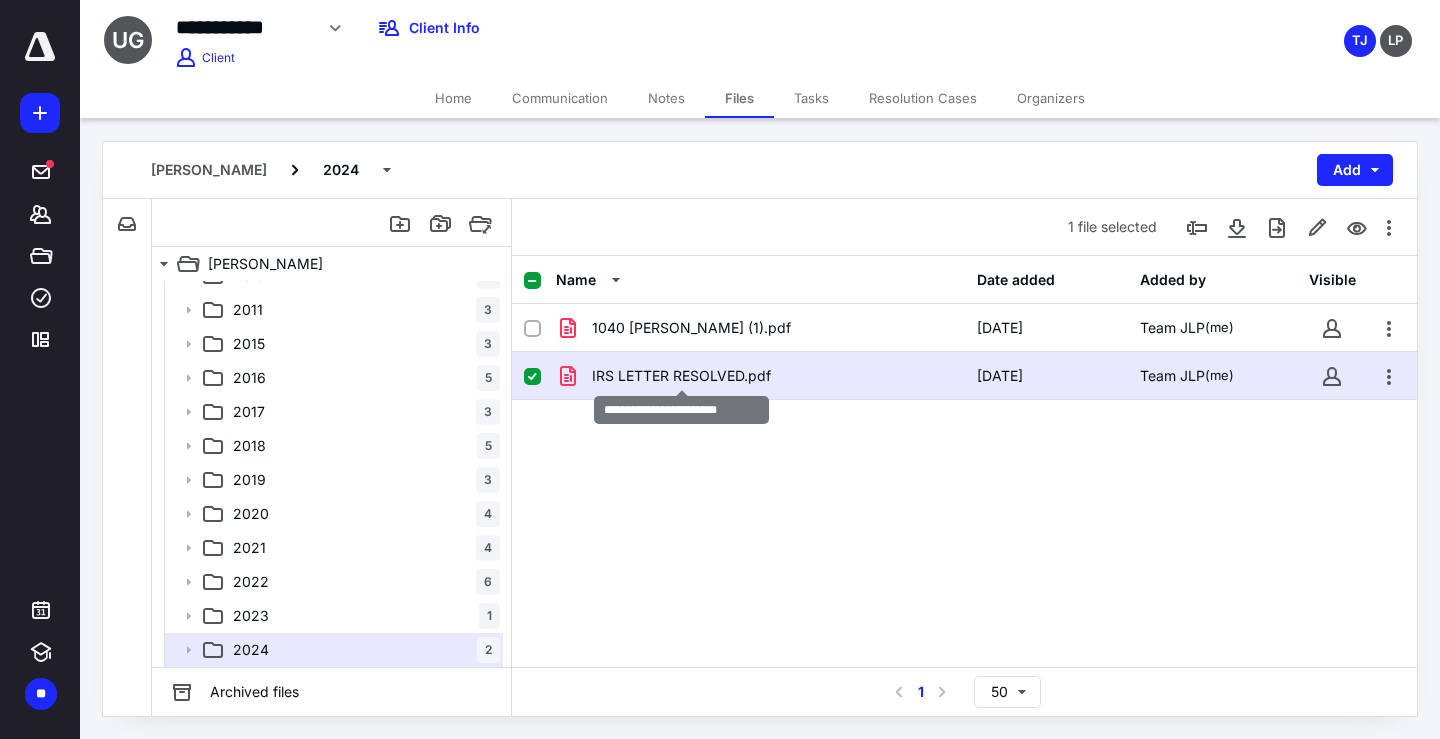 click on "IRS LETTER RESOLVED.pdf" at bounding box center [681, 376] 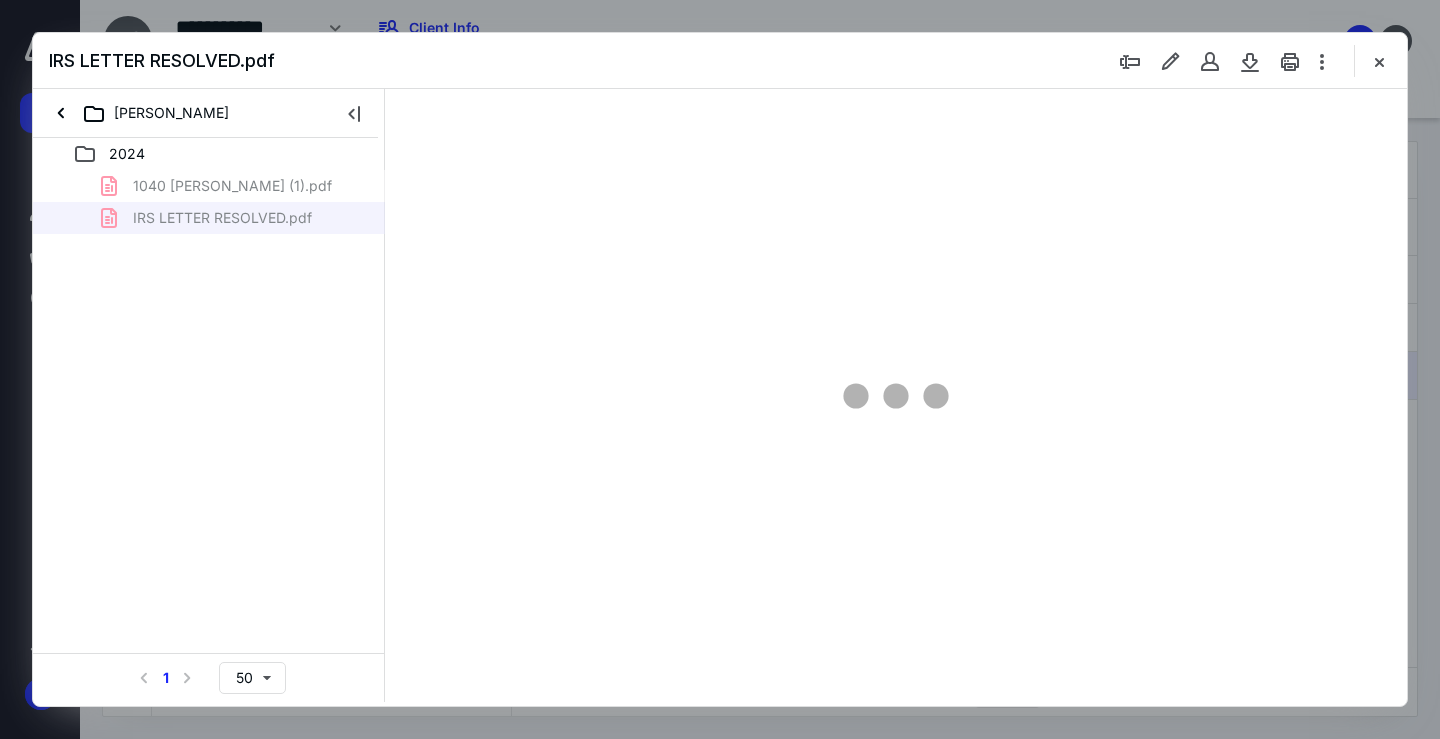 scroll, scrollTop: 0, scrollLeft: 0, axis: both 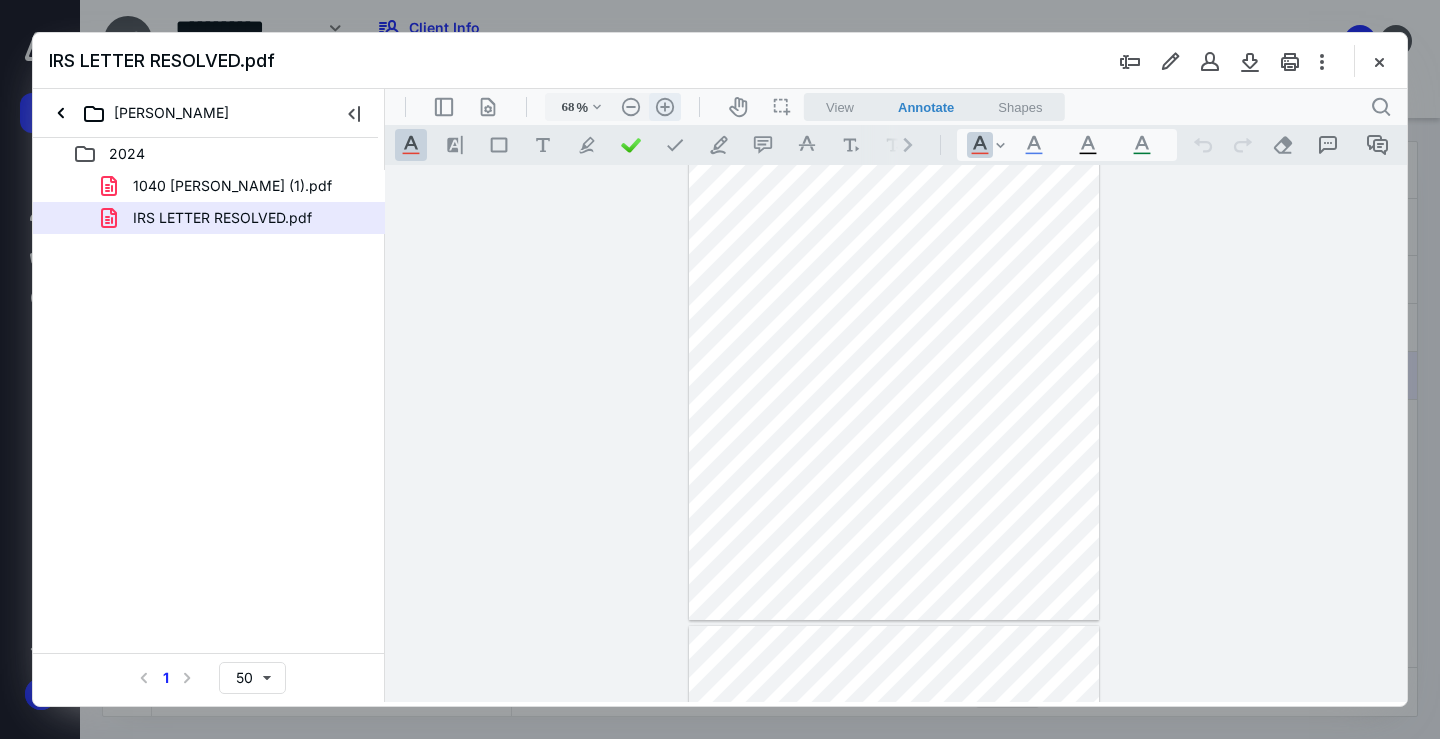 click on ".cls-1{fill:#abb0c4;} icon - header - zoom - in - line" at bounding box center (665, 107) 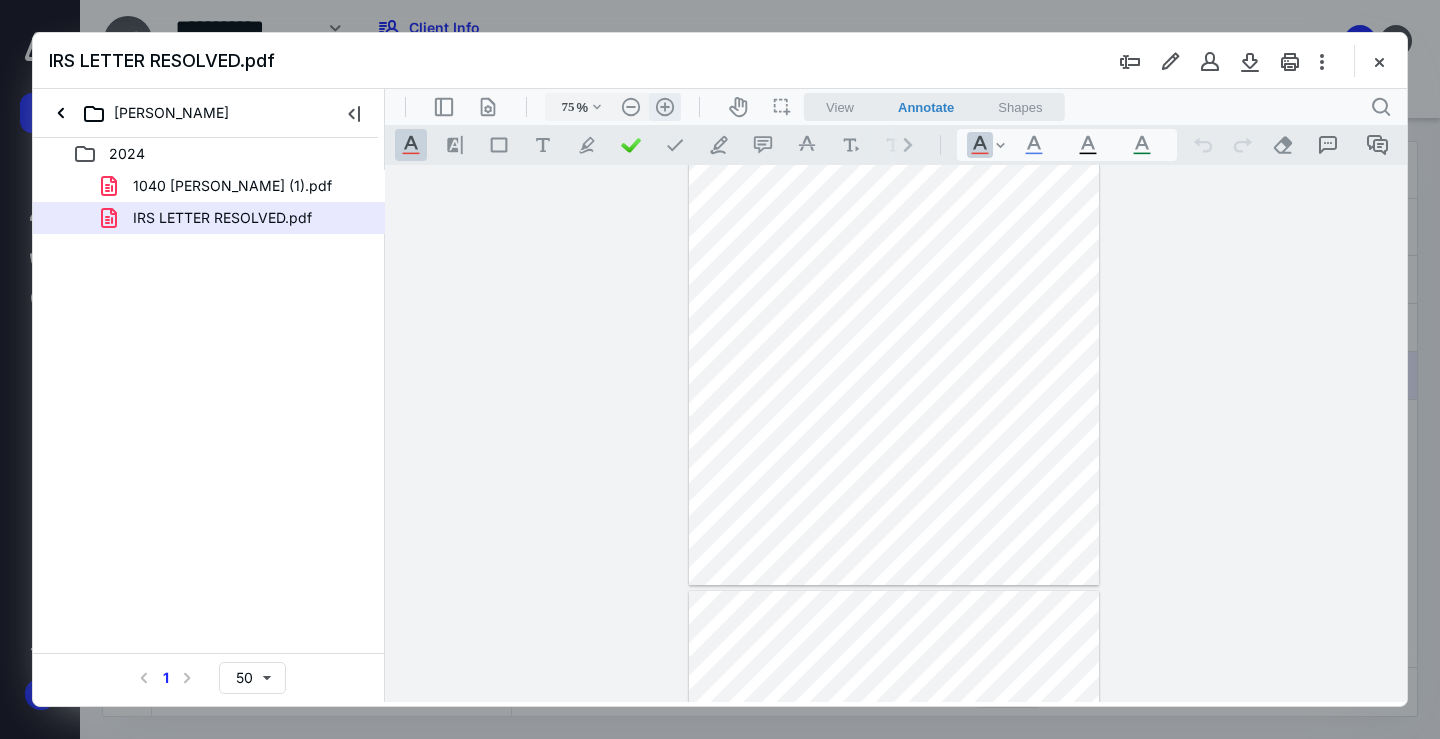 click on ".cls-1{fill:#abb0c4;} icon - header - zoom - in - line" at bounding box center (665, 107) 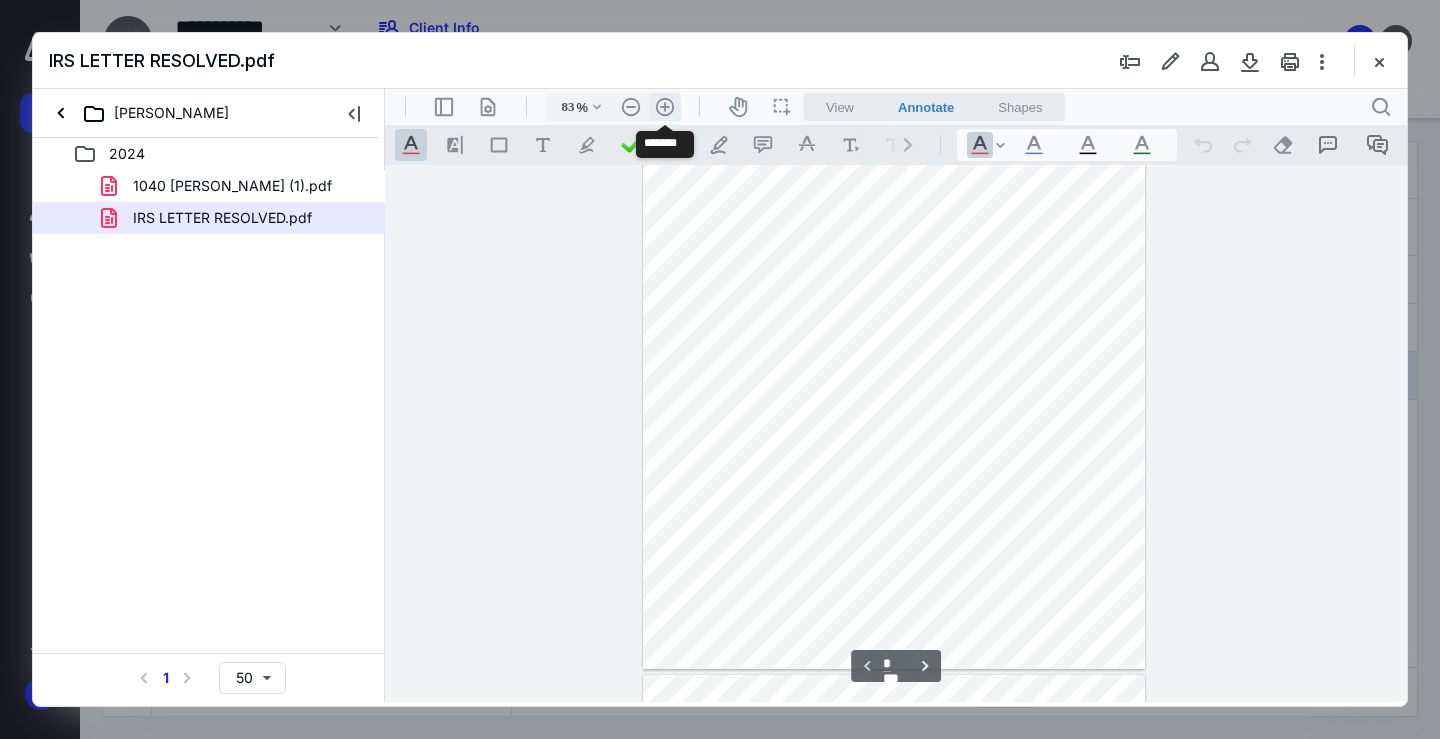 click on ".cls-1{fill:#abb0c4;} icon - header - zoom - in - line" at bounding box center [665, 107] 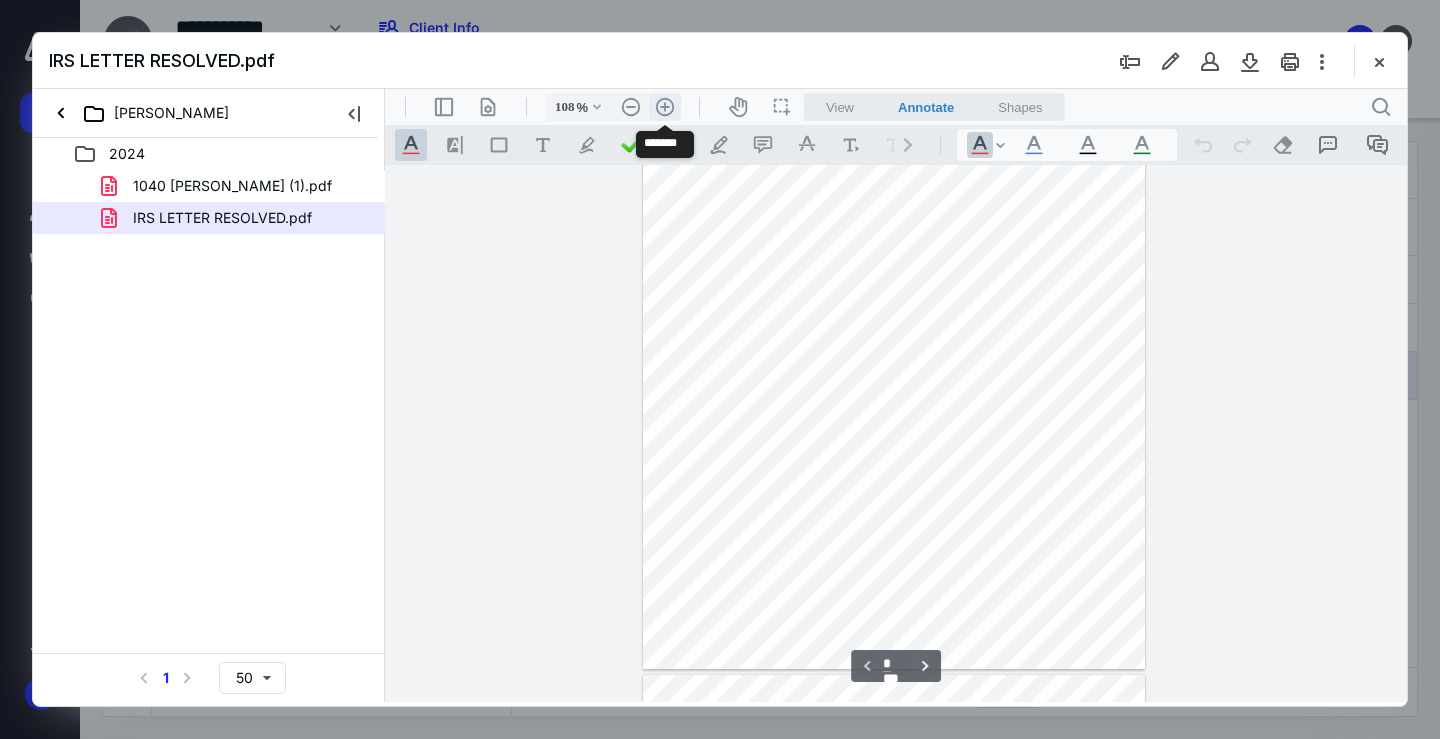 scroll, scrollTop: 265, scrollLeft: 0, axis: vertical 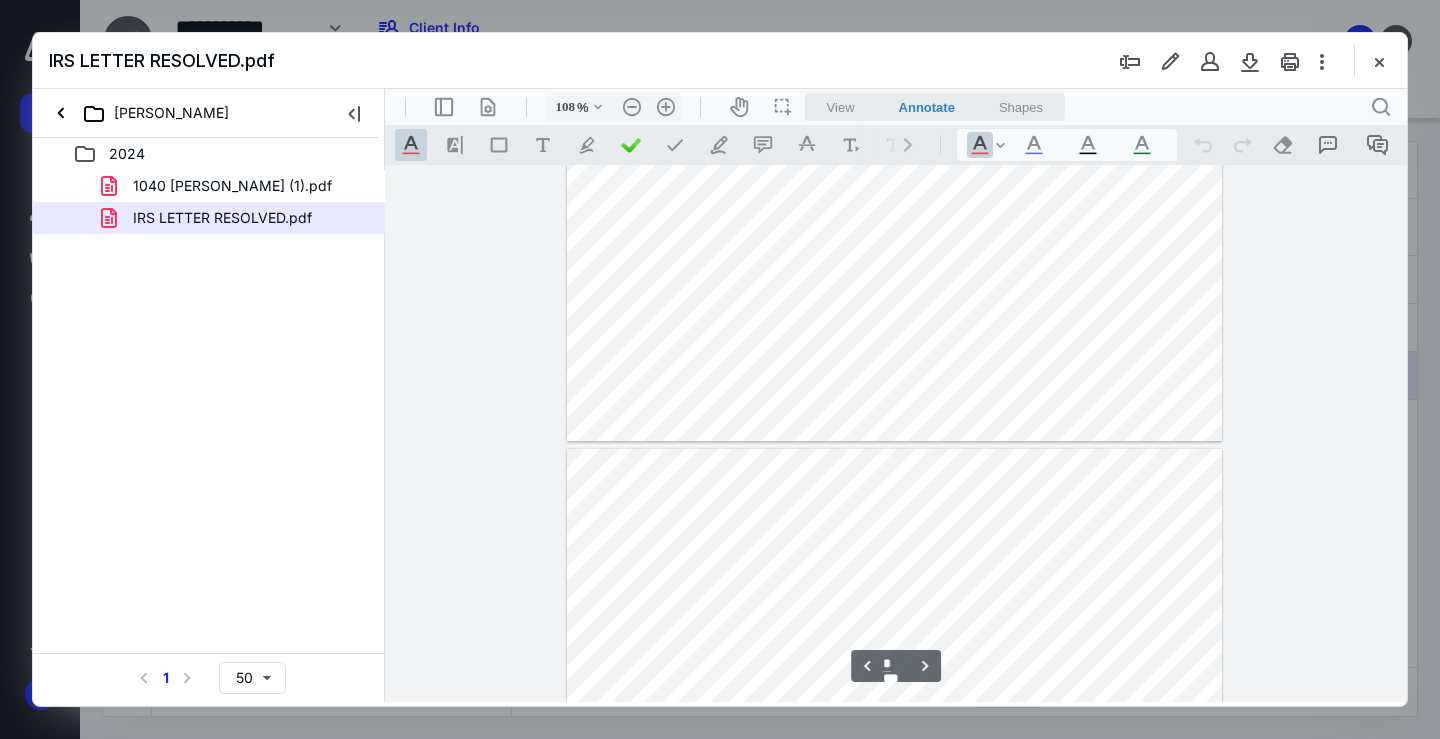 type on "*" 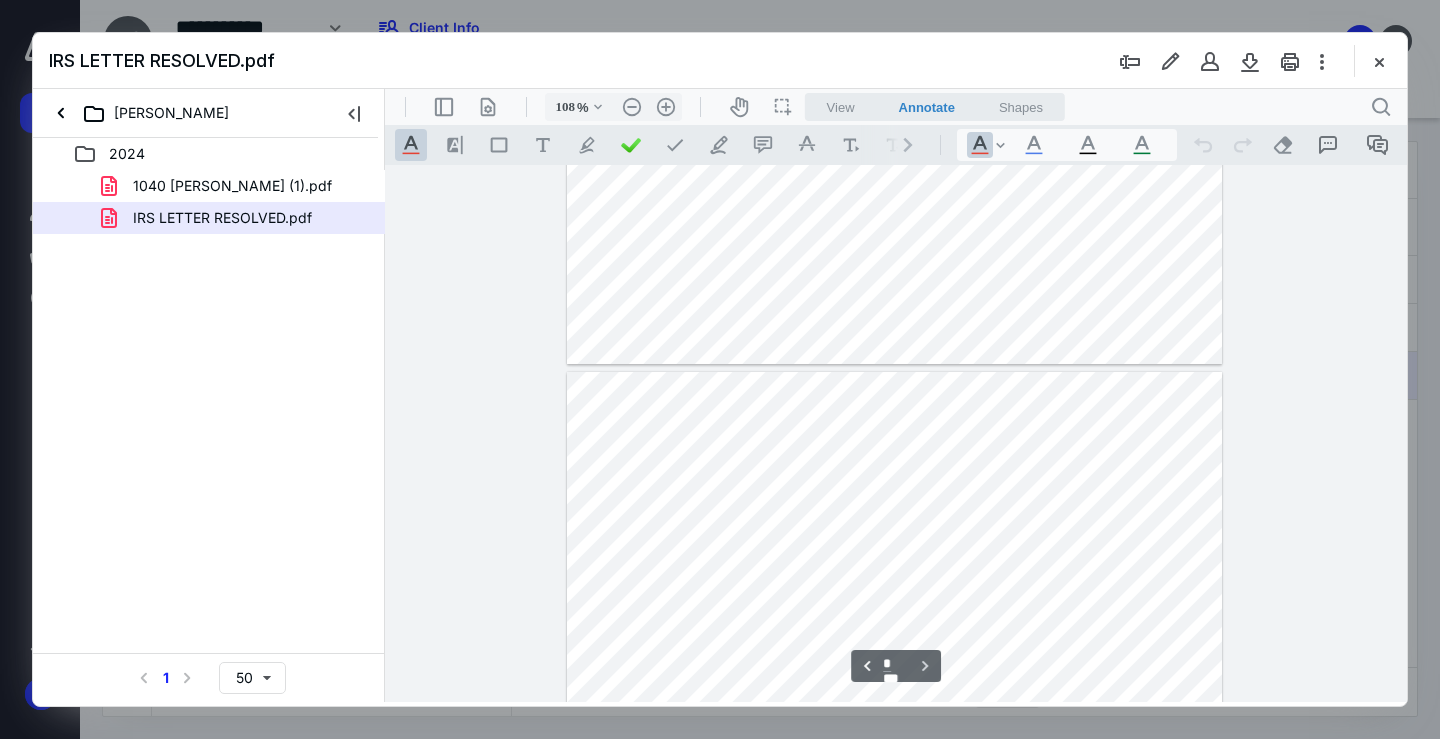 scroll, scrollTop: 2887, scrollLeft: 0, axis: vertical 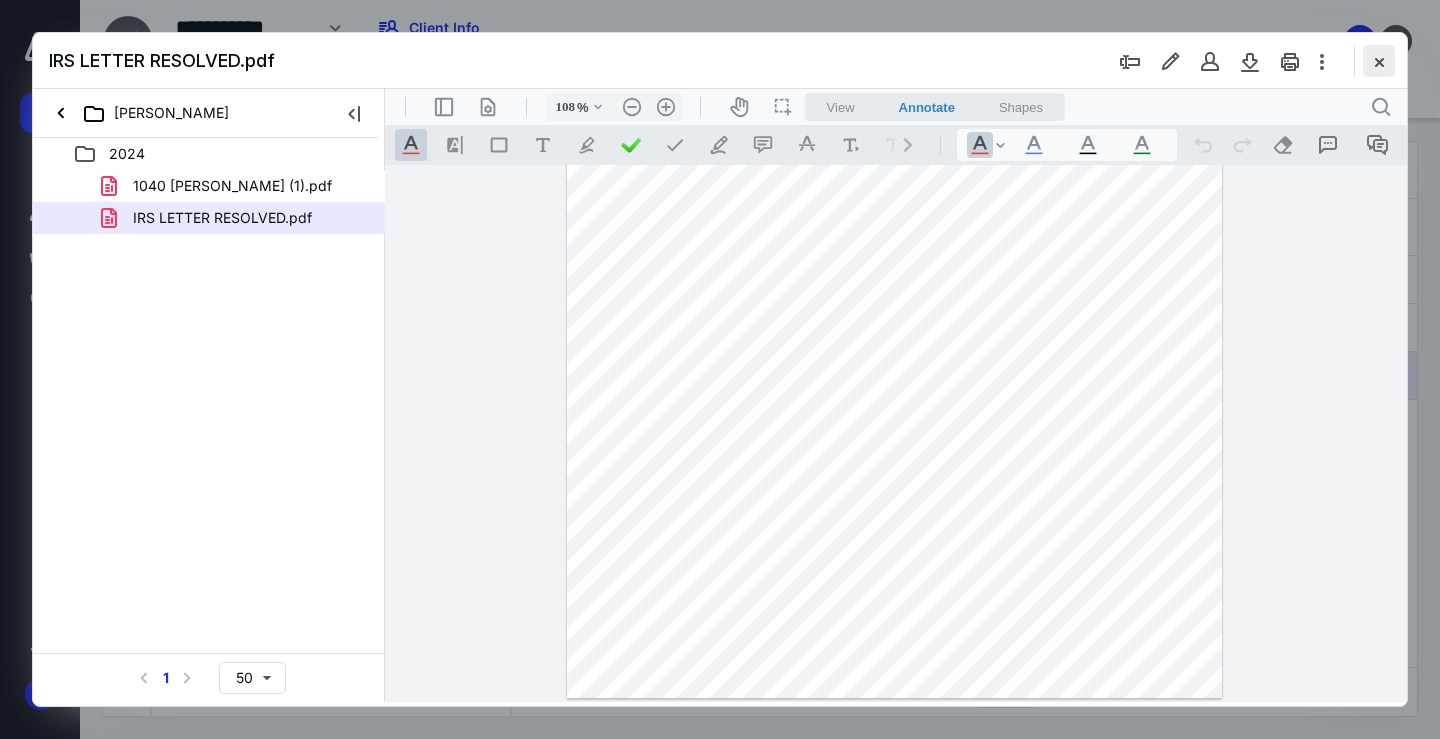 click at bounding box center [1379, 61] 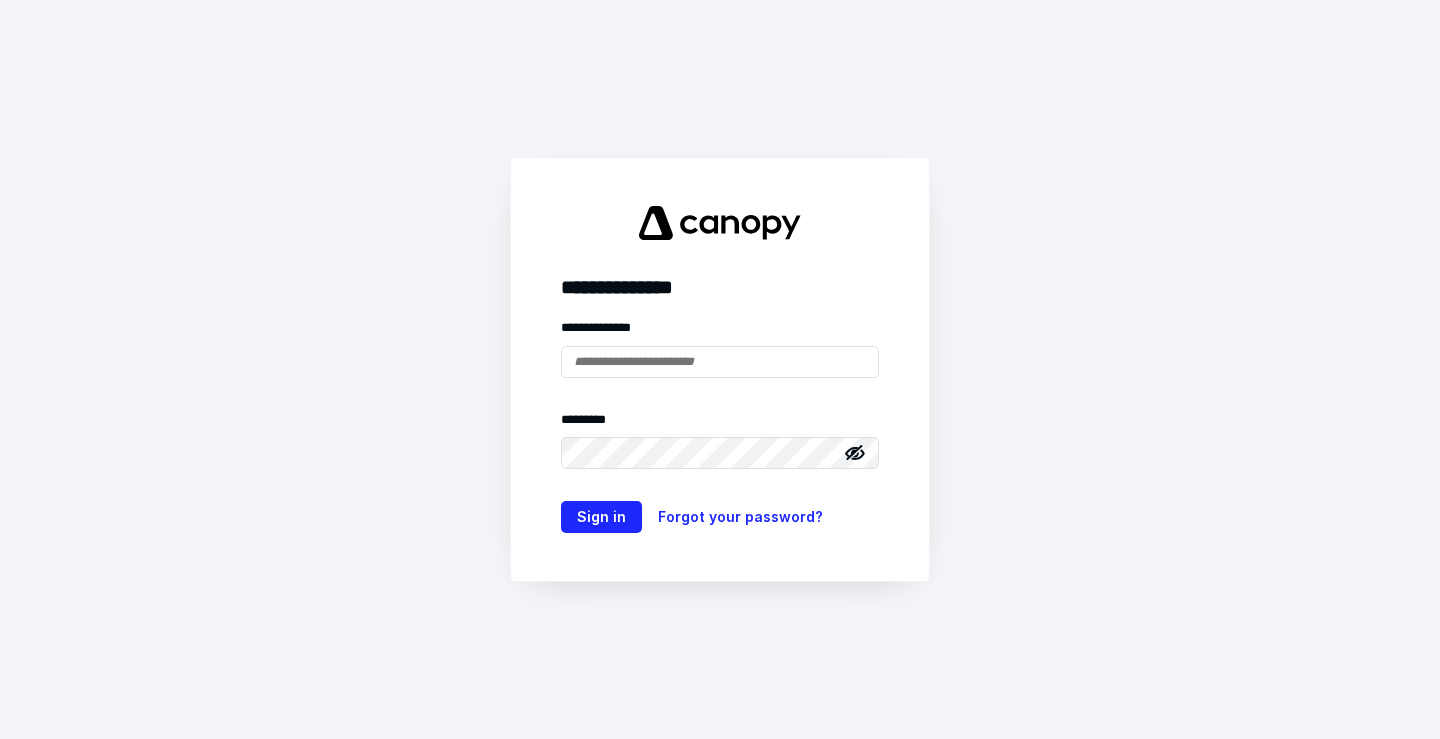 scroll, scrollTop: 0, scrollLeft: 0, axis: both 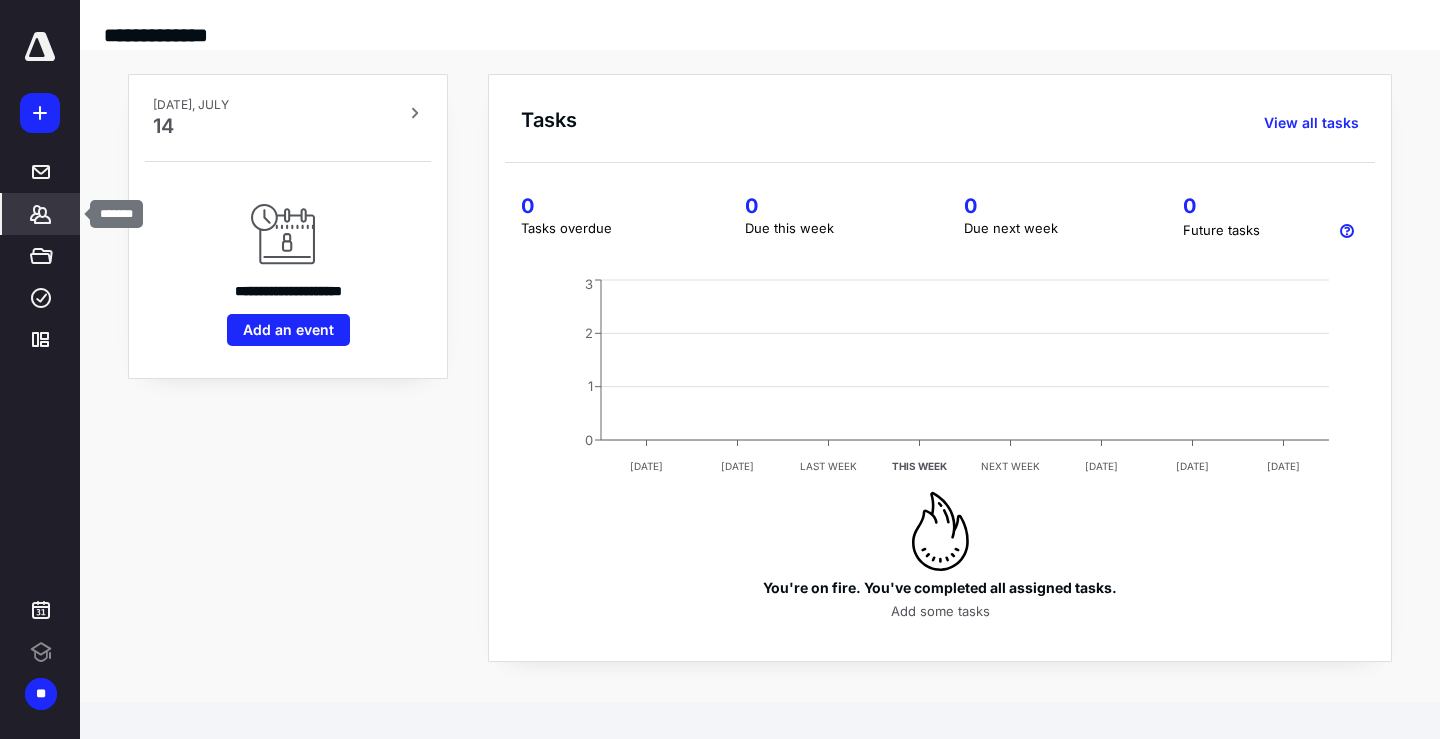 click 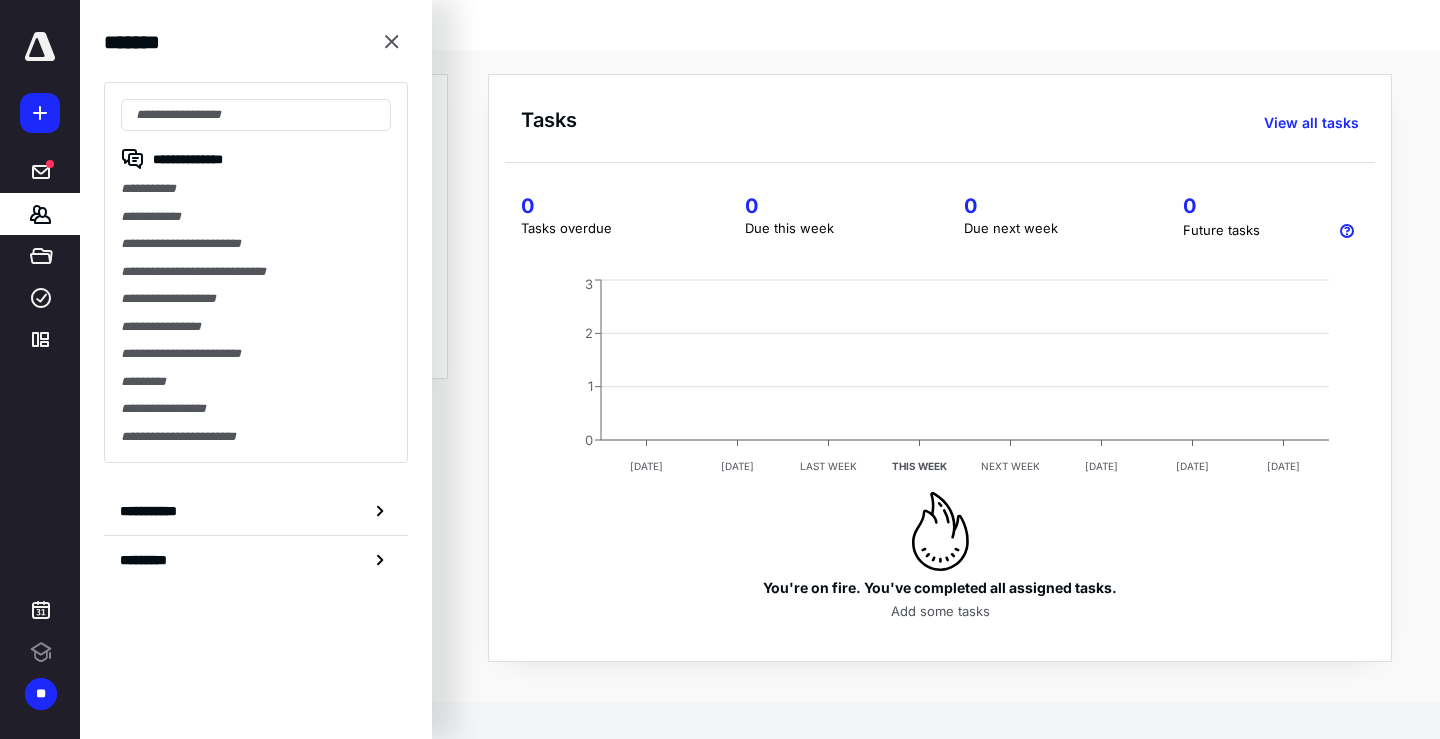 scroll, scrollTop: 0, scrollLeft: 0, axis: both 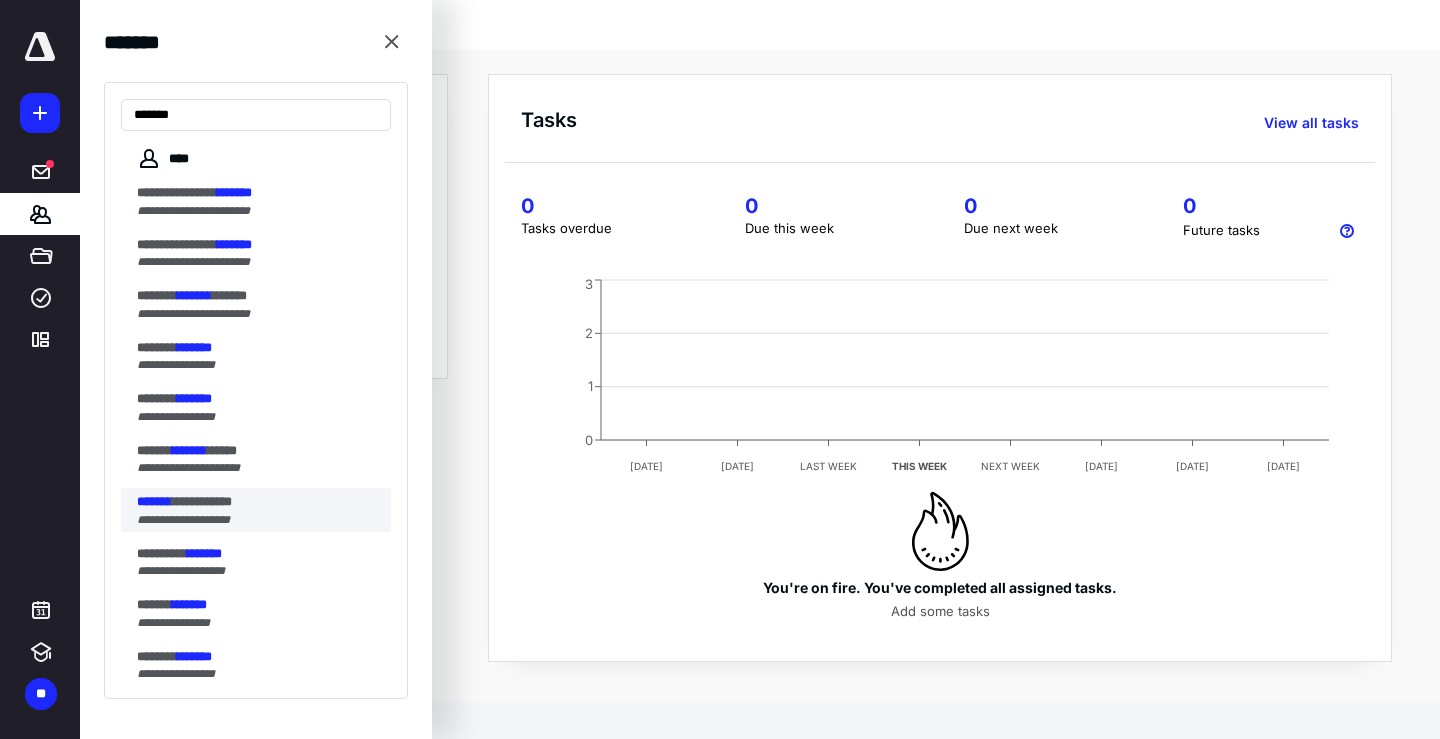type on "*******" 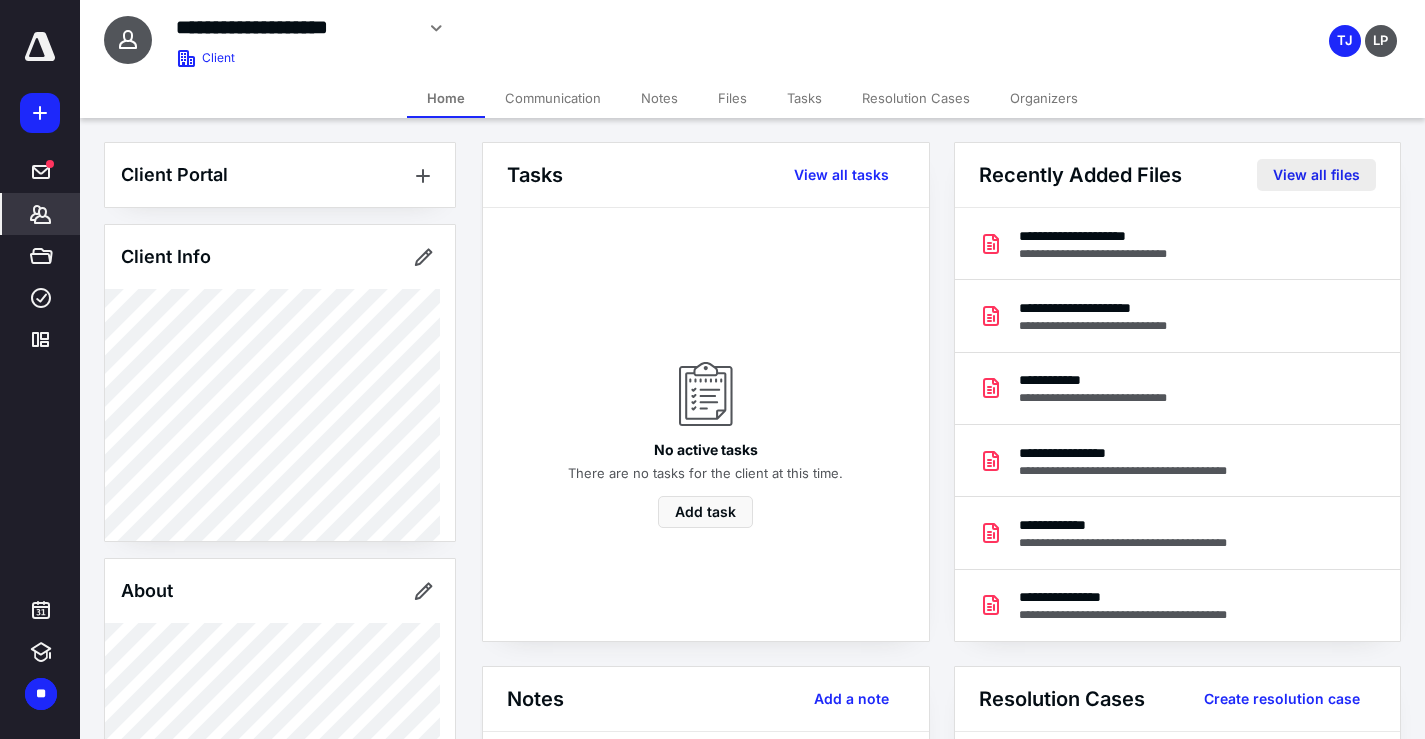 click on "View all files" at bounding box center (1316, 175) 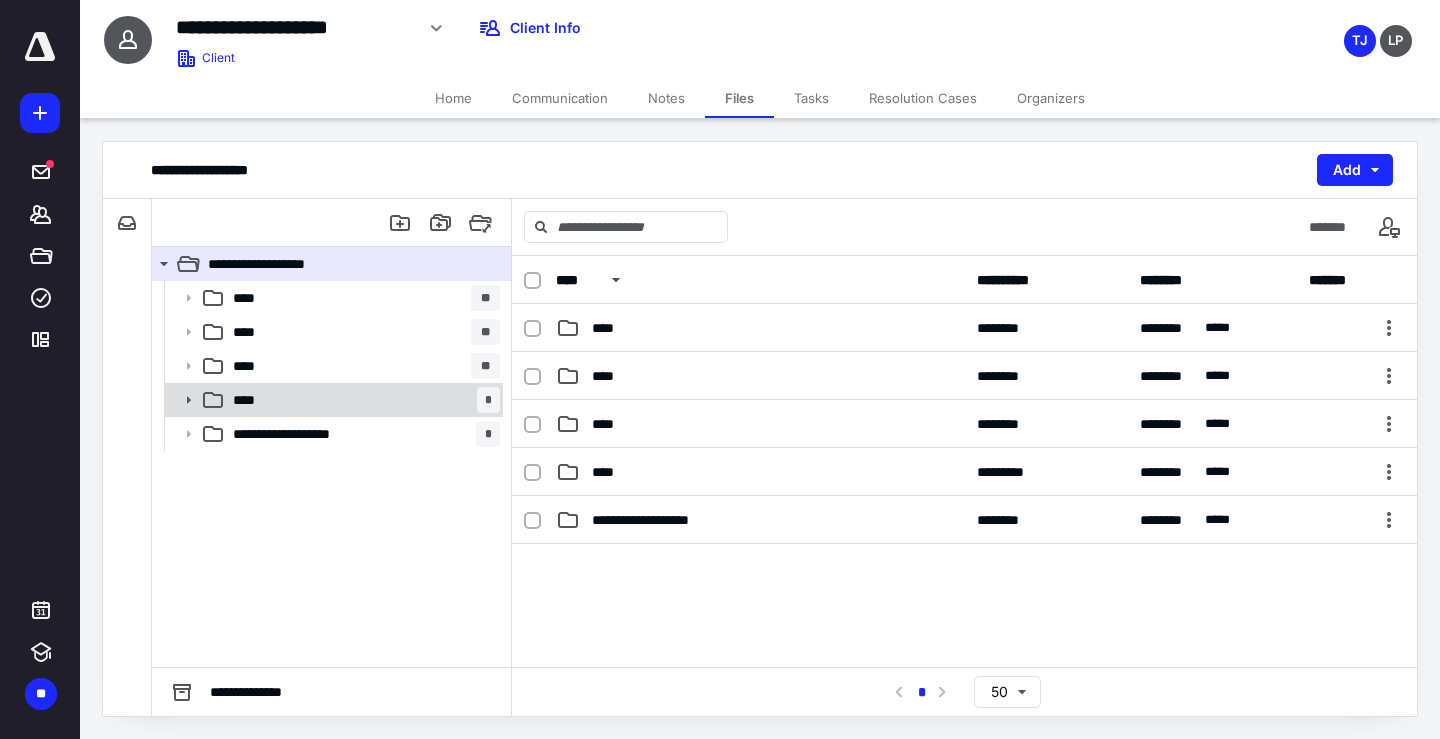click on "**** *" at bounding box center [362, 400] 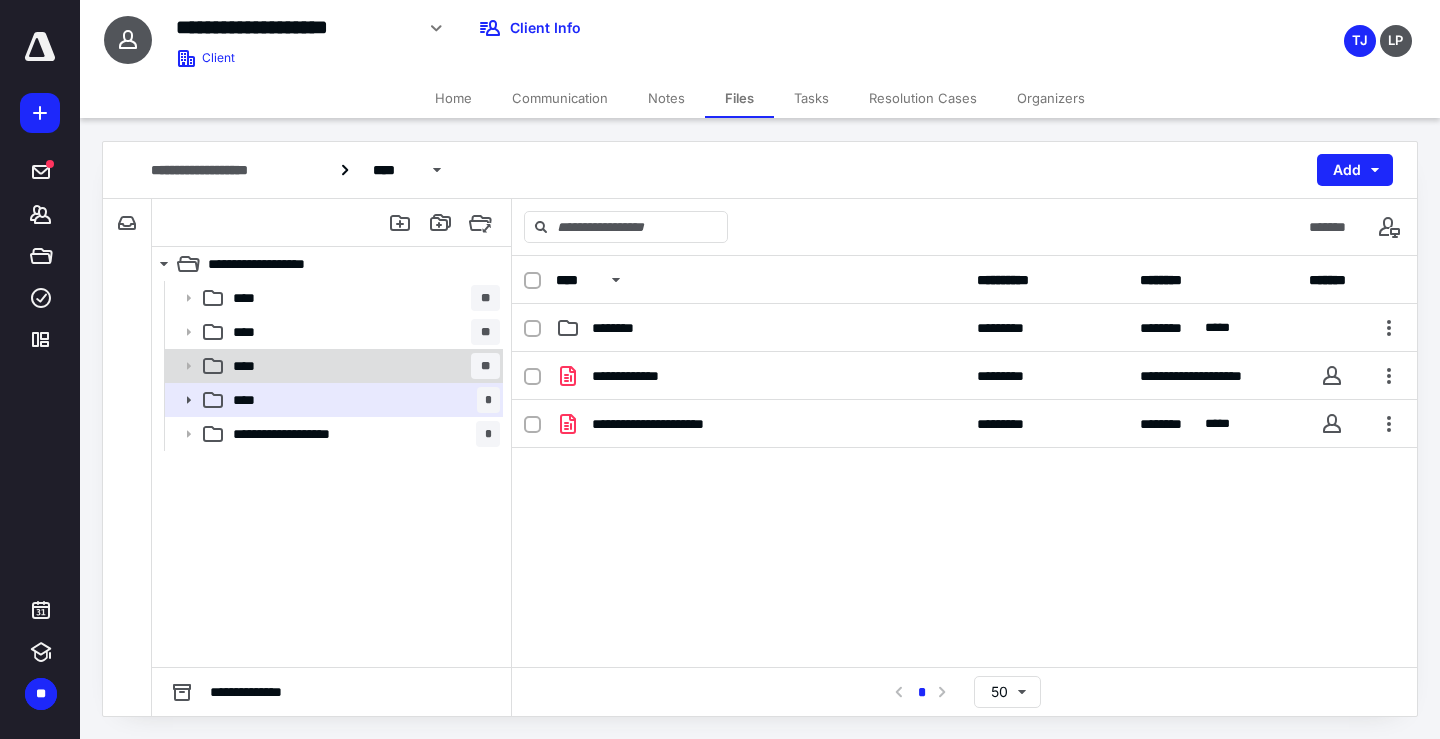 click on "****" at bounding box center [250, 366] 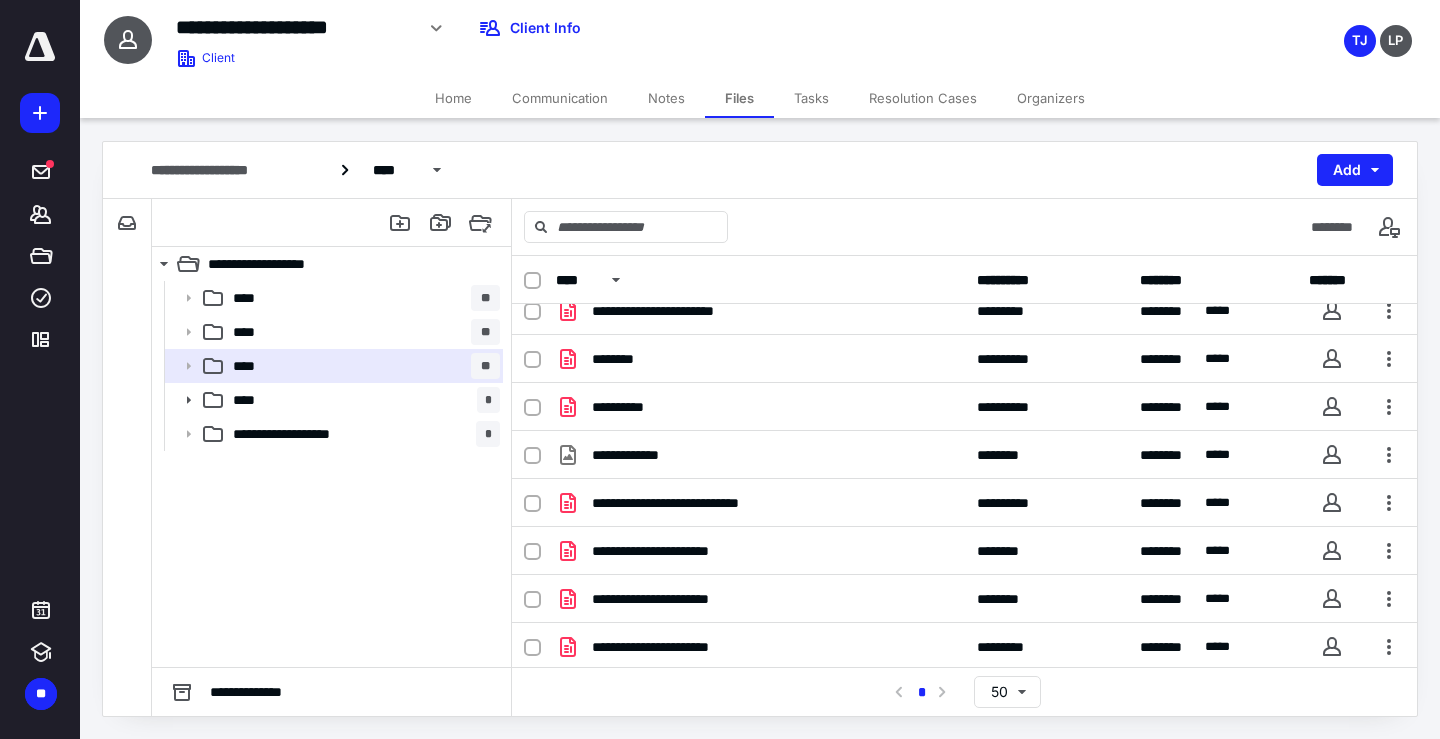 scroll, scrollTop: 309, scrollLeft: 0, axis: vertical 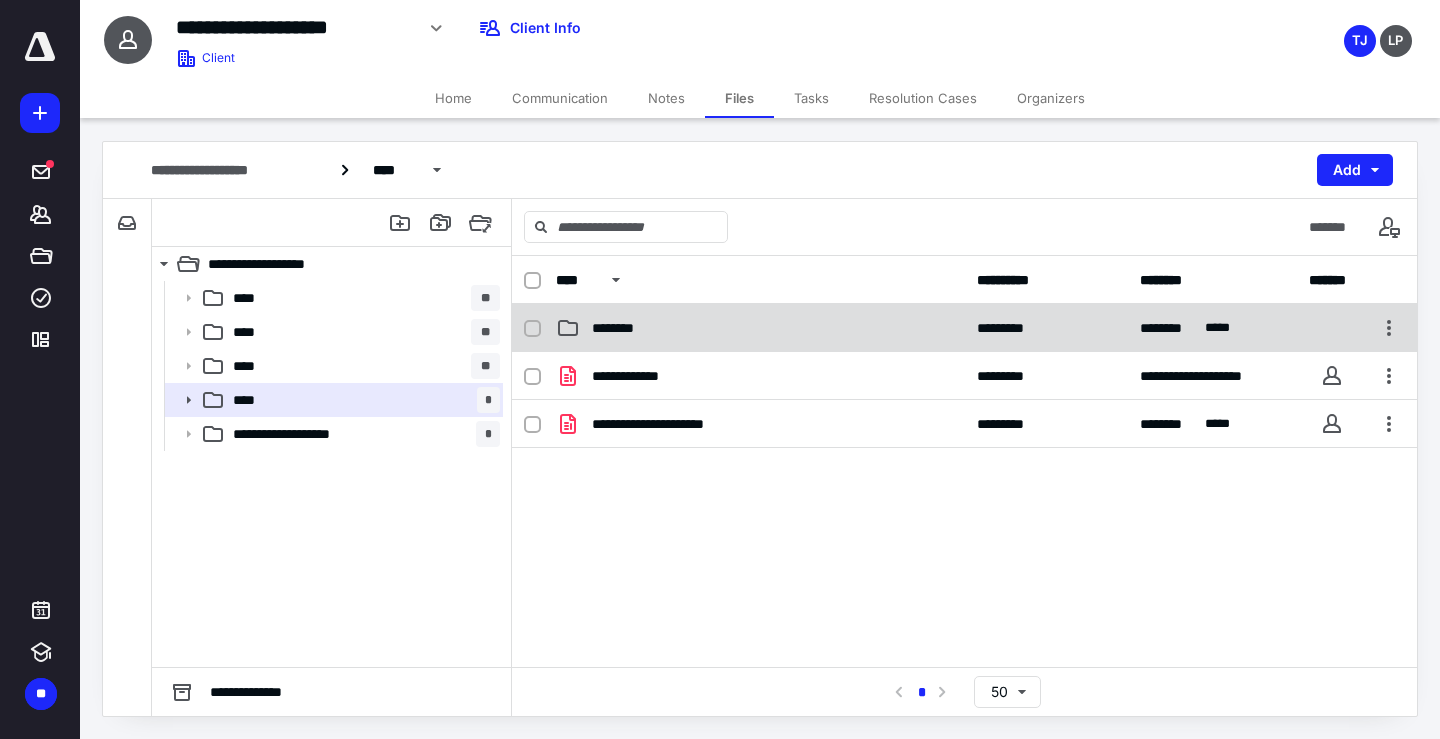 click on "********" at bounding box center (760, 328) 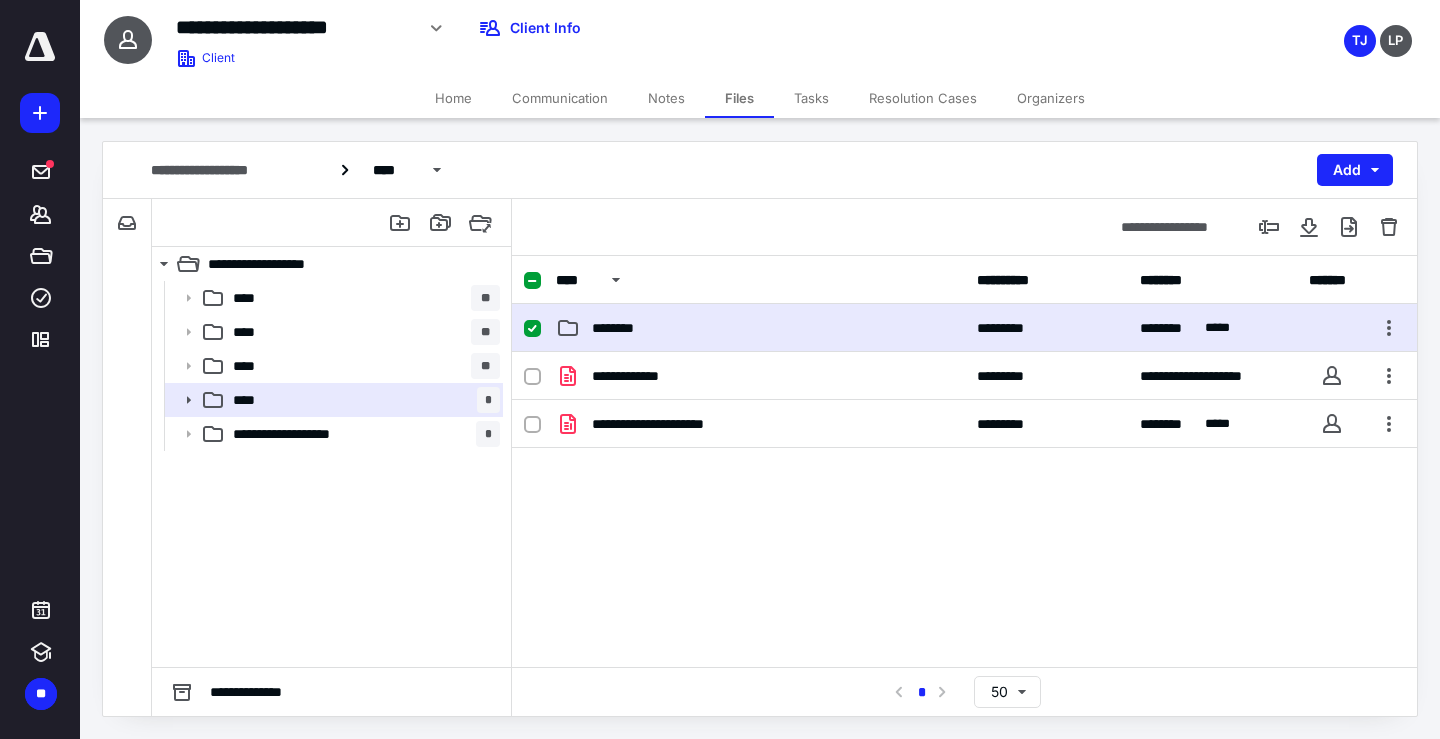 click on "********" at bounding box center [760, 328] 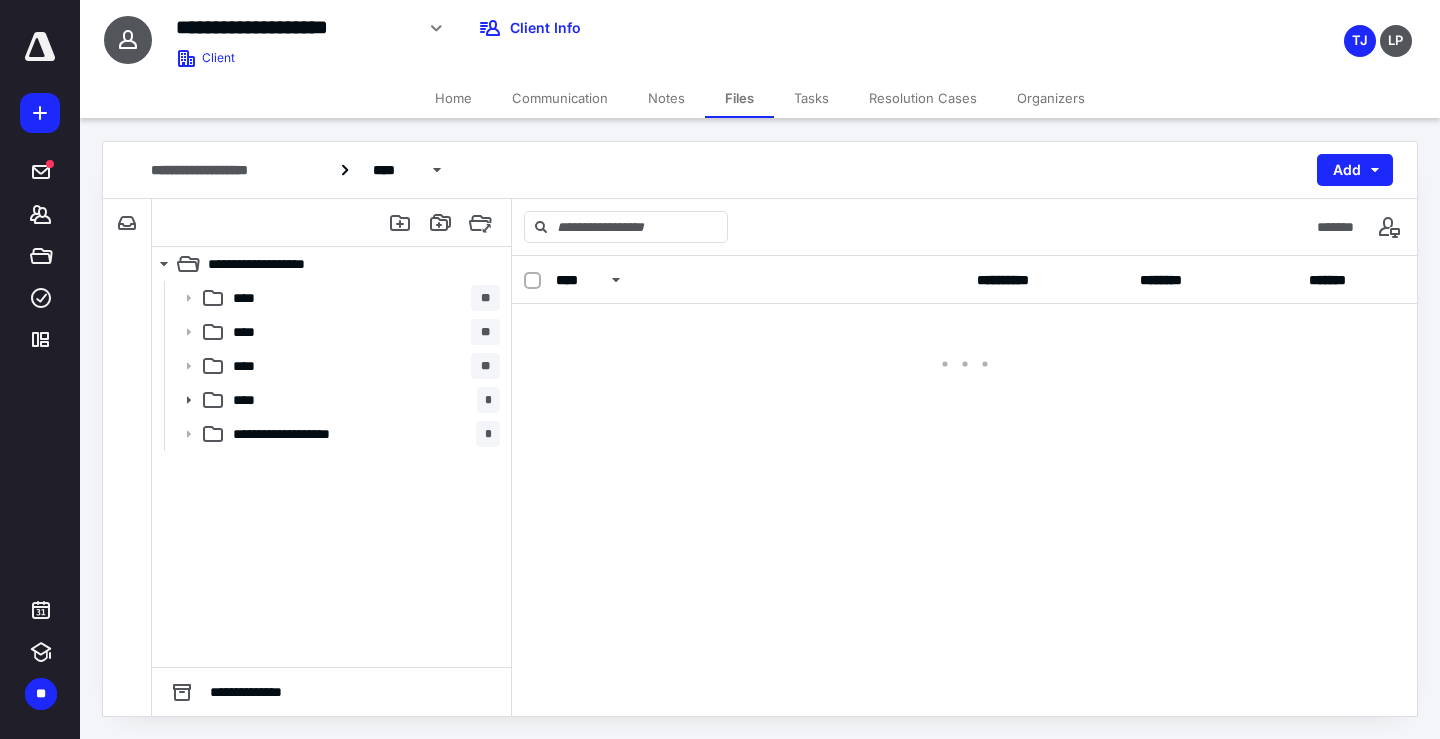 click at bounding box center [964, 344] 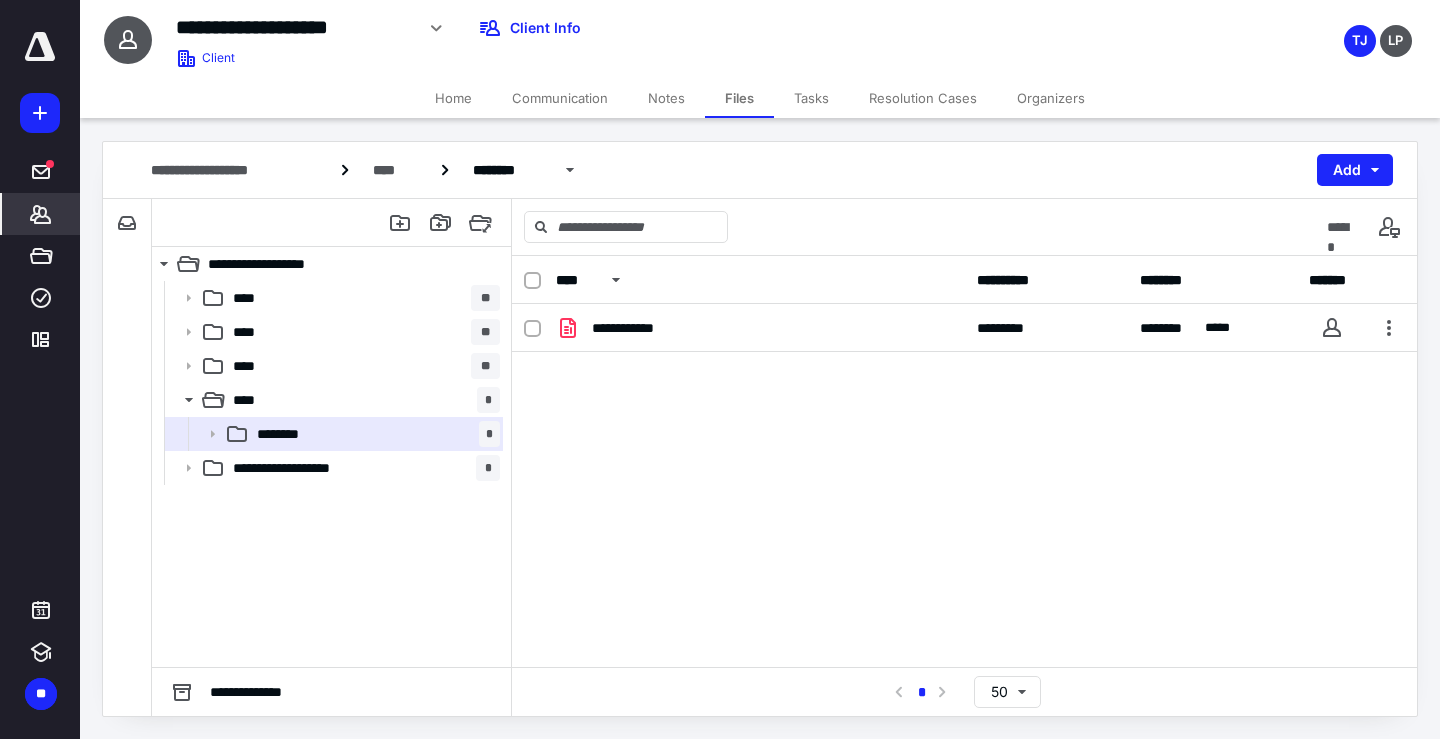 click 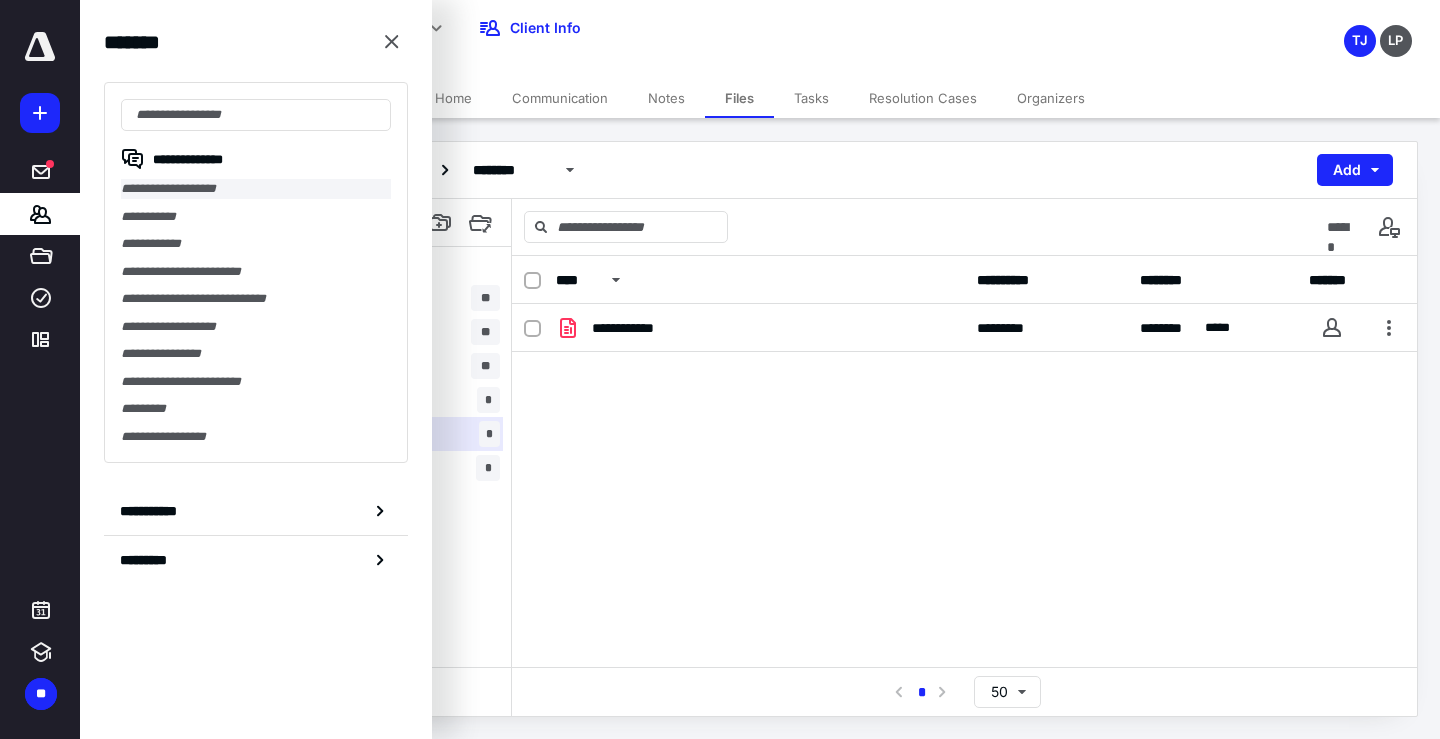 click on "**********" at bounding box center [256, 189] 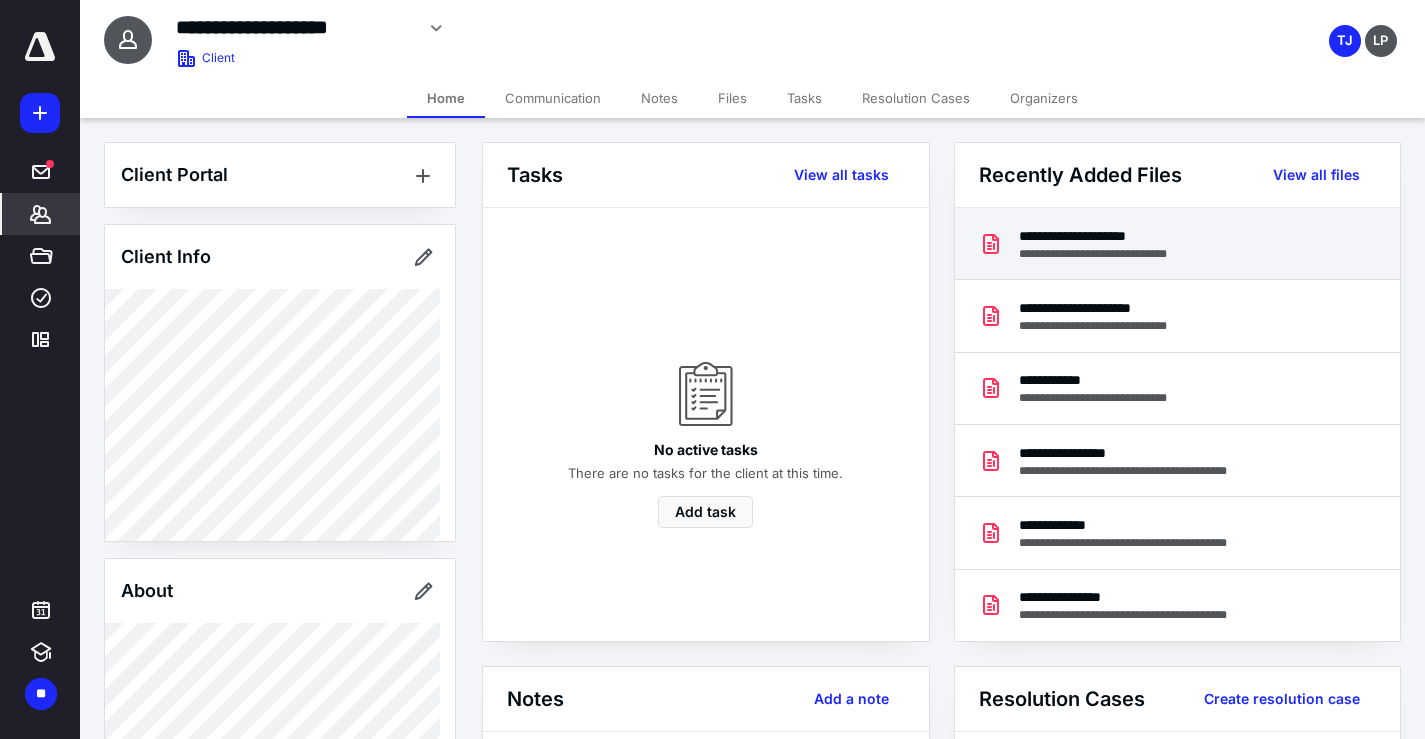 click on "**********" at bounding box center [1109, 254] 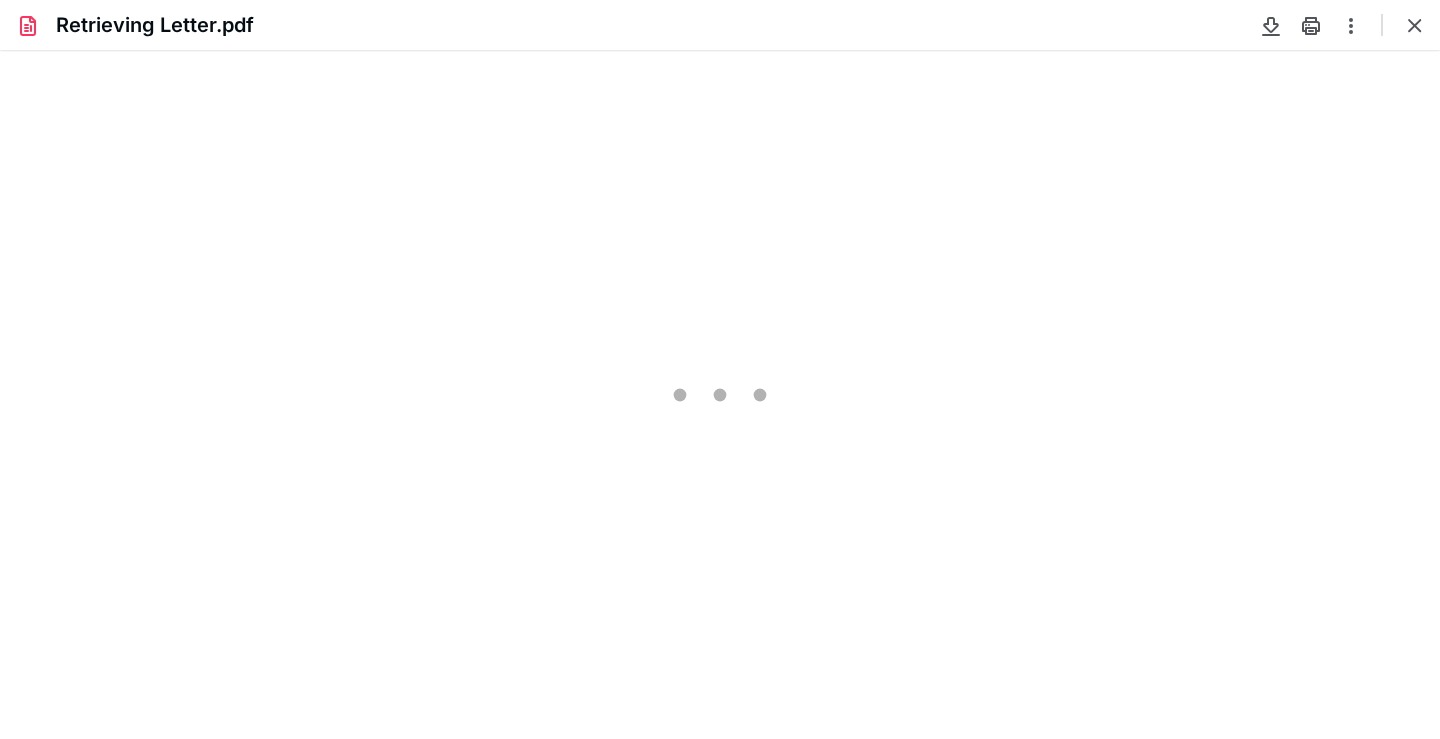 scroll, scrollTop: 0, scrollLeft: 0, axis: both 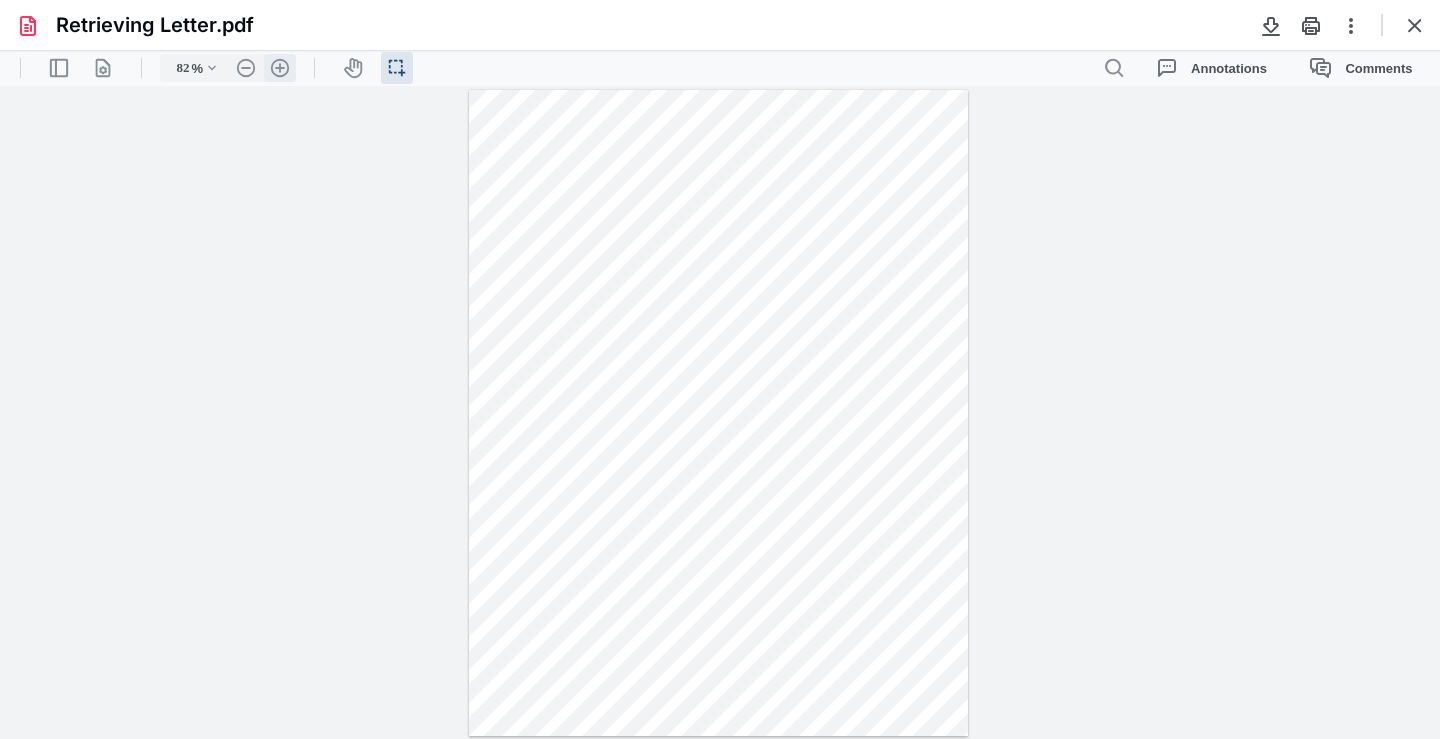 click on ".cls-1{fill:#abb0c4;} icon - header - zoom - in - line" at bounding box center [280, 68] 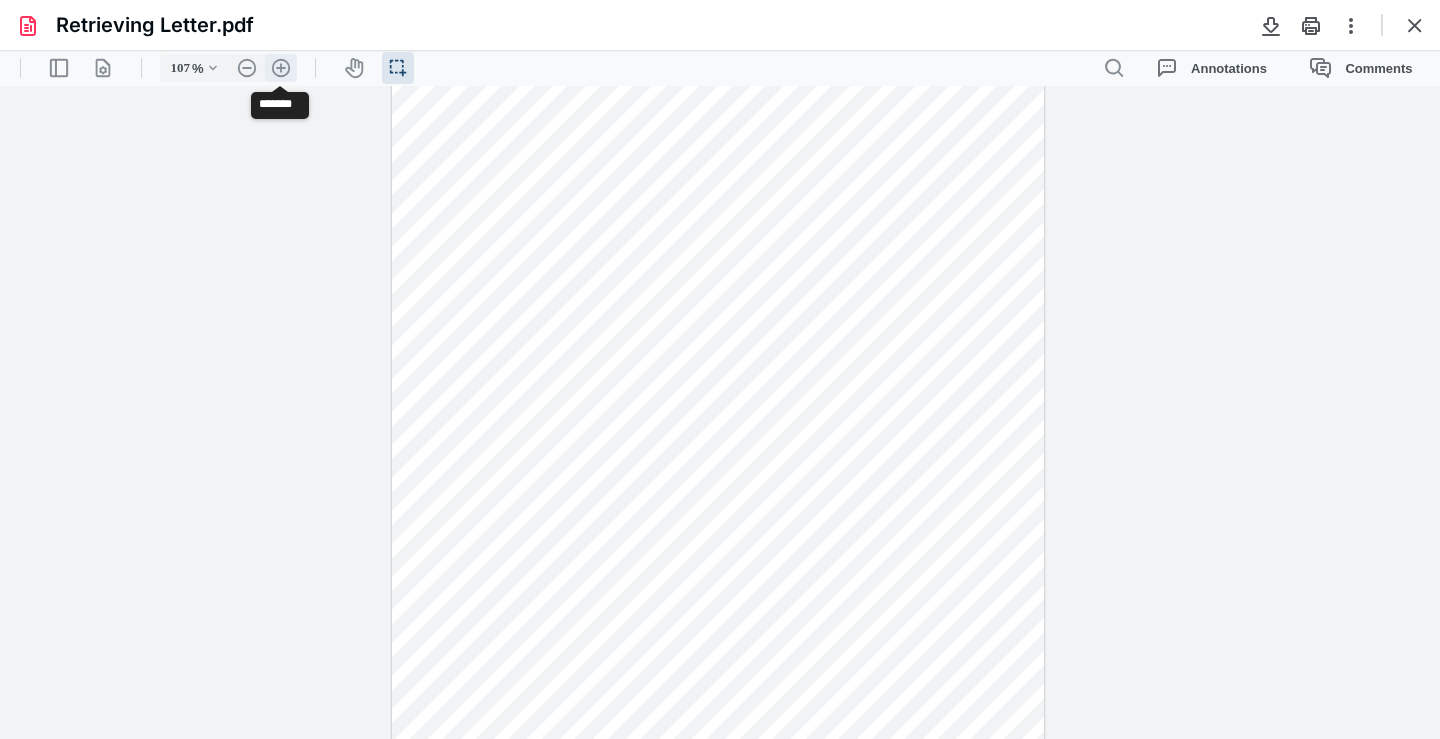 click on ".cls-1{fill:#abb0c4;} icon - header - zoom - in - line" at bounding box center (281, 68) 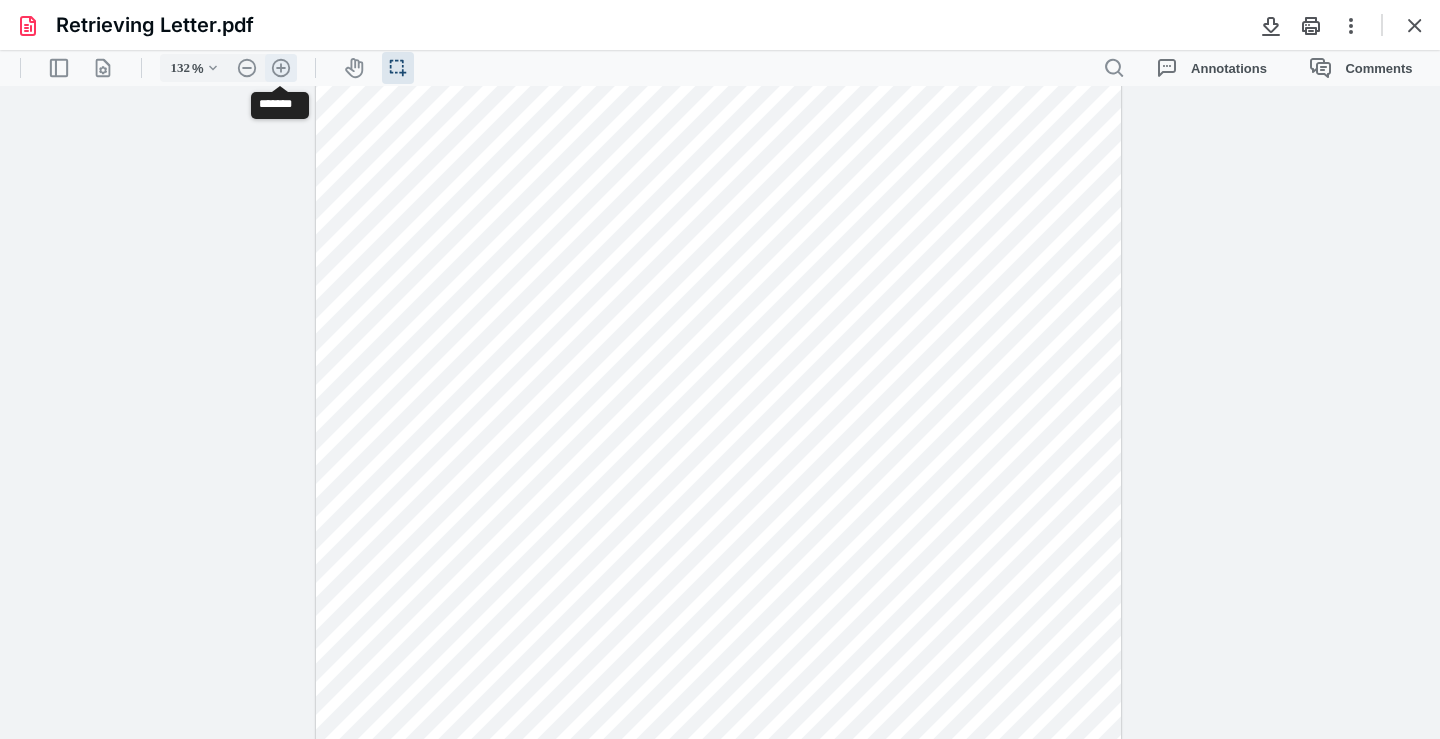 click on ".cls-1{fill:#abb0c4;} icon - header - zoom - in - line" at bounding box center [281, 68] 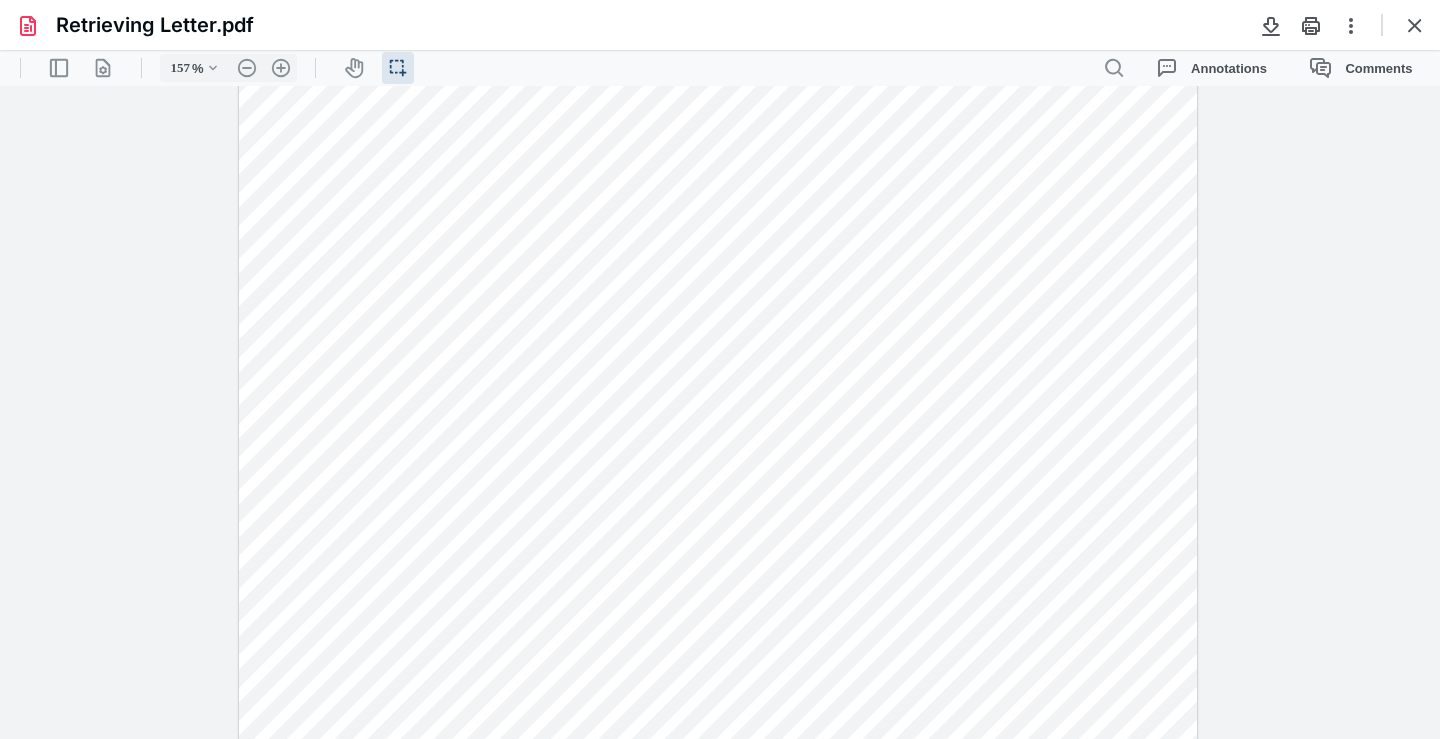 scroll, scrollTop: 0, scrollLeft: 0, axis: both 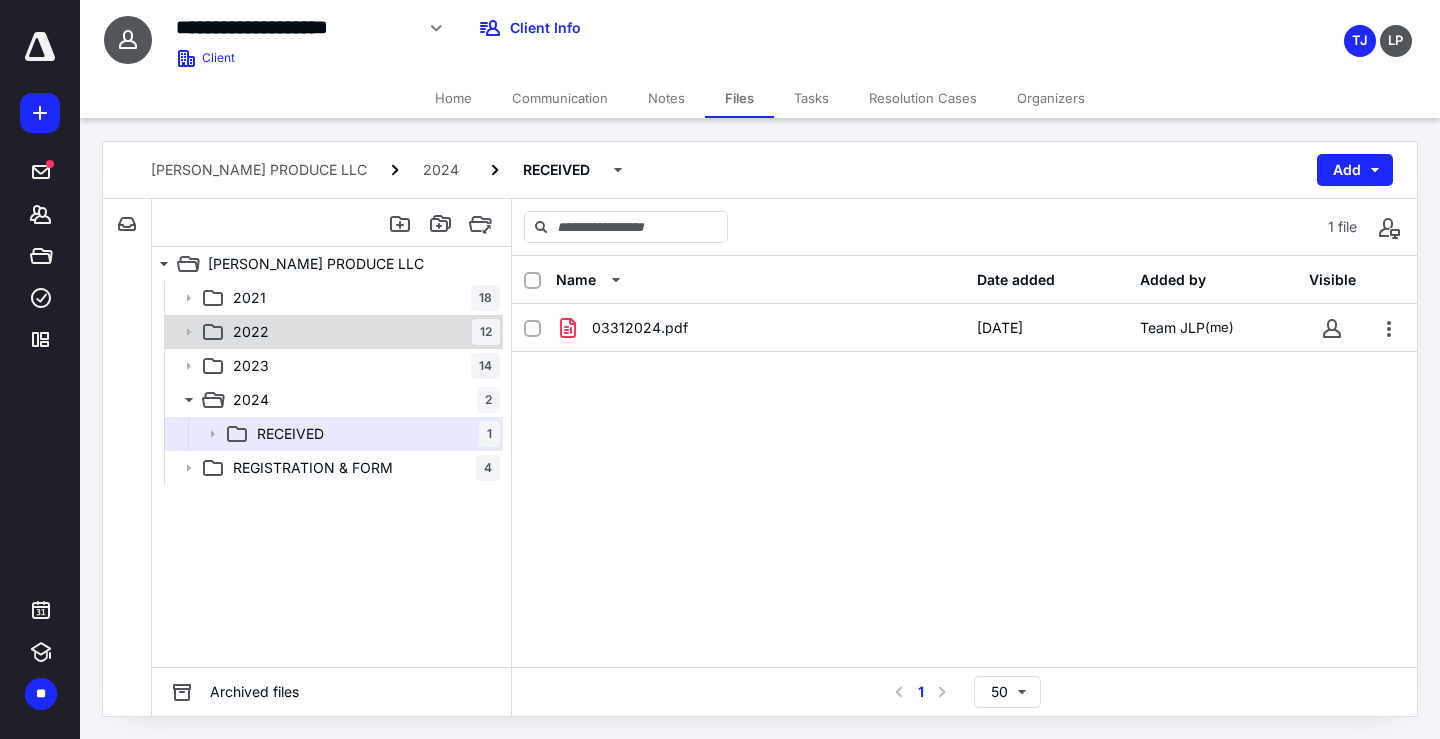 click on "2022 12" at bounding box center [362, 332] 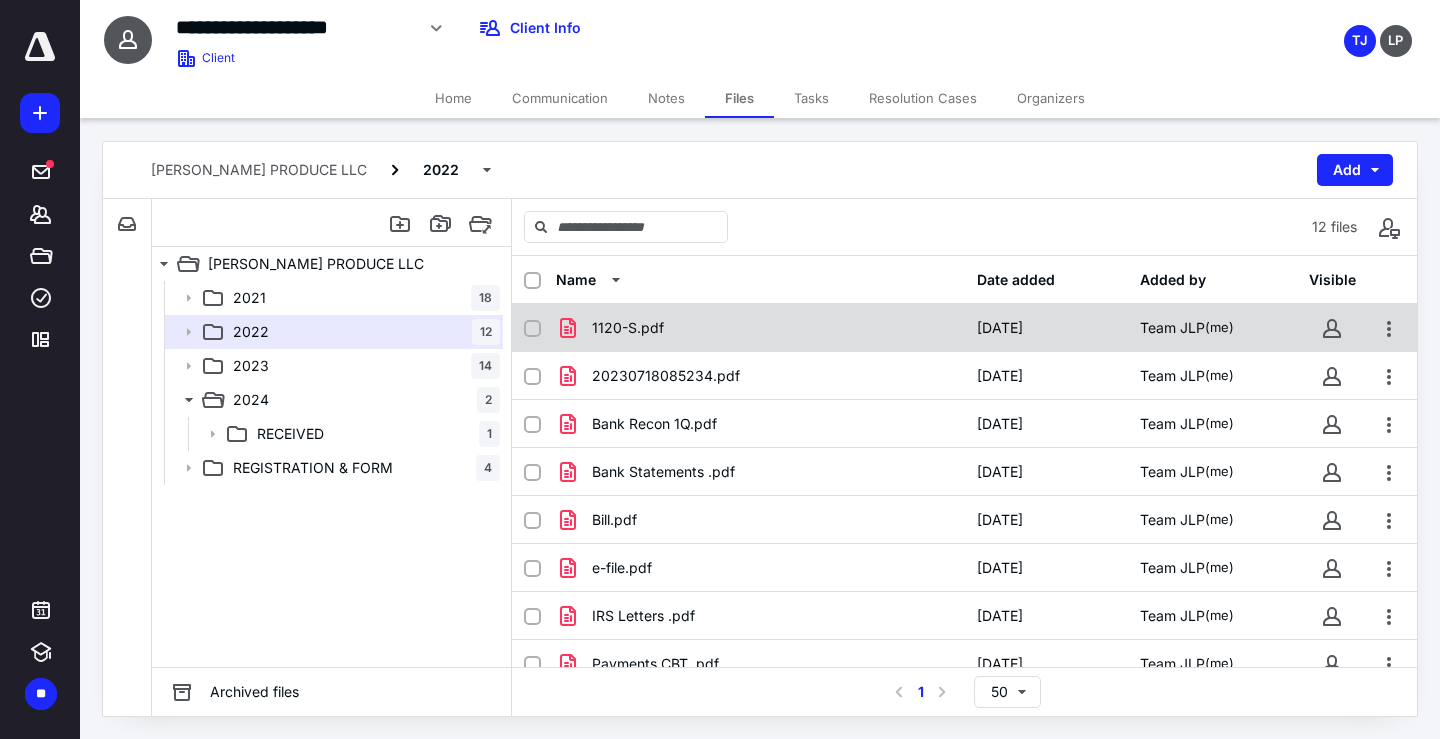 click on "1120-S.pdf" at bounding box center [760, 328] 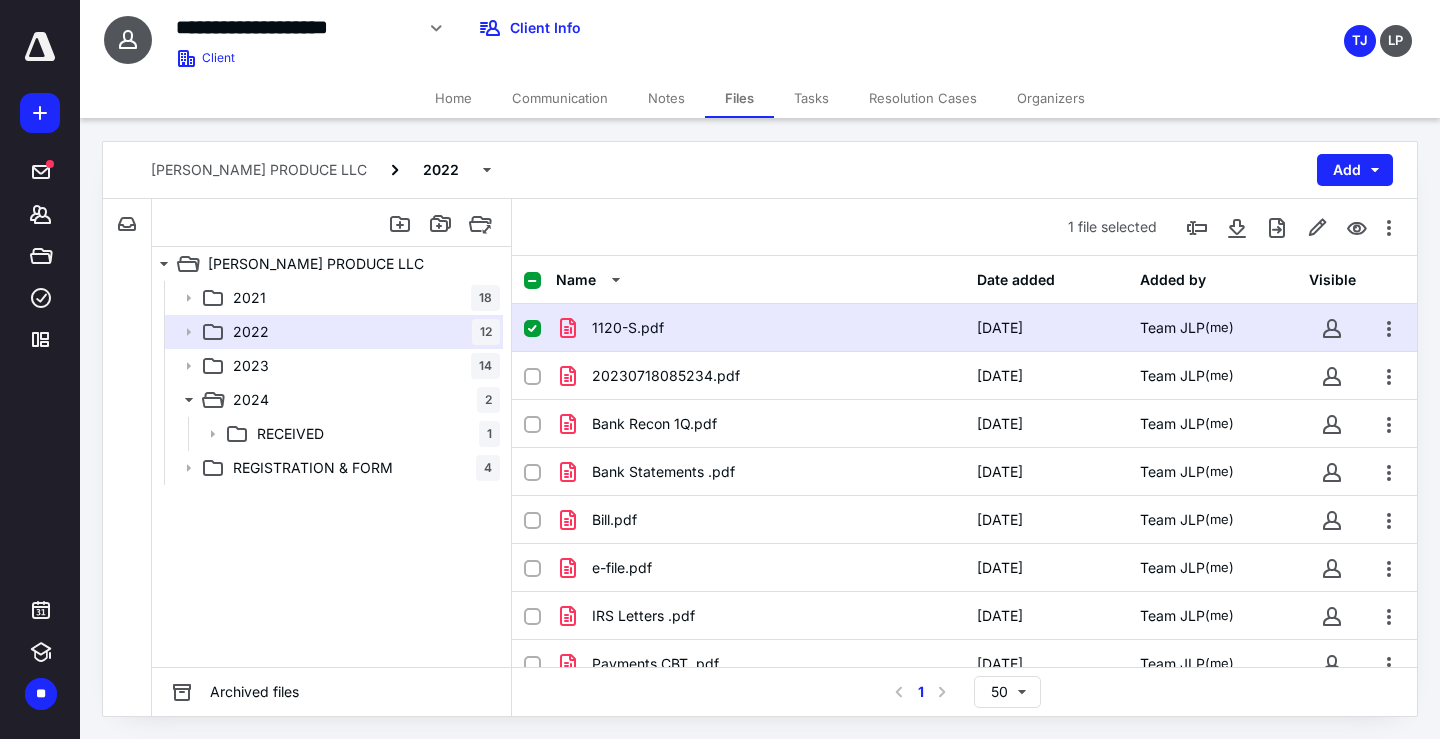 click on "1120-S.pdf" at bounding box center (760, 328) 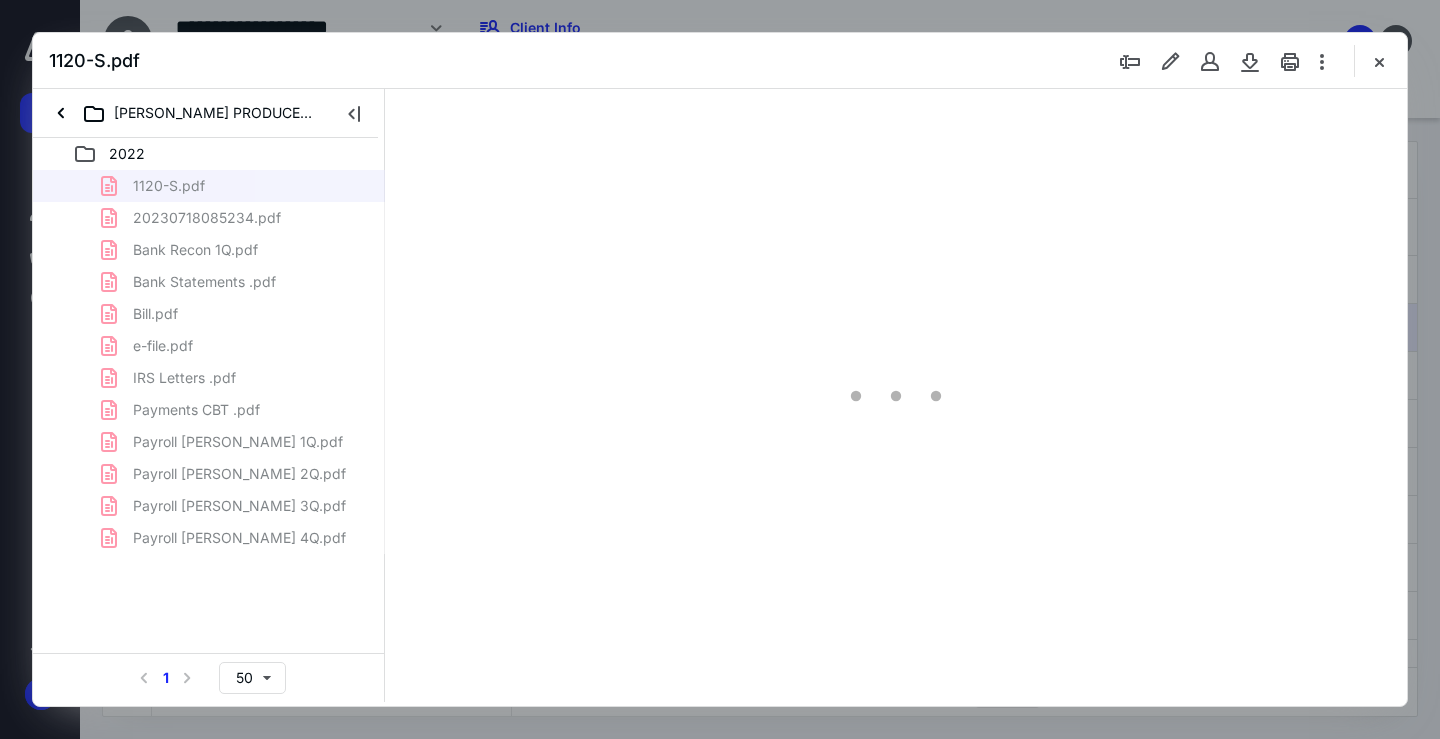 scroll, scrollTop: 0, scrollLeft: 0, axis: both 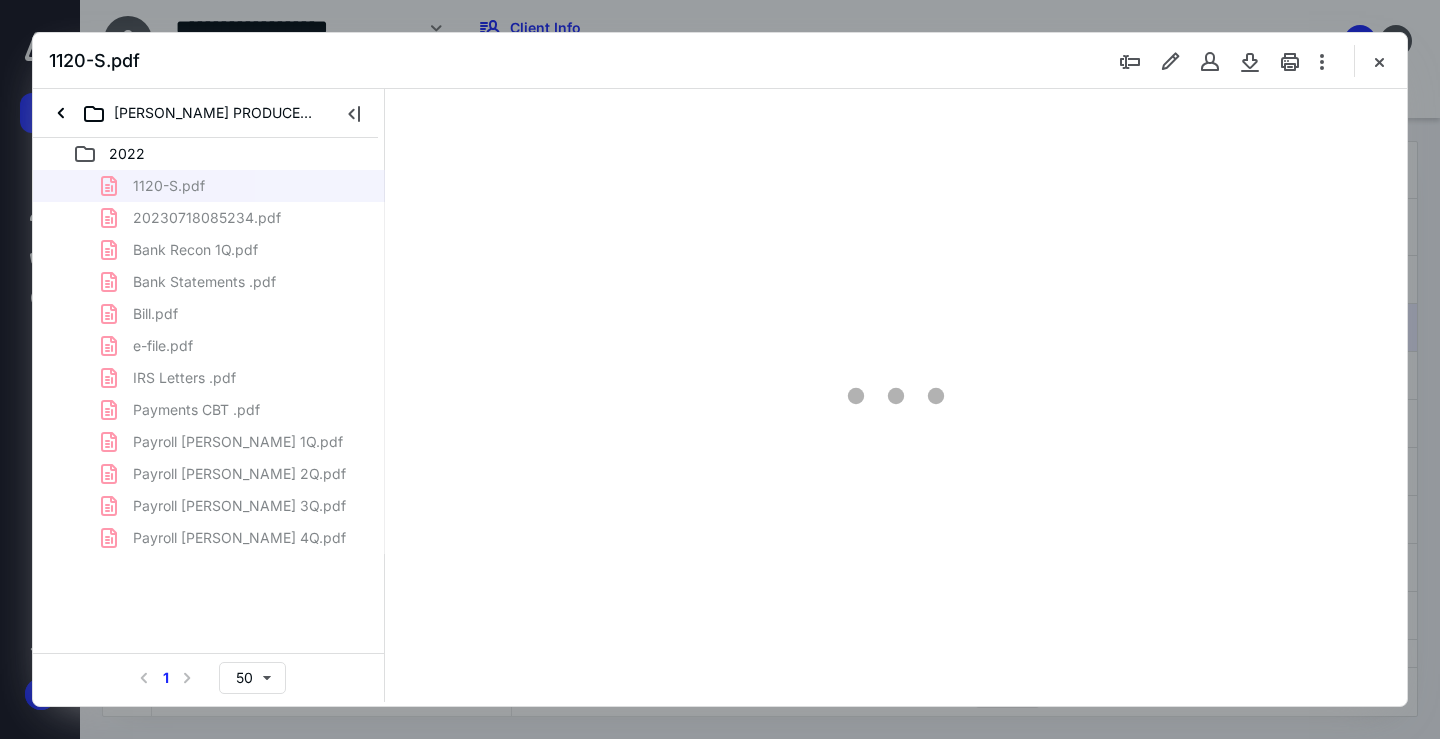 type on "68" 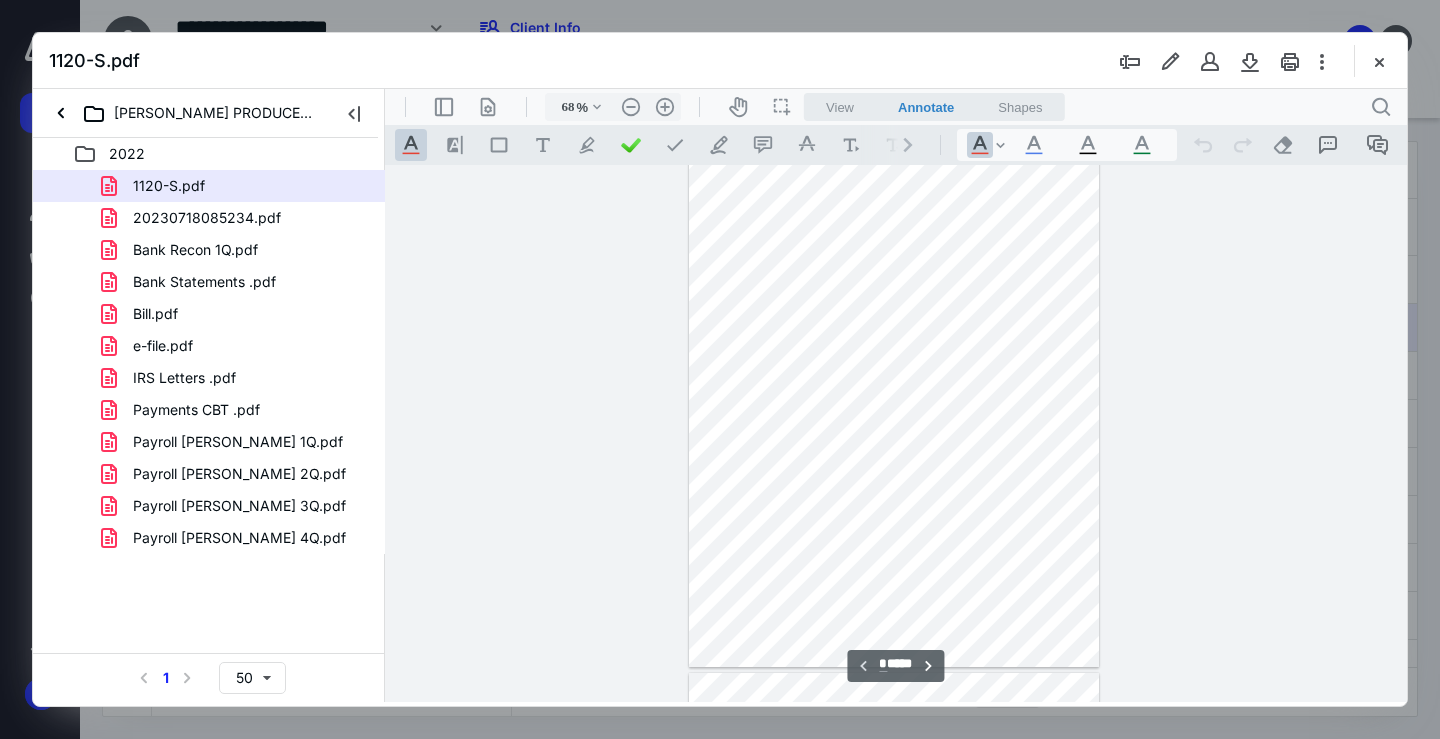 scroll, scrollTop: 0, scrollLeft: 0, axis: both 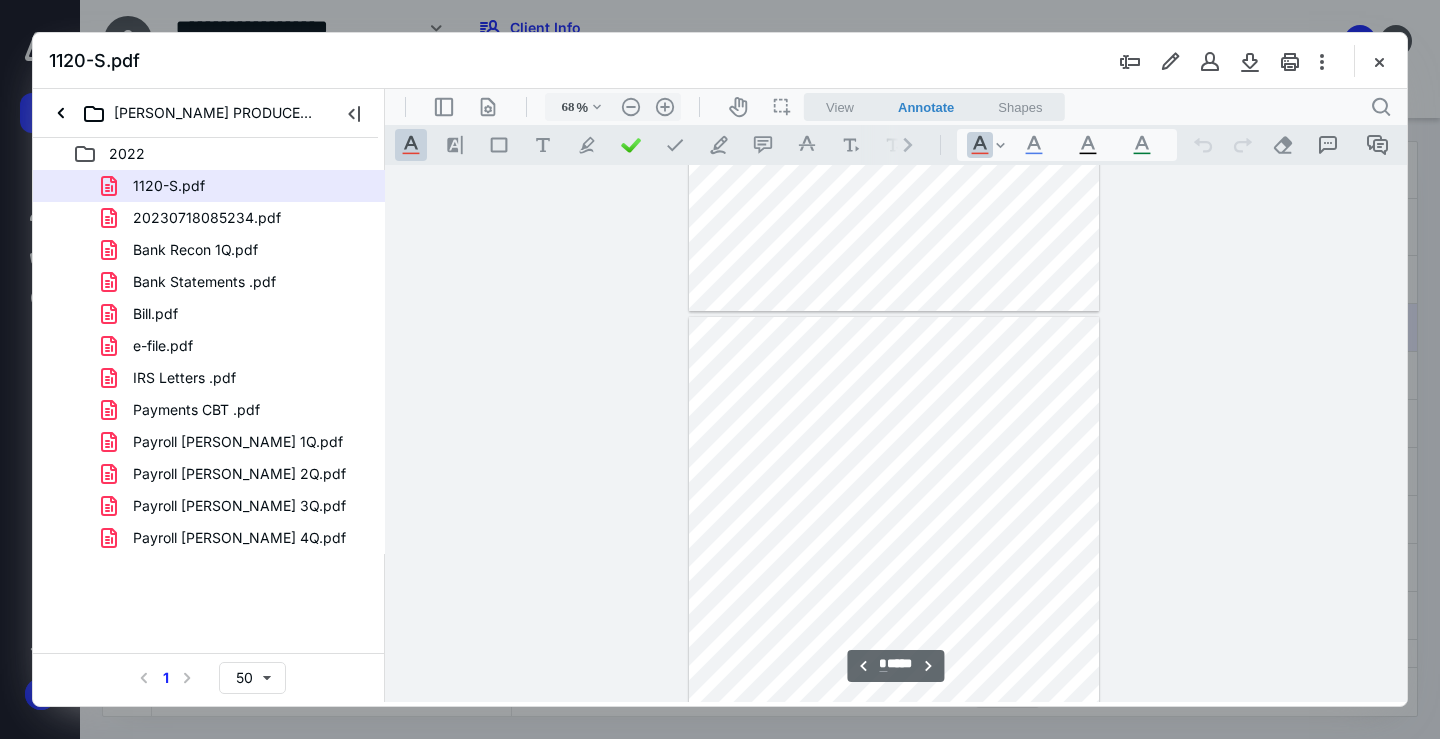 type on "*" 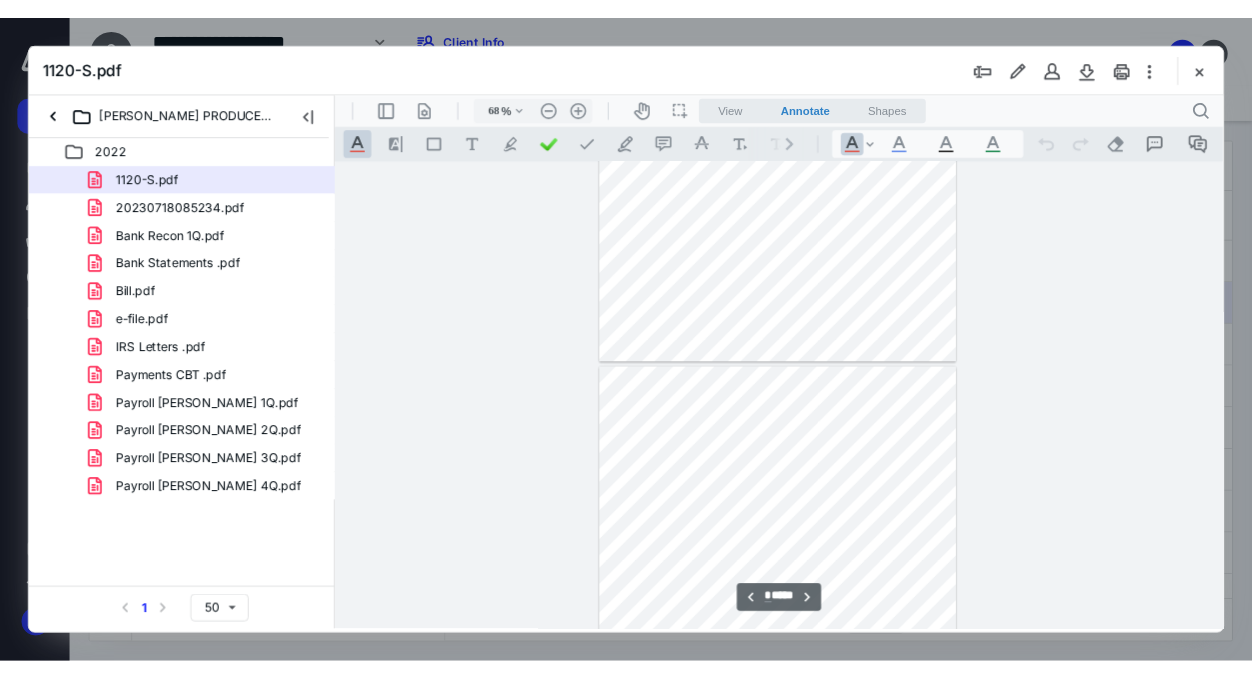 scroll, scrollTop: 300, scrollLeft: 0, axis: vertical 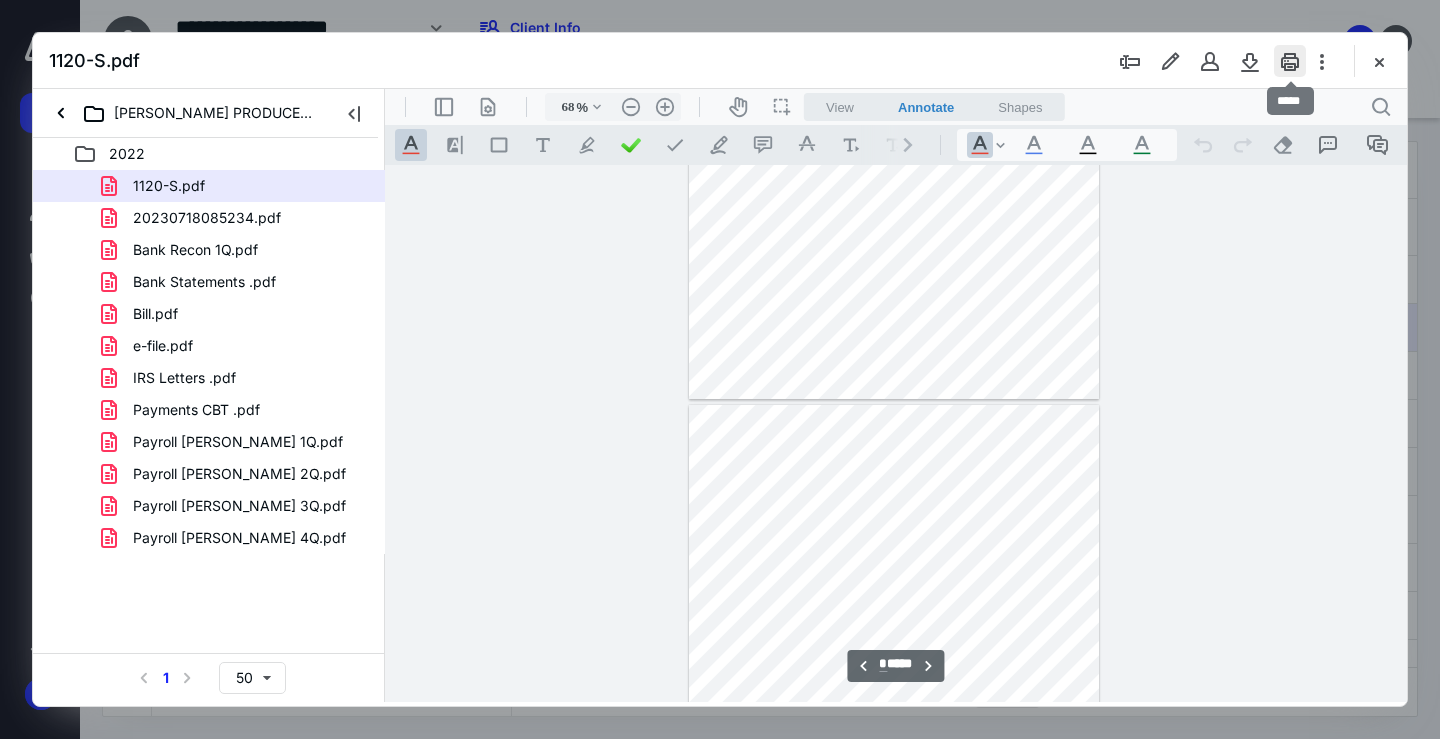 click at bounding box center [1290, 61] 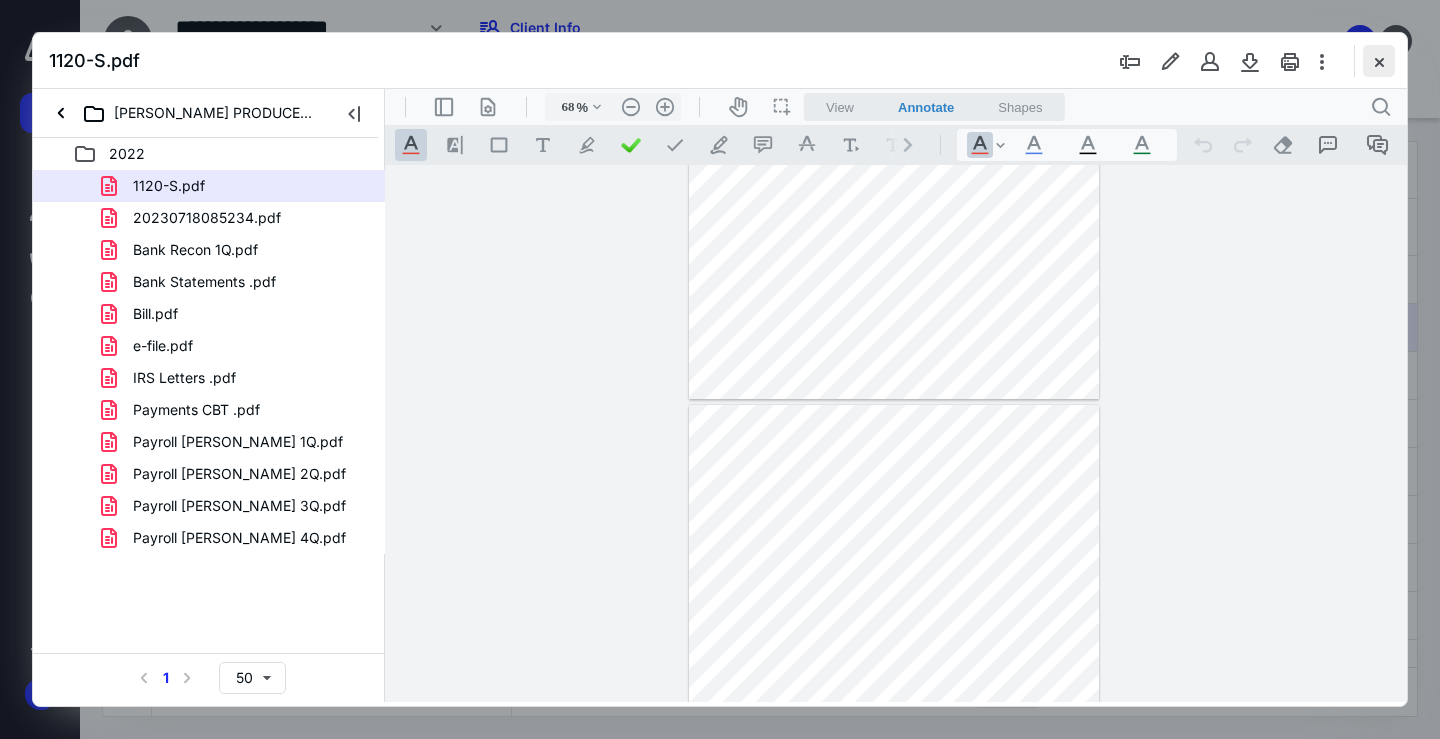 click at bounding box center (1379, 61) 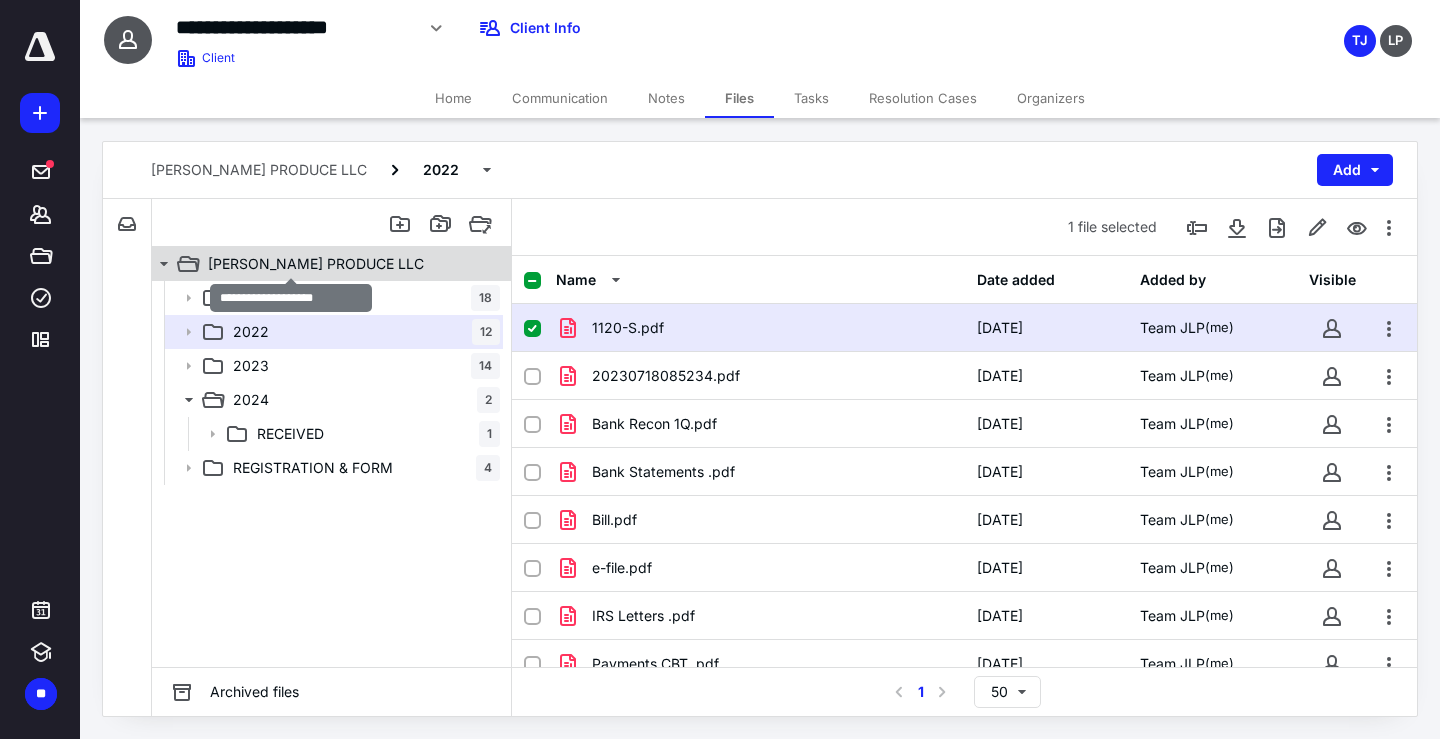 click on "HERRERA PRODUCE LLC" at bounding box center [316, 264] 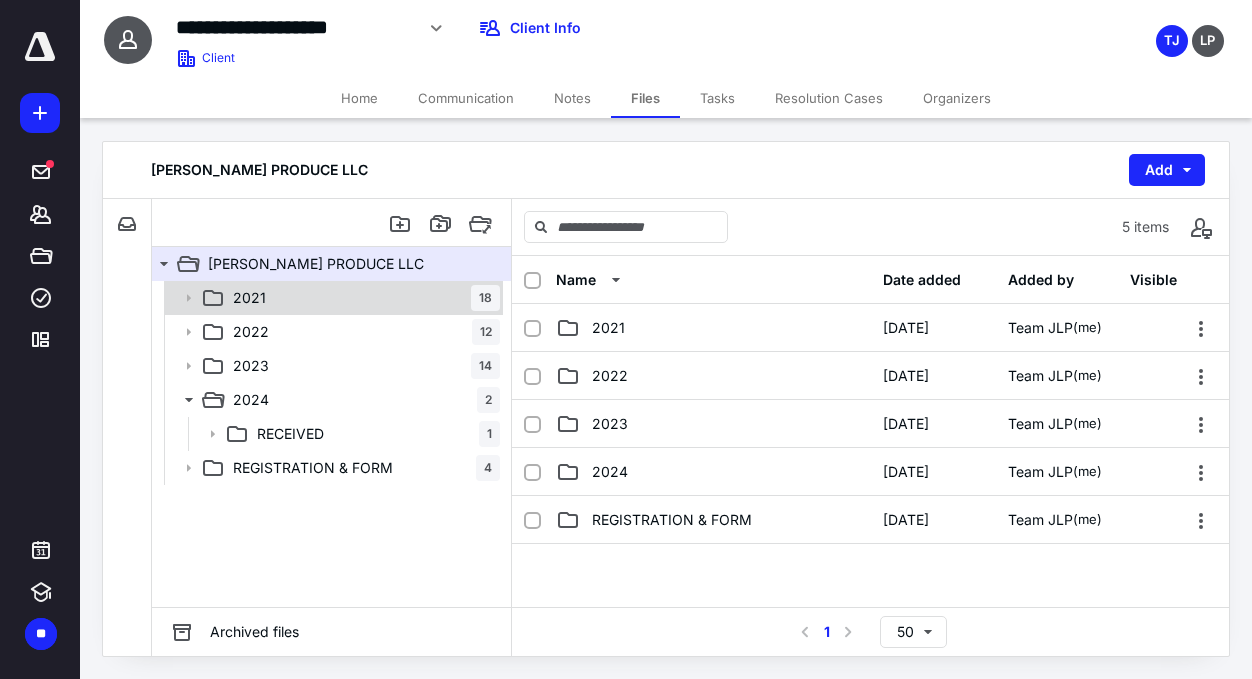 click on "2021 18" at bounding box center (362, 298) 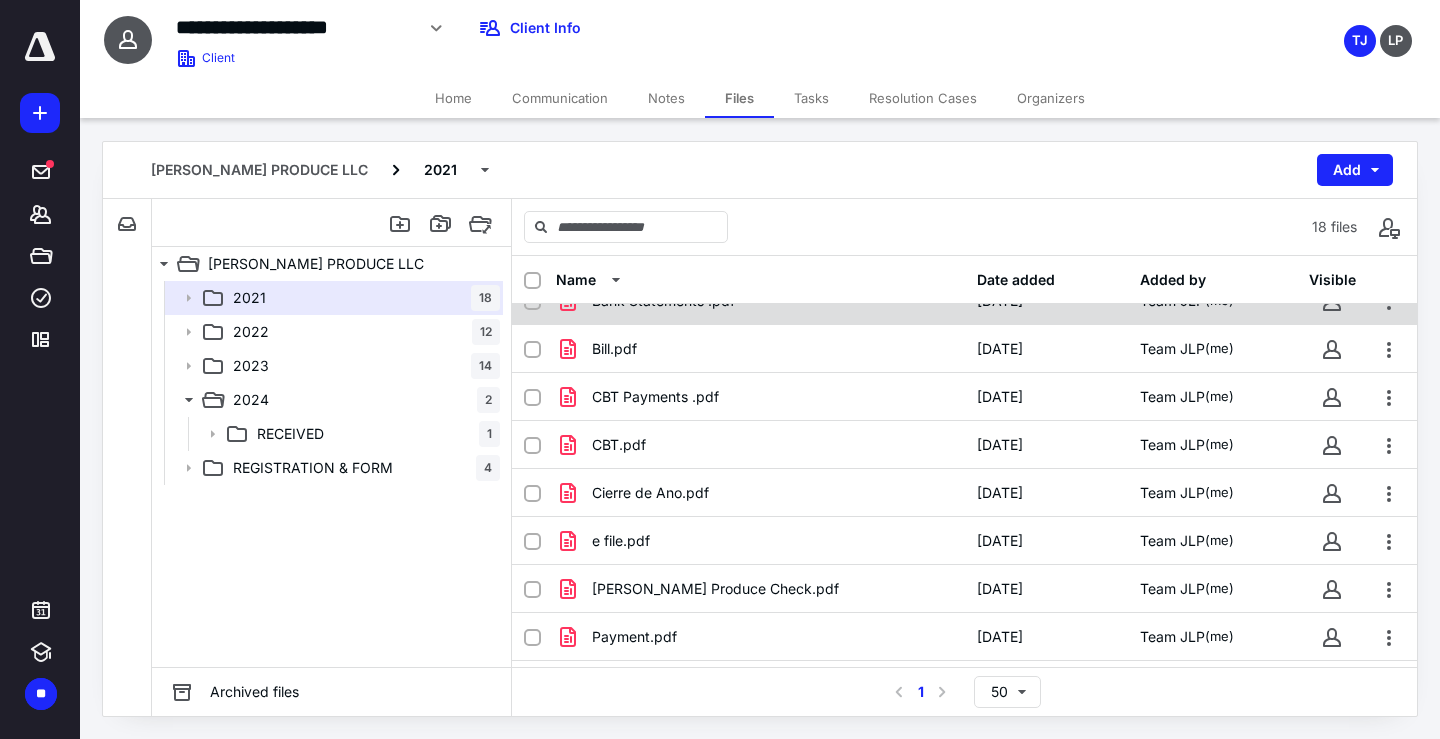 scroll, scrollTop: 0, scrollLeft: 0, axis: both 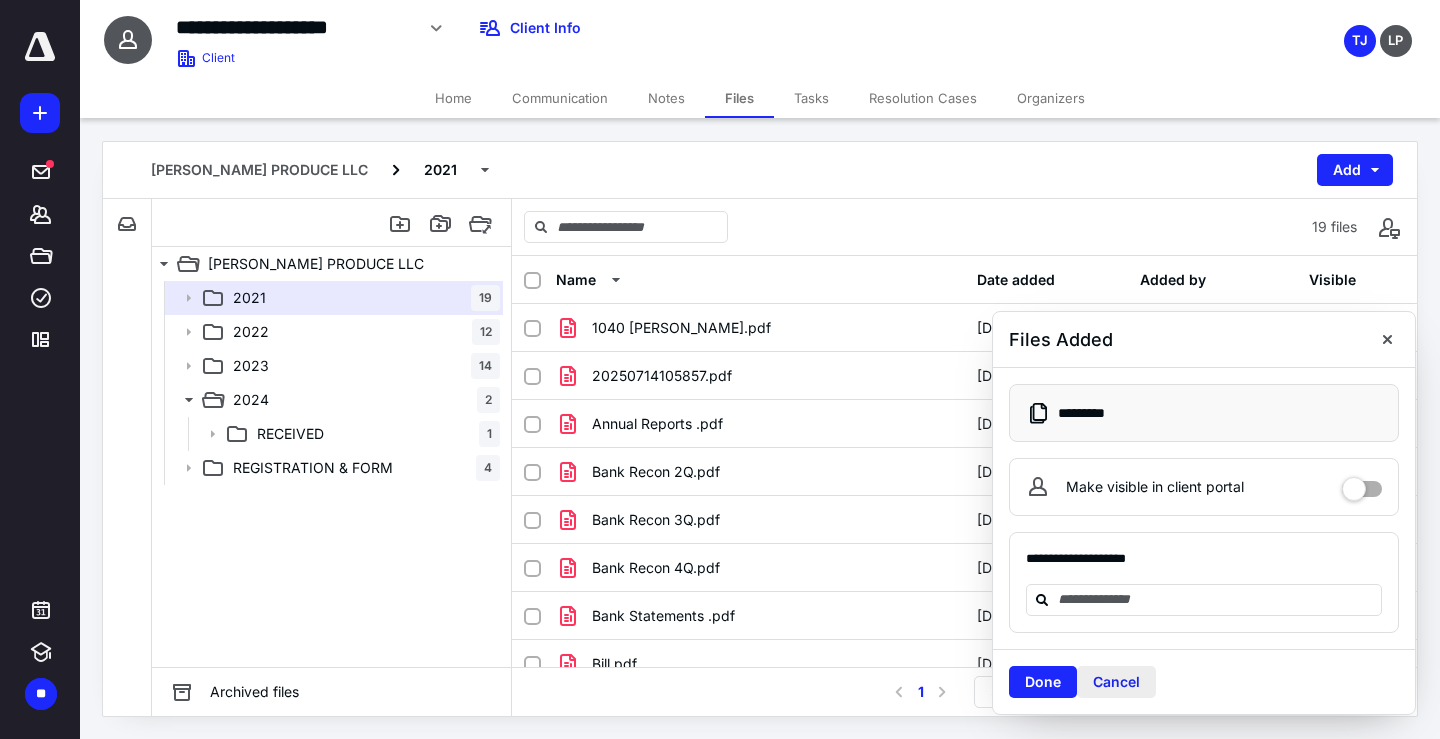 click on "Cancel" at bounding box center [1116, 682] 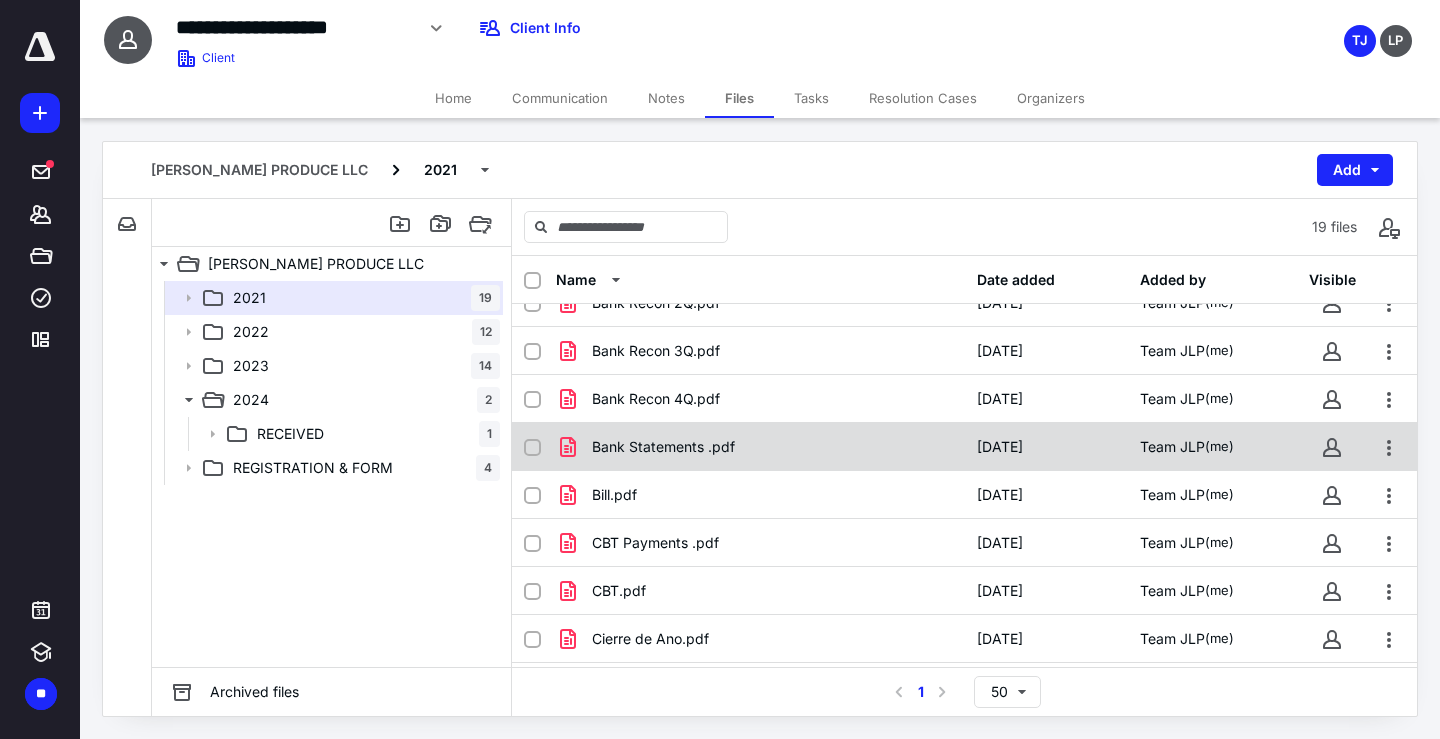 scroll, scrollTop: 0, scrollLeft: 0, axis: both 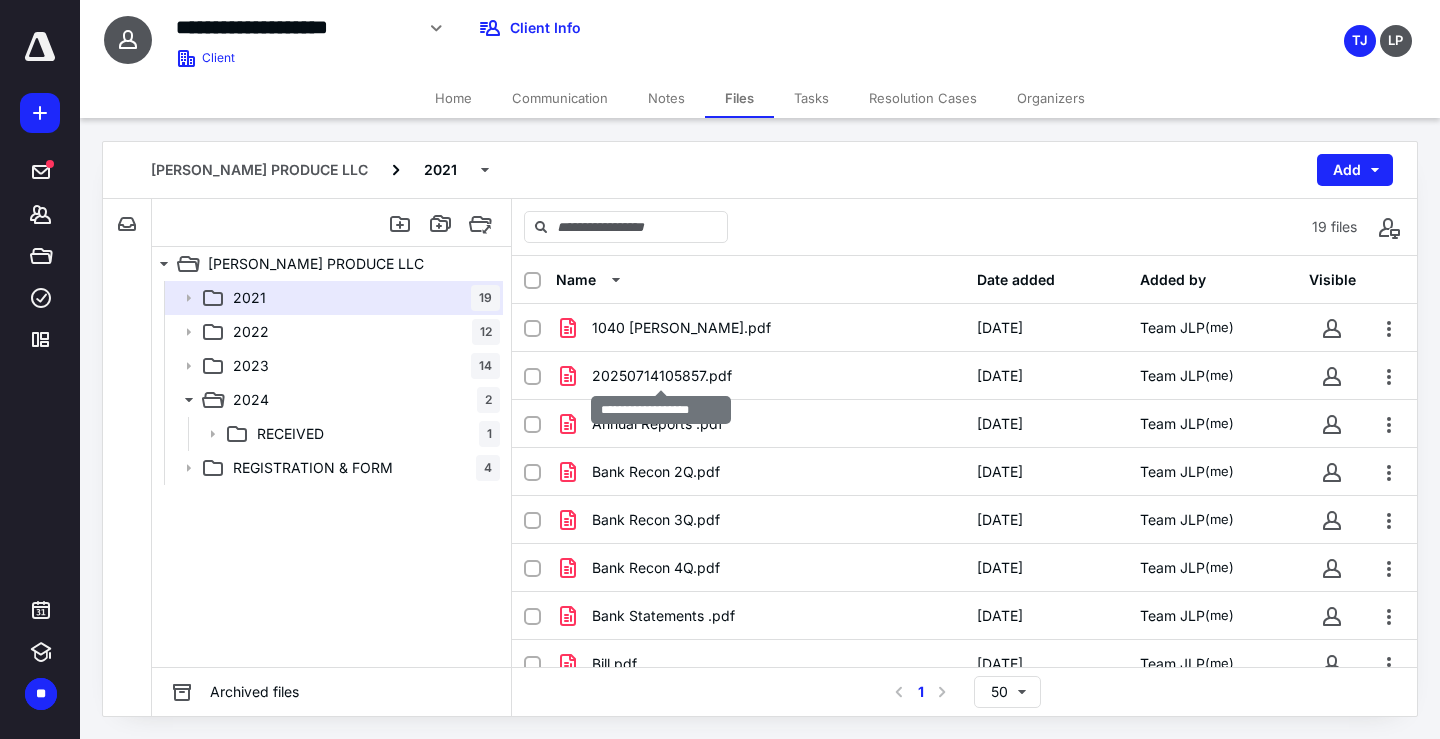 checkbox on "true" 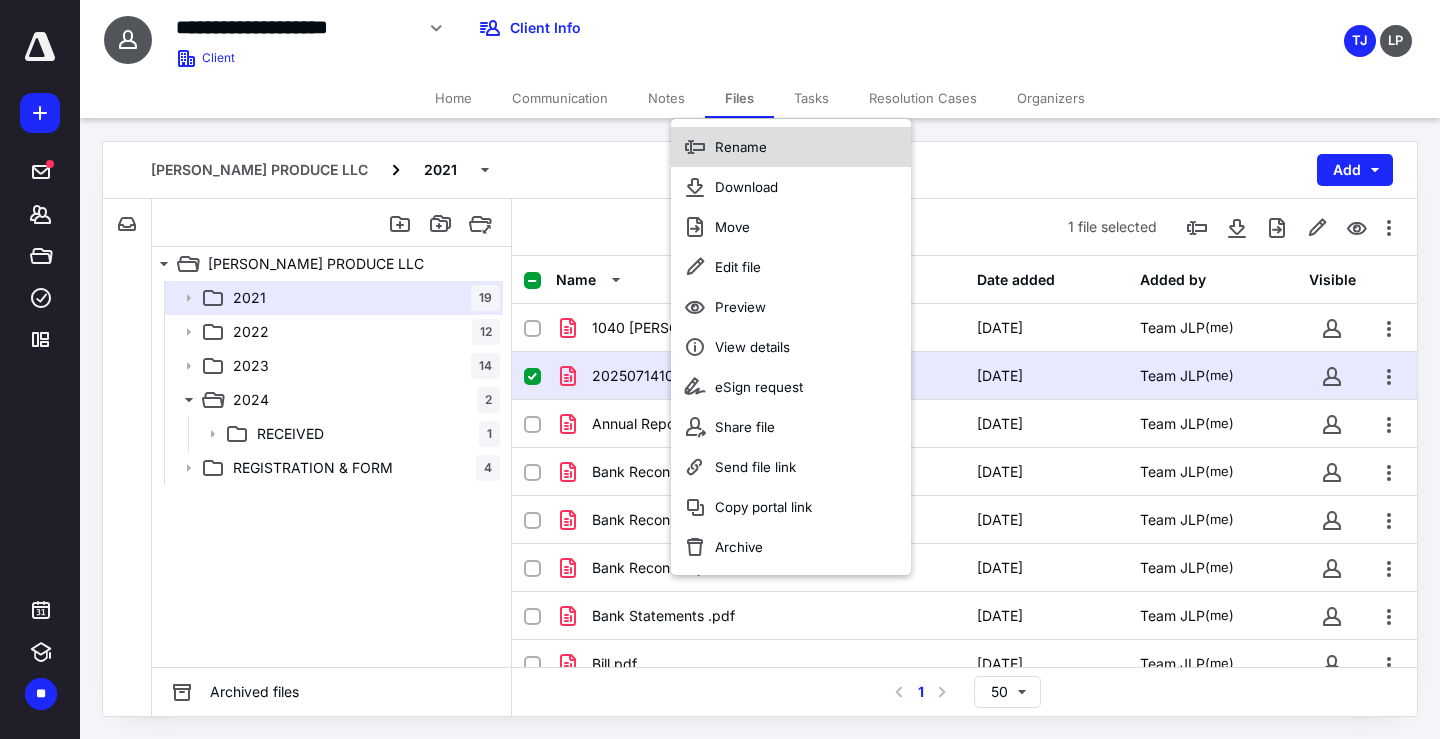 click on "Rename" at bounding box center [741, 147] 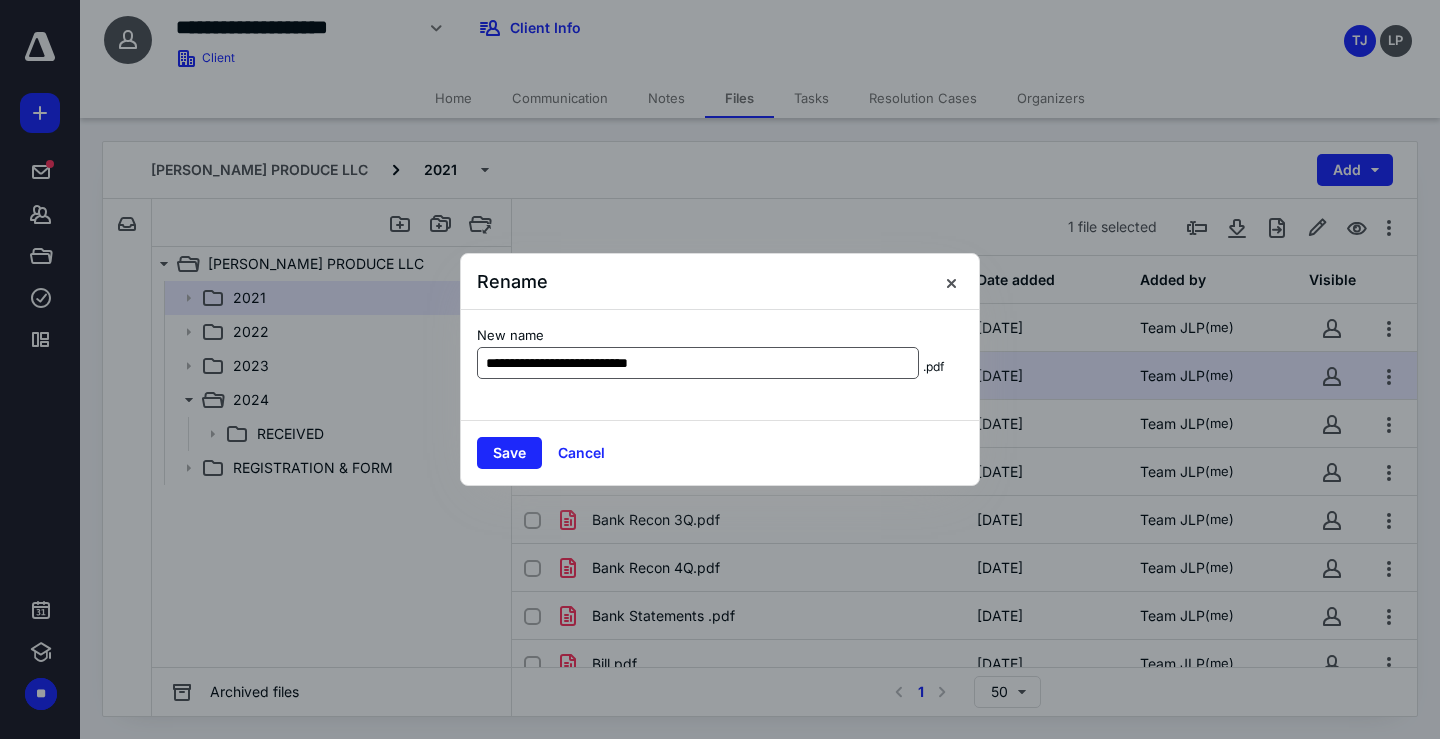 click on "**********" at bounding box center (698, 363) 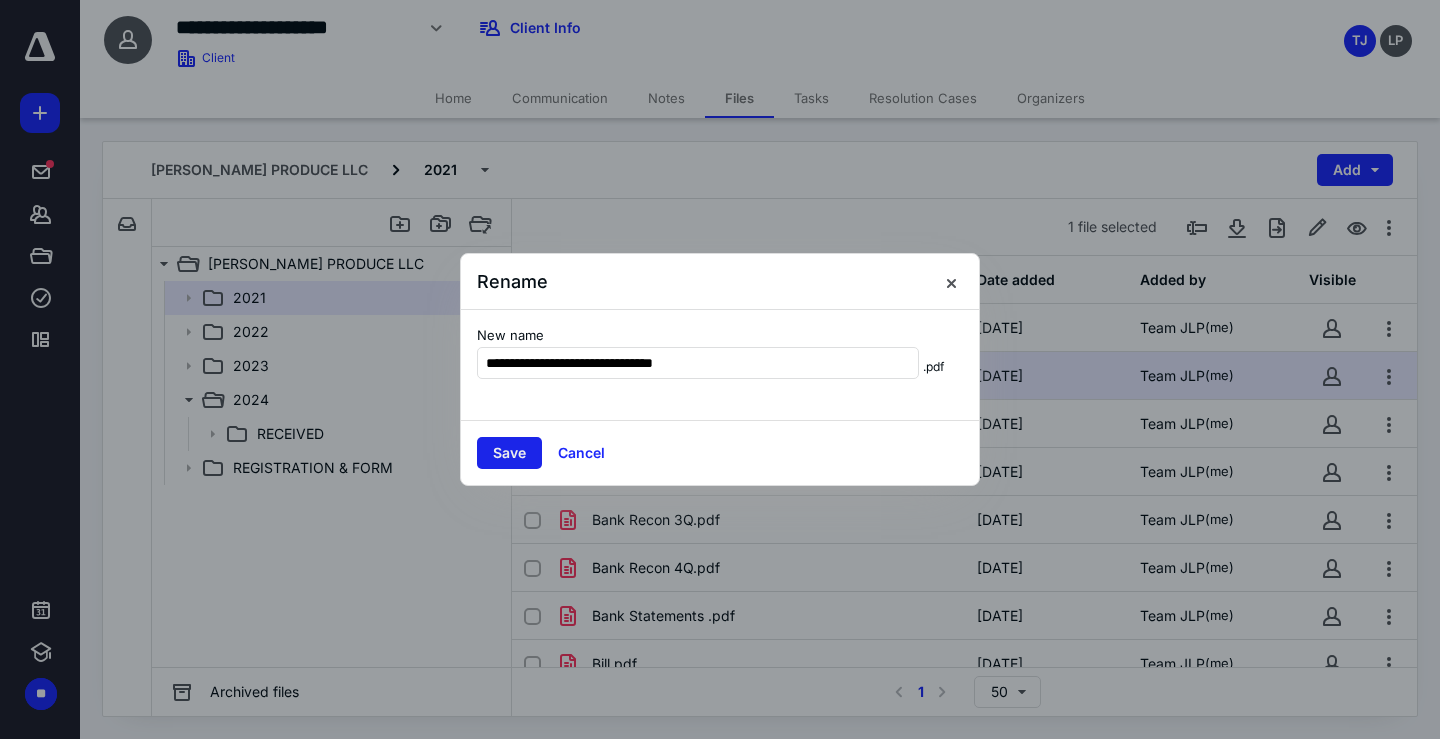 type on "**********" 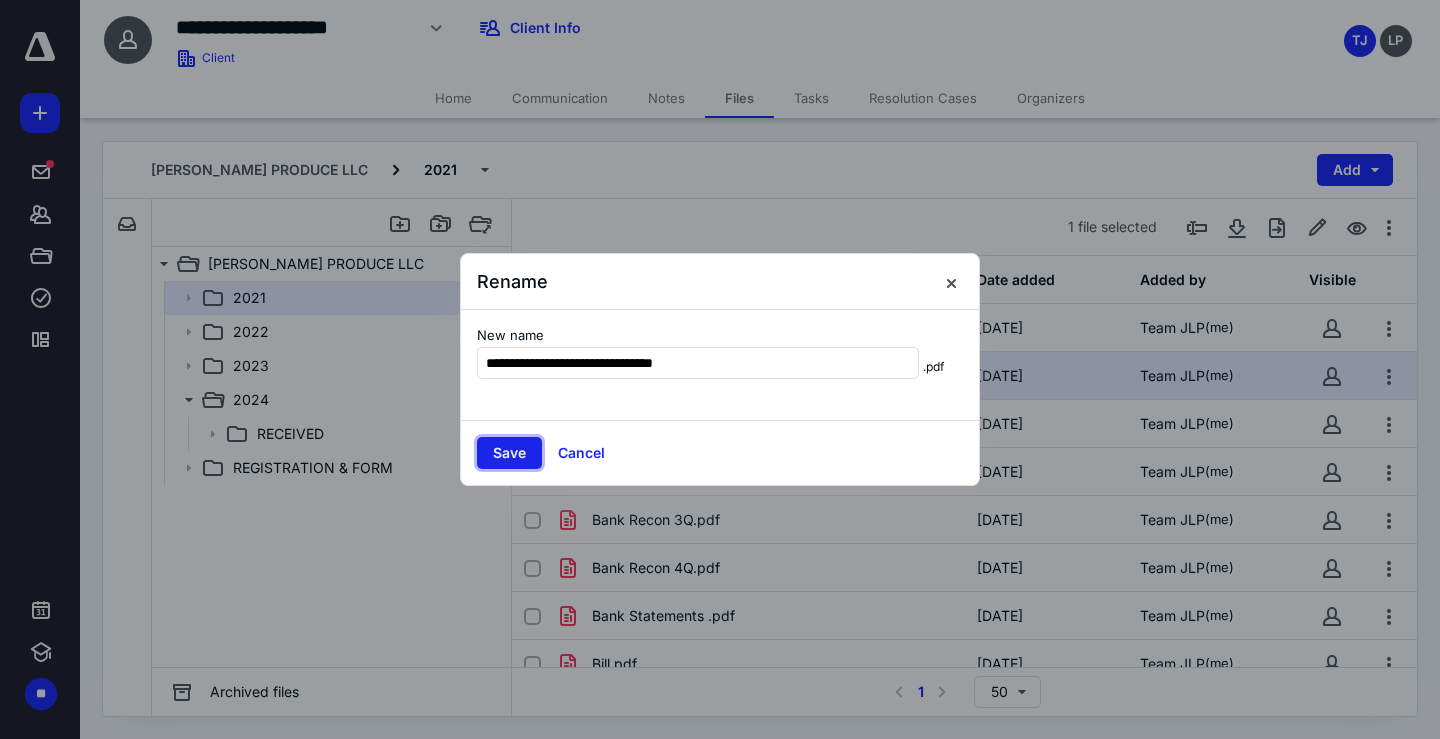 click on "Save" at bounding box center [509, 453] 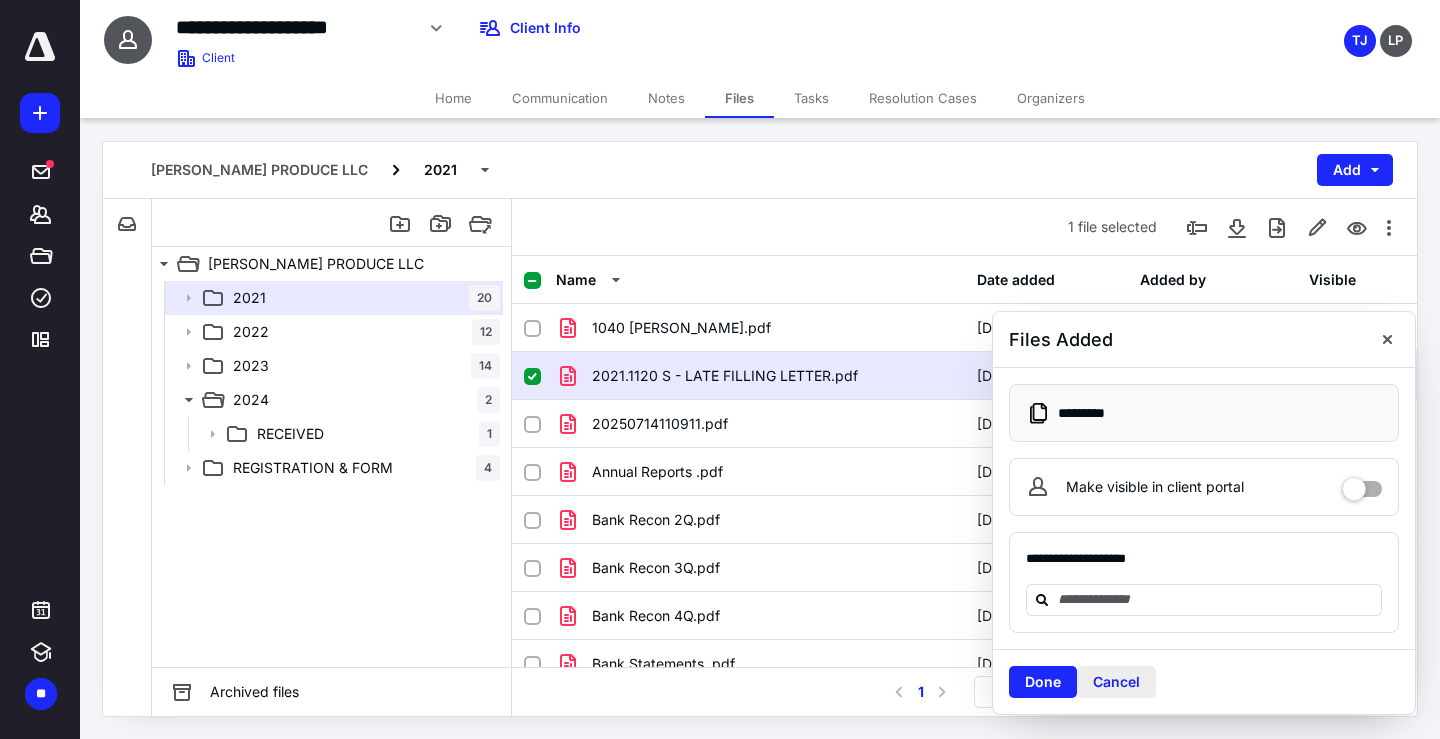 click on "Cancel" at bounding box center [1116, 682] 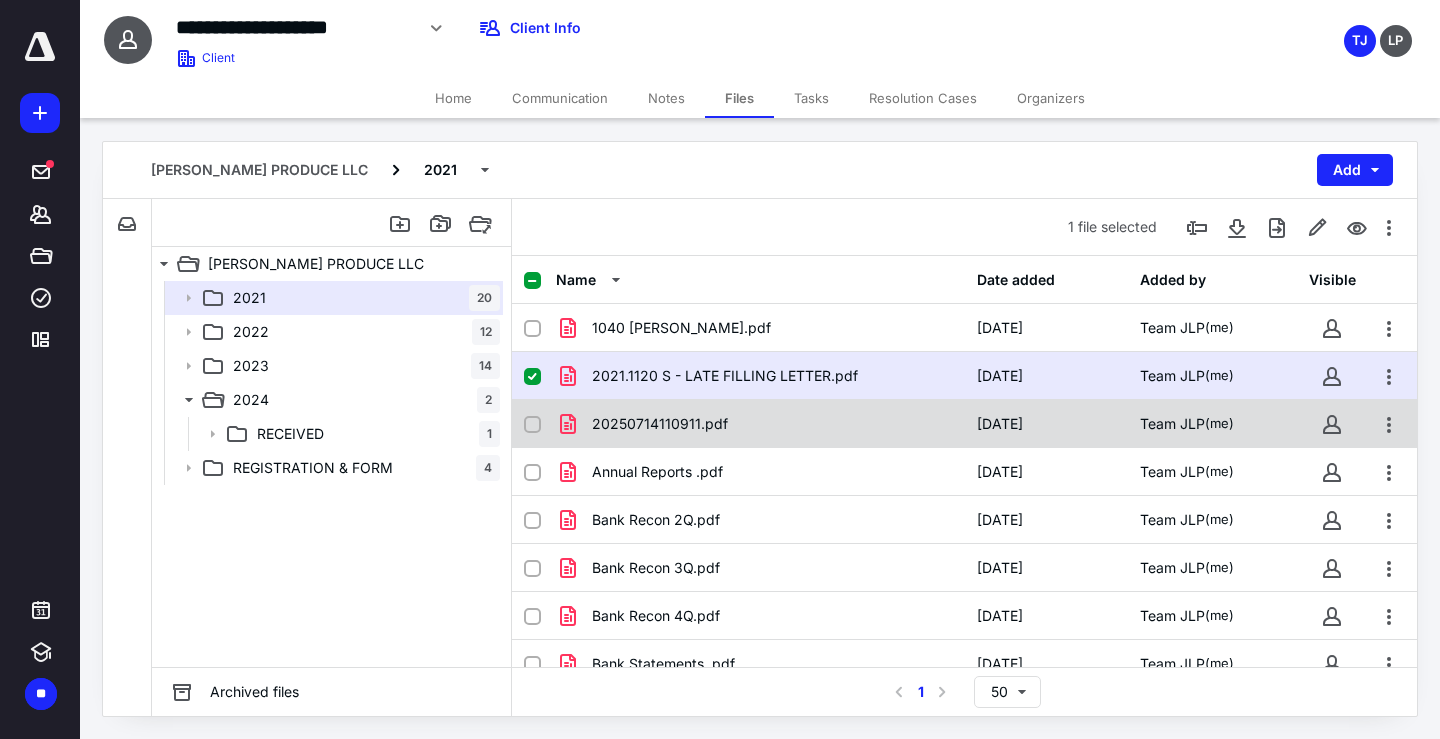 click at bounding box center (532, 425) 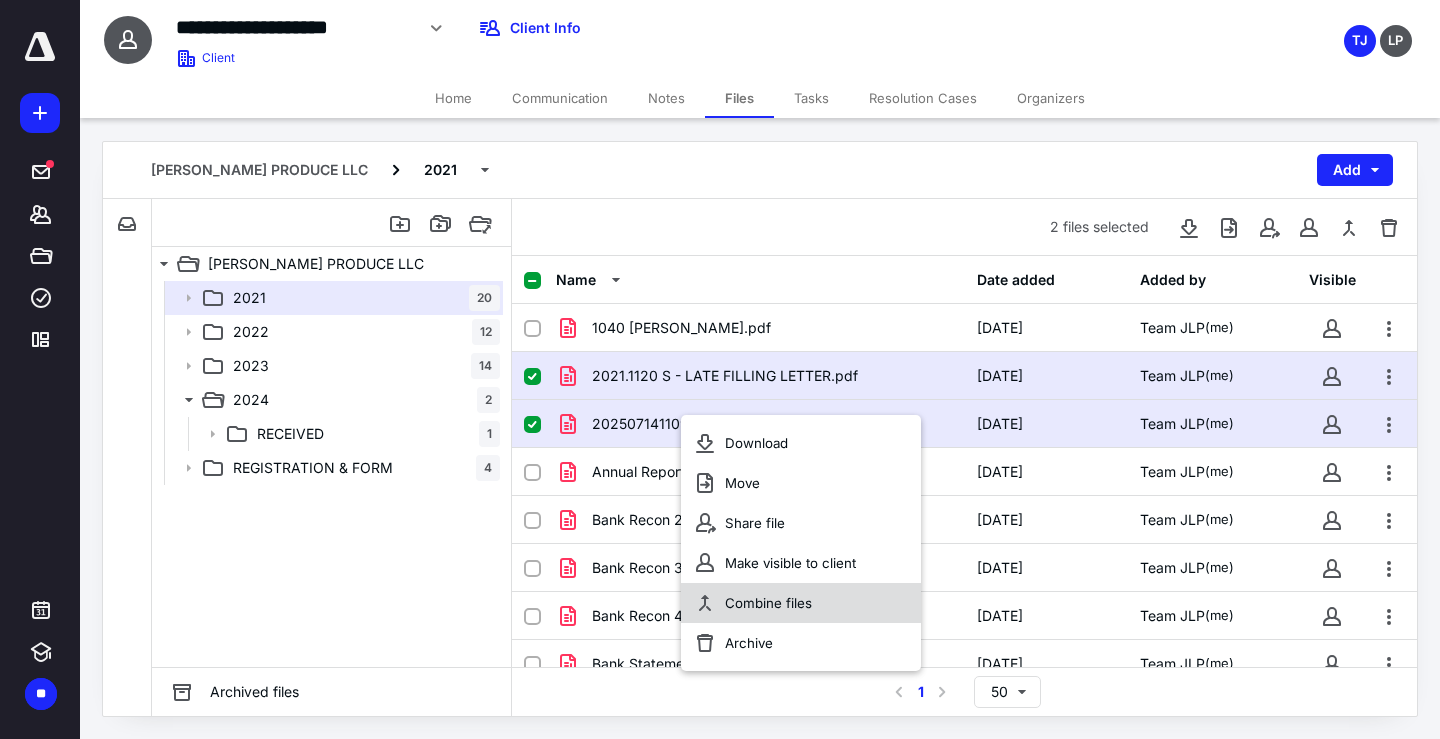 click on "Combine files" at bounding box center (768, 603) 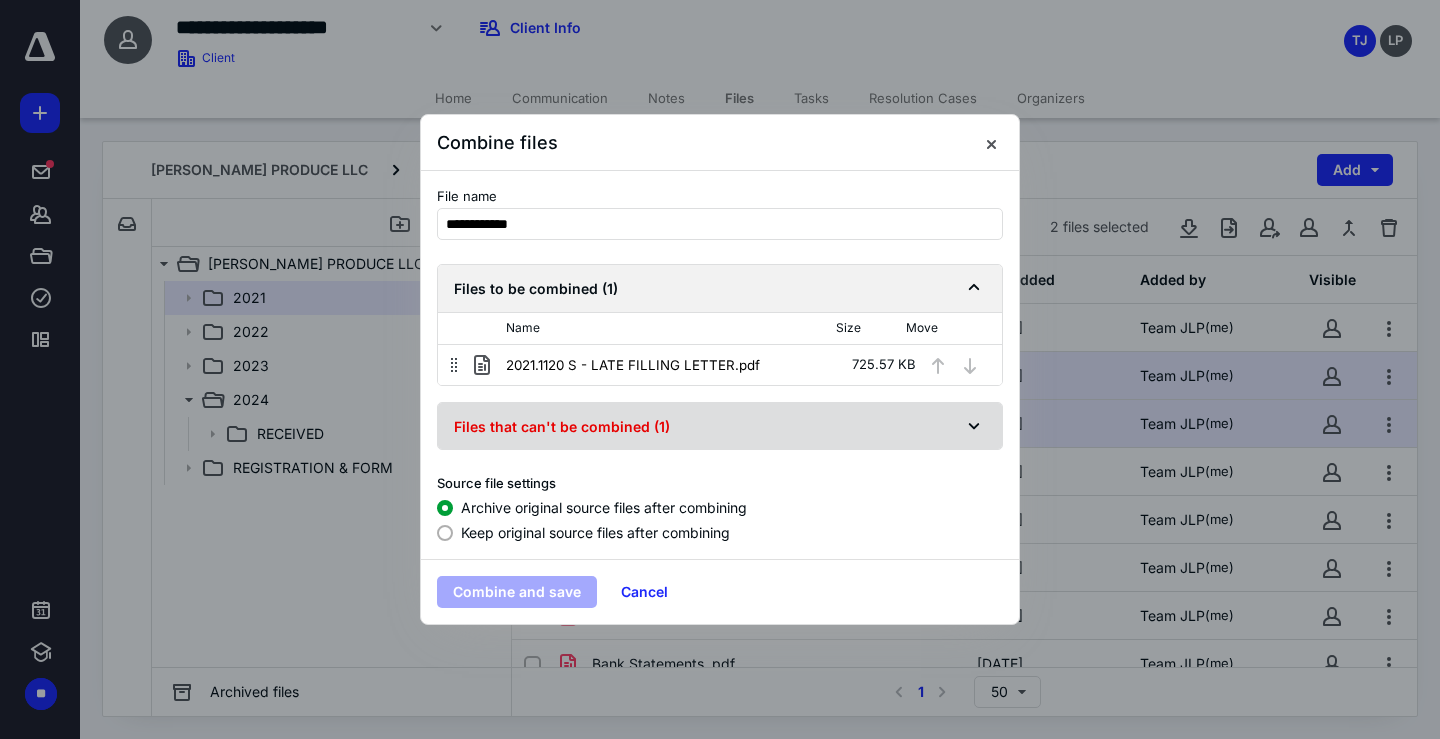 click on "Files that can't be combined ( 1 )" at bounding box center [720, 427] 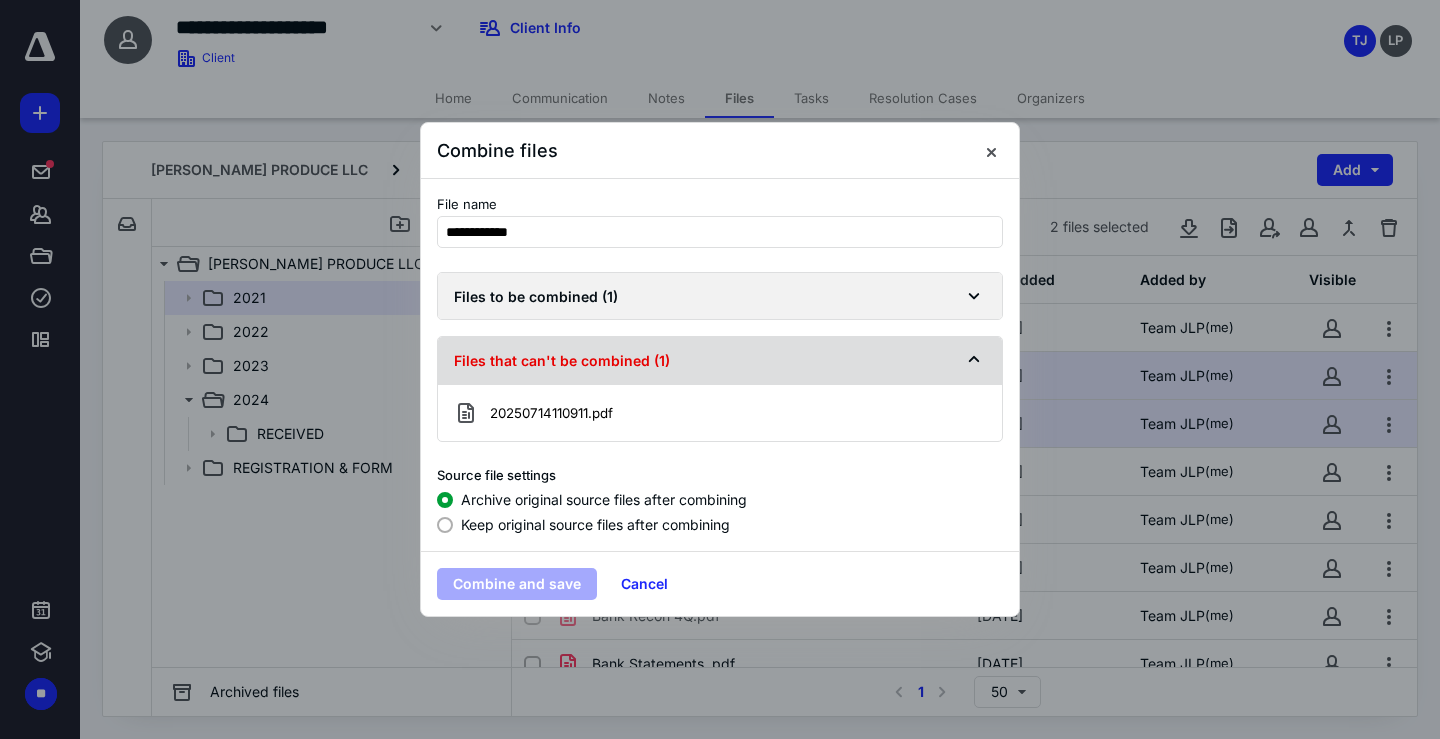 click on "Files that can't be combined ( 1 )" at bounding box center (708, 360) 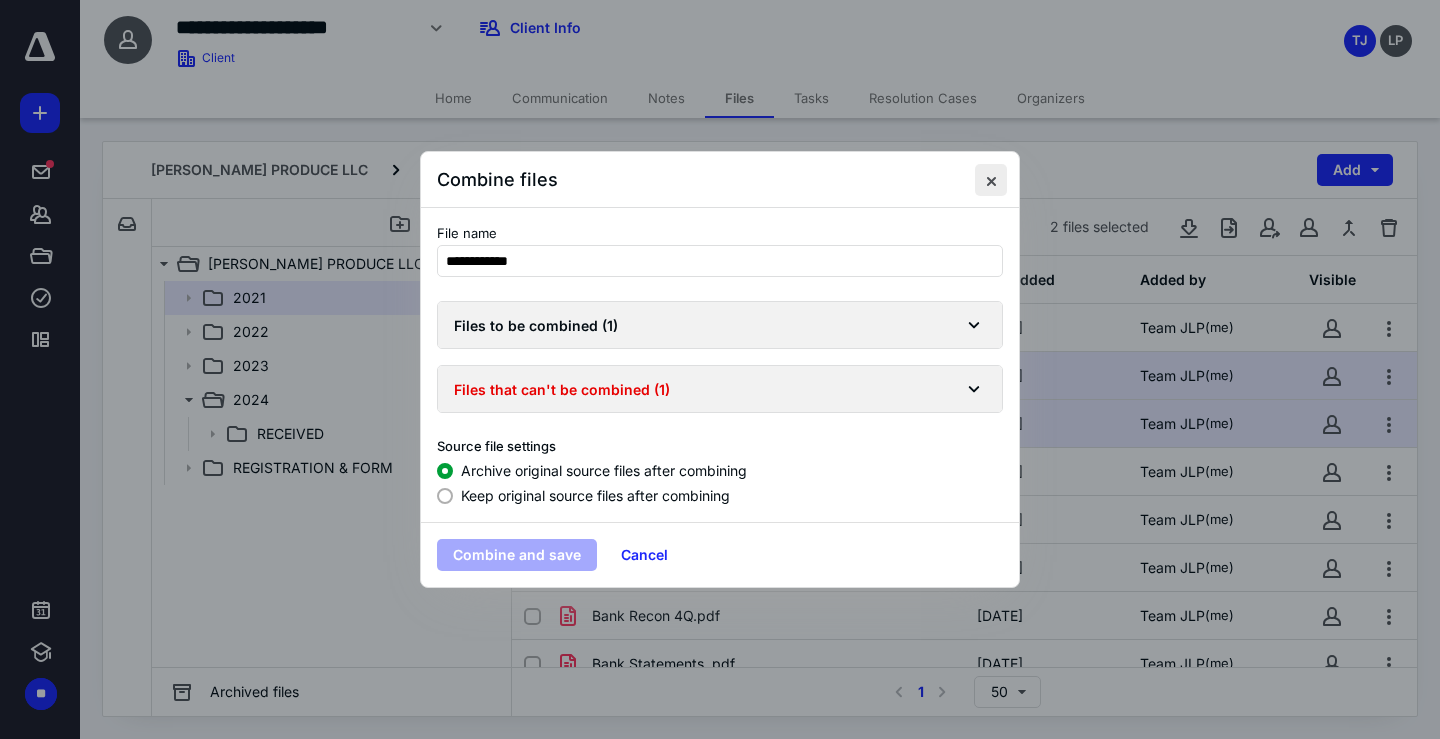 click at bounding box center [991, 180] 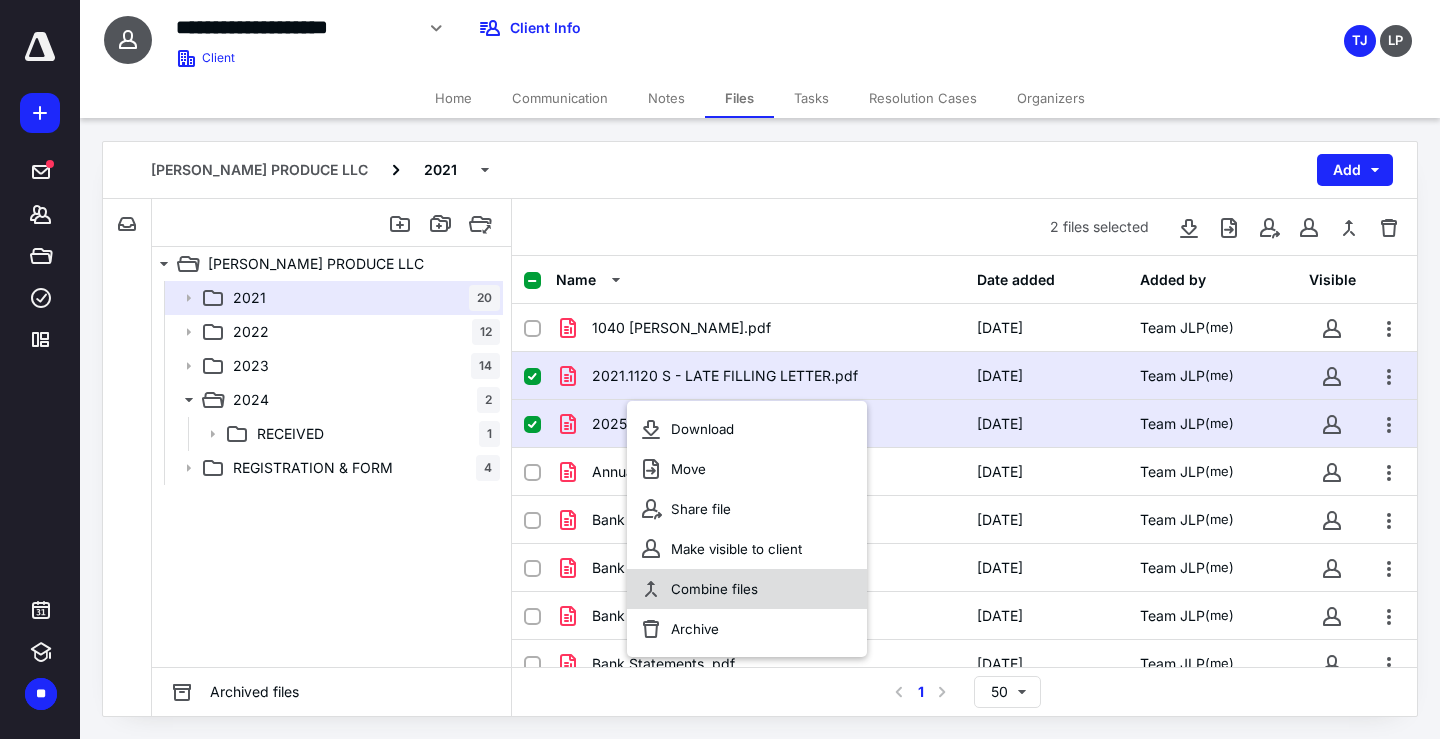 click on "Combine files" at bounding box center [714, 589] 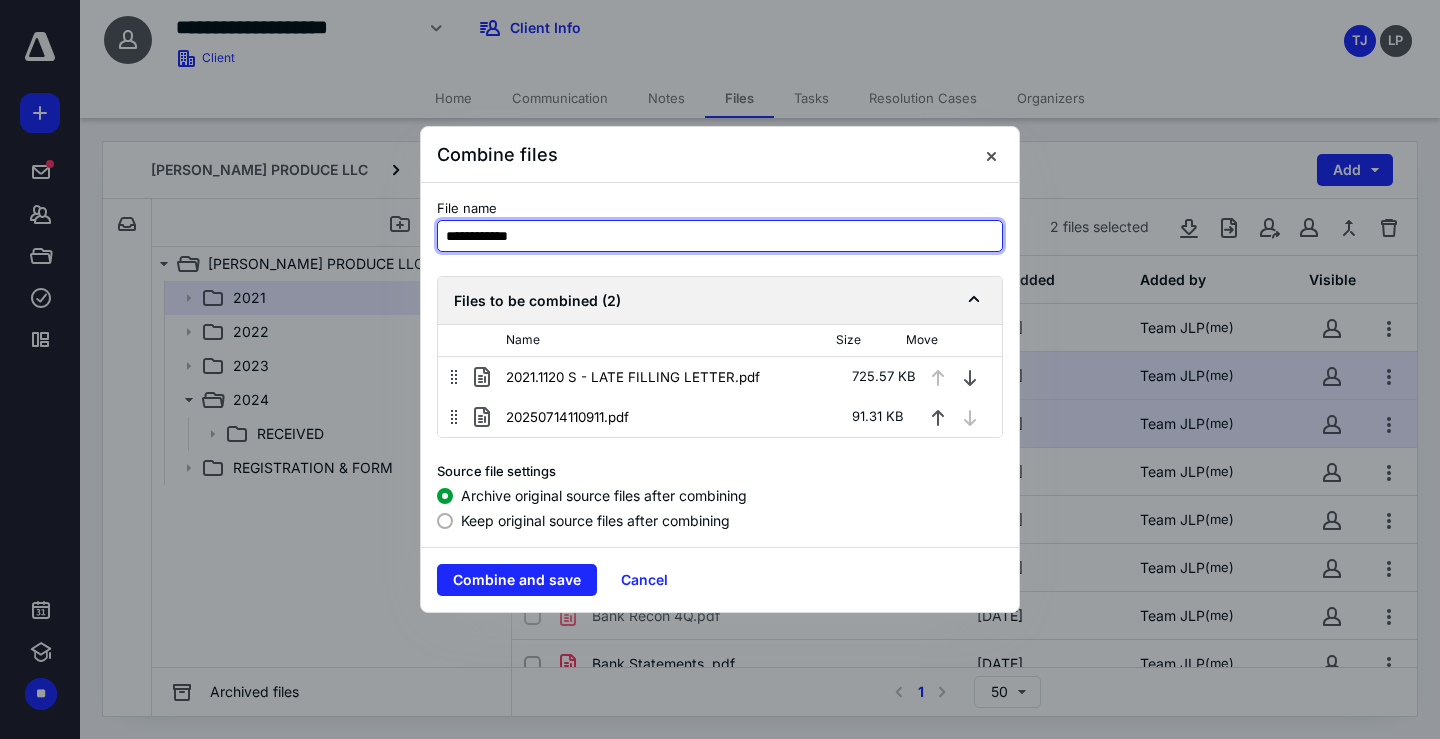 drag, startPoint x: 554, startPoint y: 241, endPoint x: 383, endPoint y: 236, distance: 171.07309 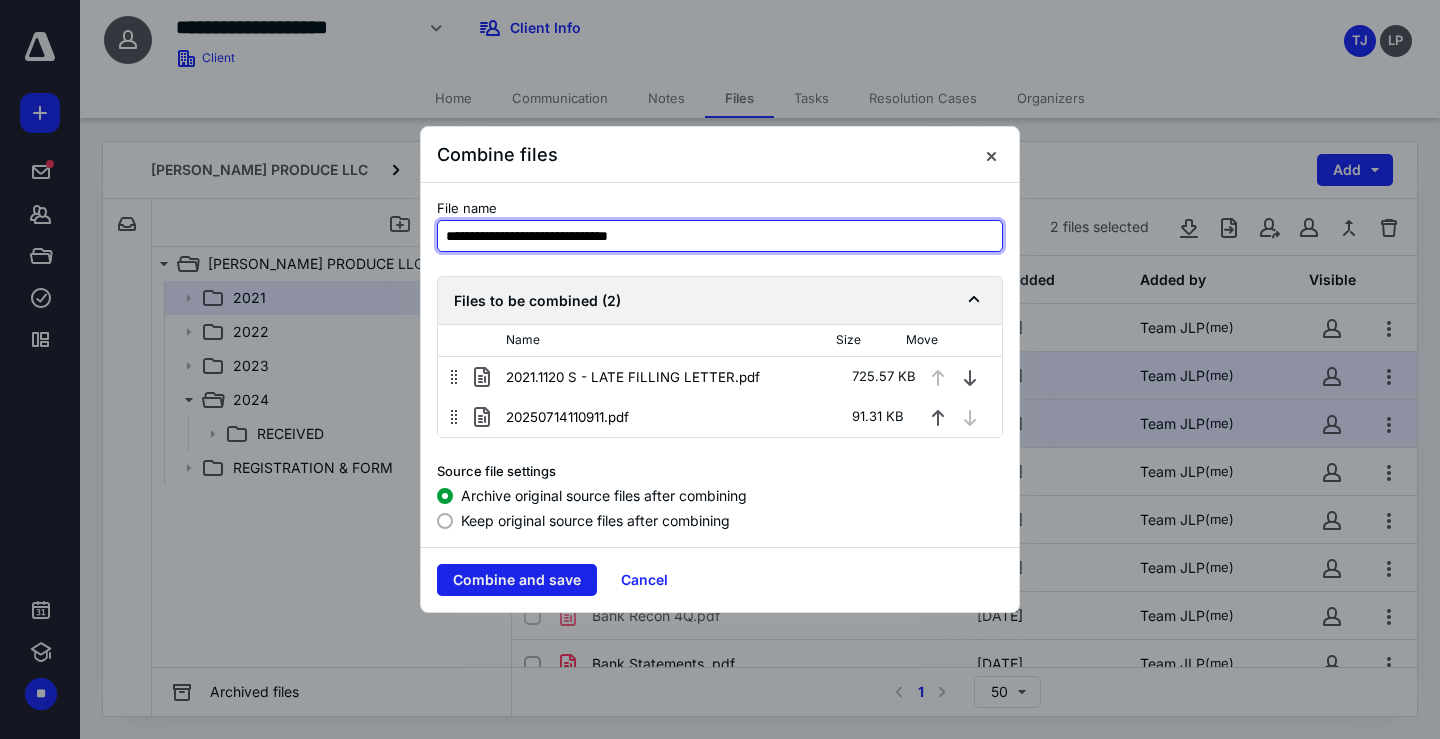 type on "**********" 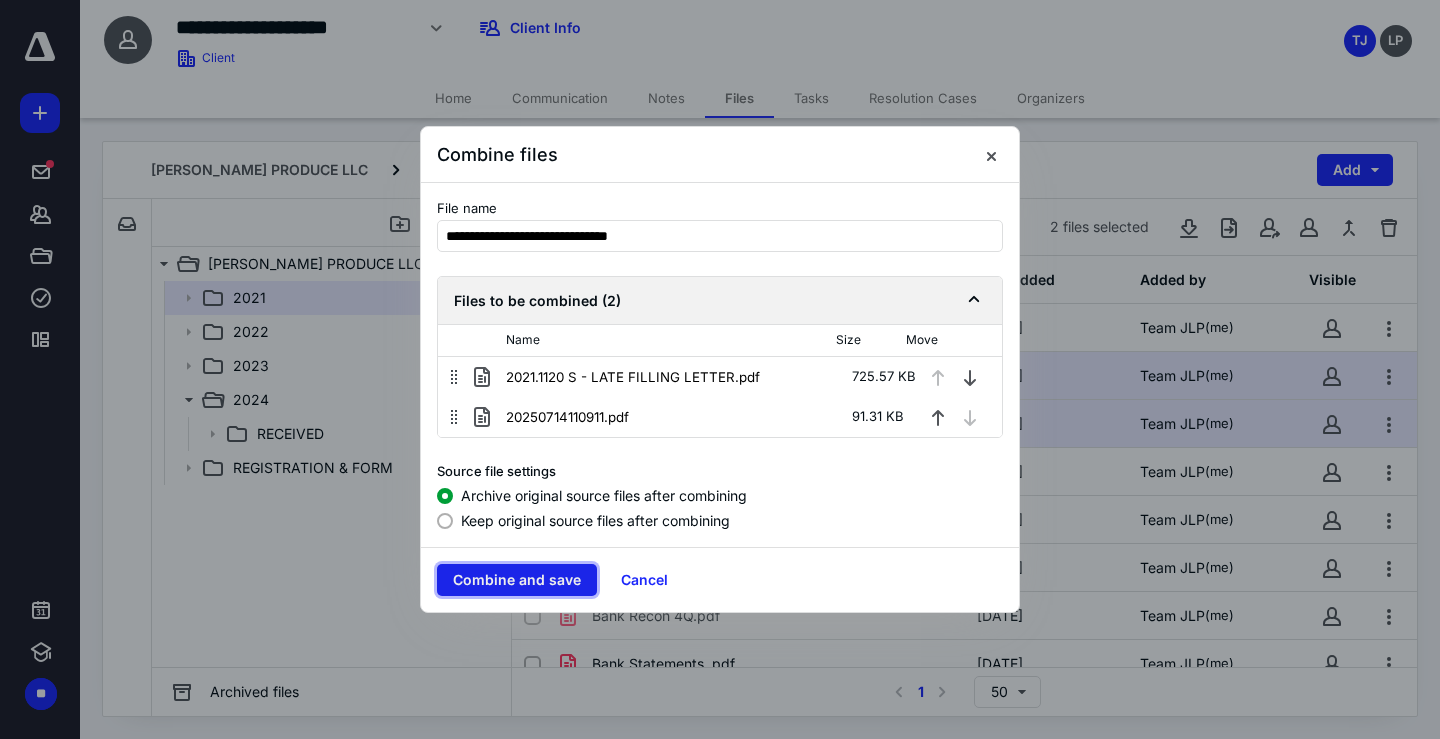 click on "Combine and save" at bounding box center (517, 580) 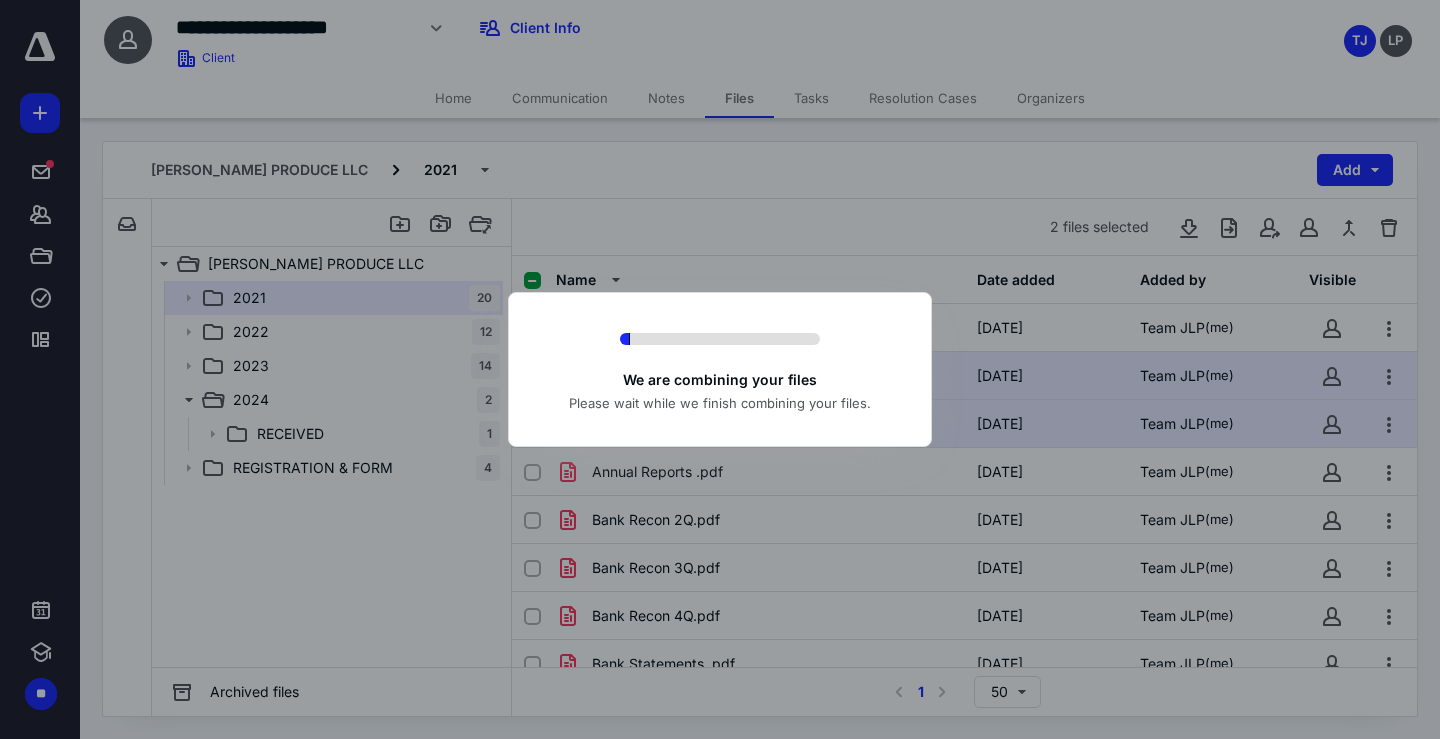 checkbox on "false" 